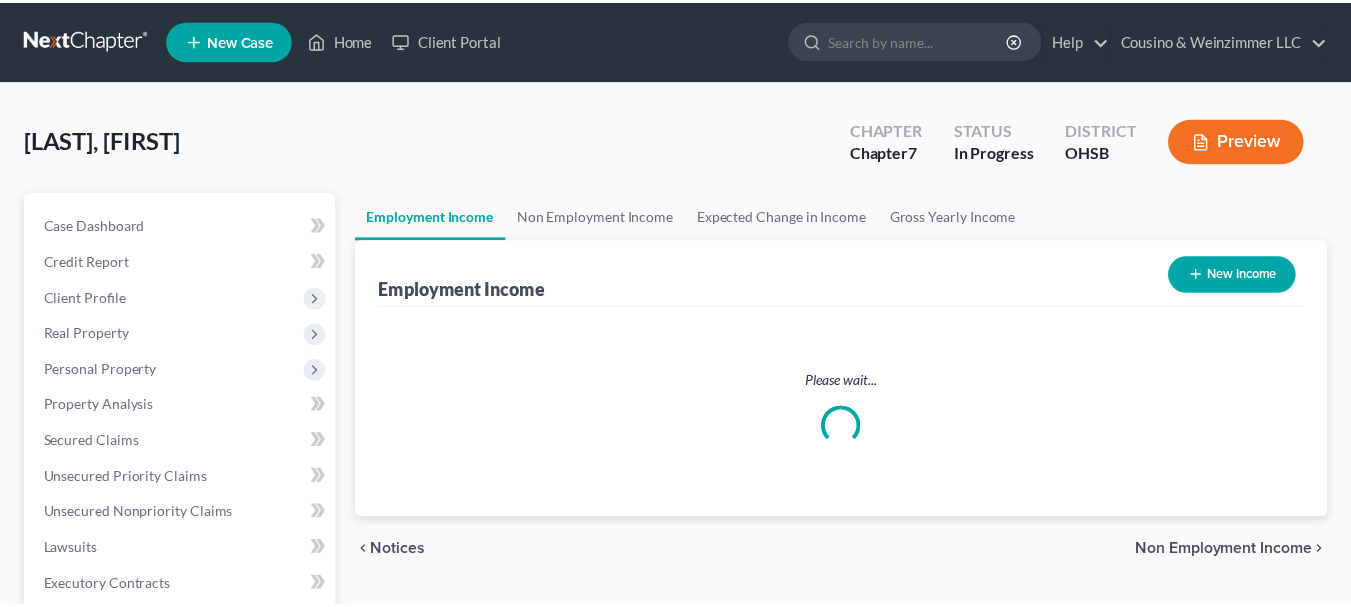 scroll, scrollTop: 0, scrollLeft: 0, axis: both 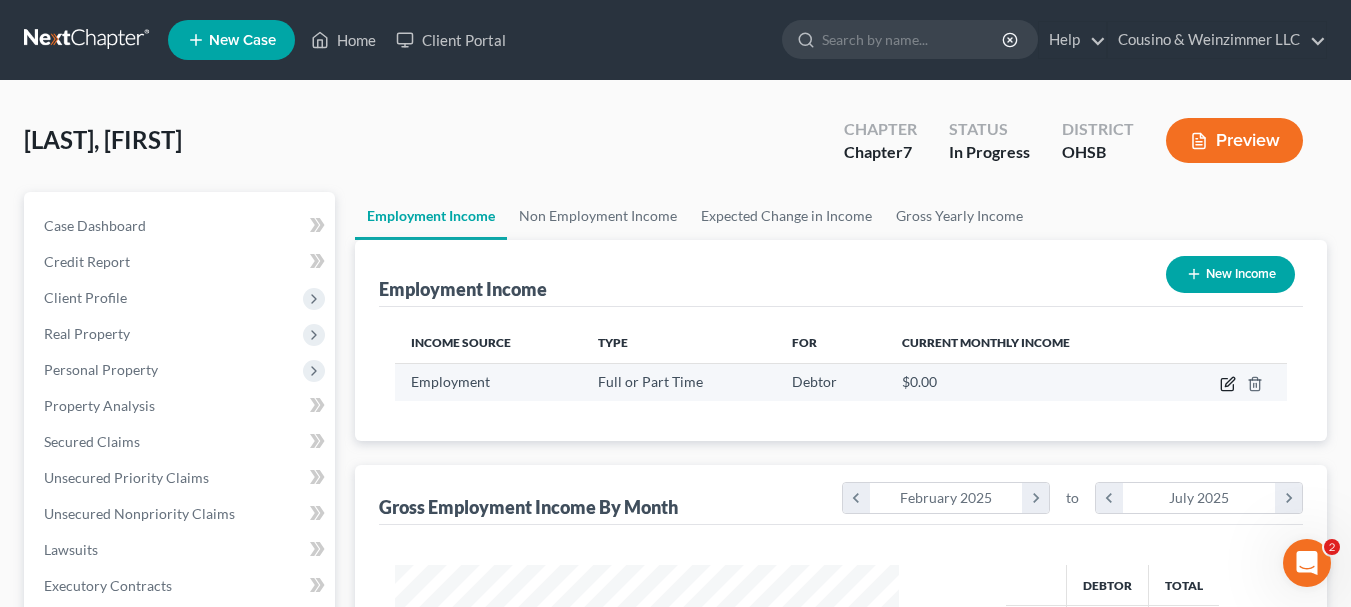 click 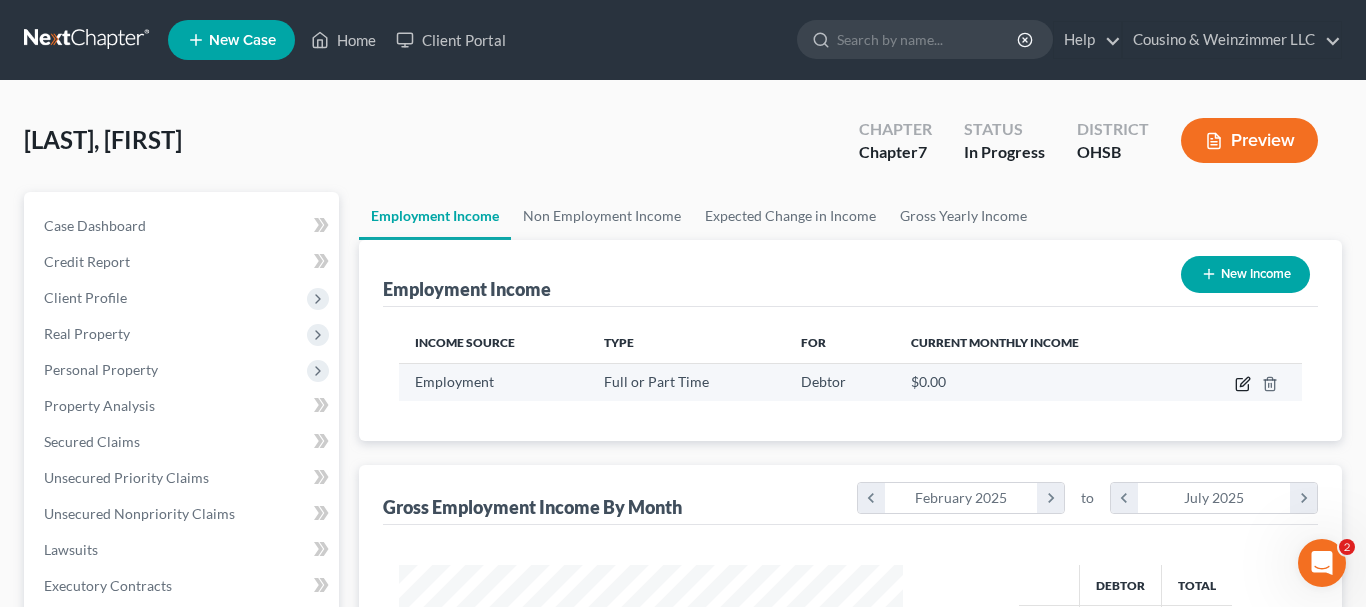 select on "0" 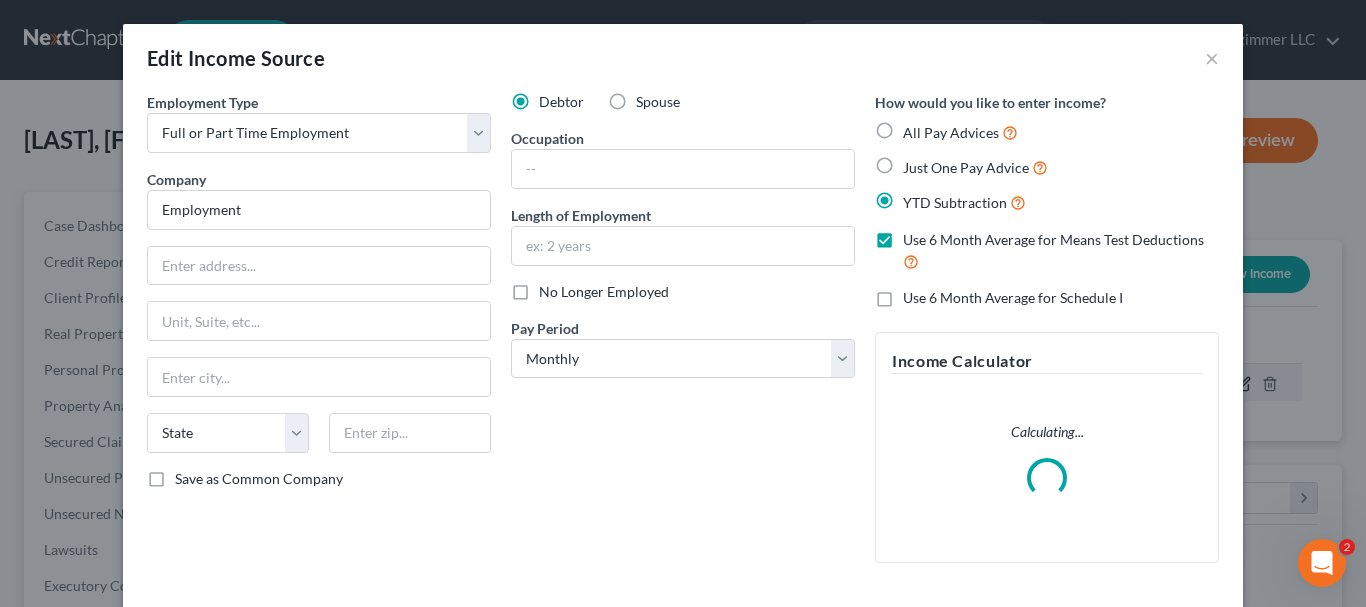 scroll, scrollTop: 999642, scrollLeft: 999450, axis: both 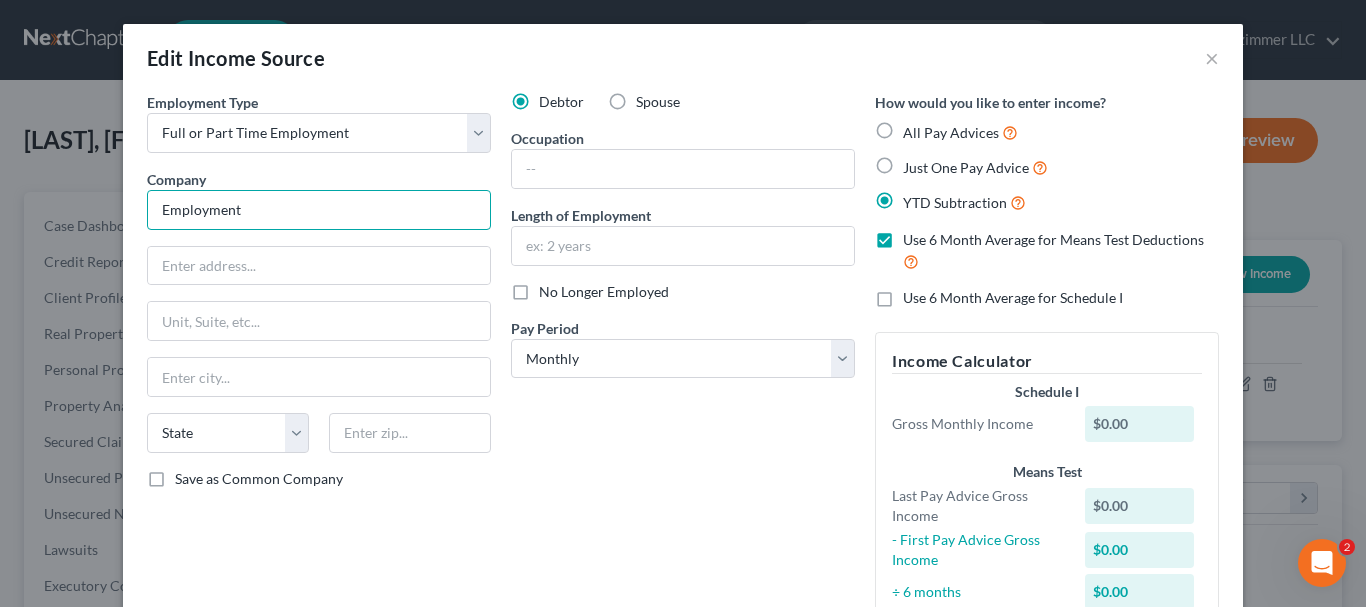 drag, startPoint x: 333, startPoint y: 225, endPoint x: 78, endPoint y: 212, distance: 255.33116 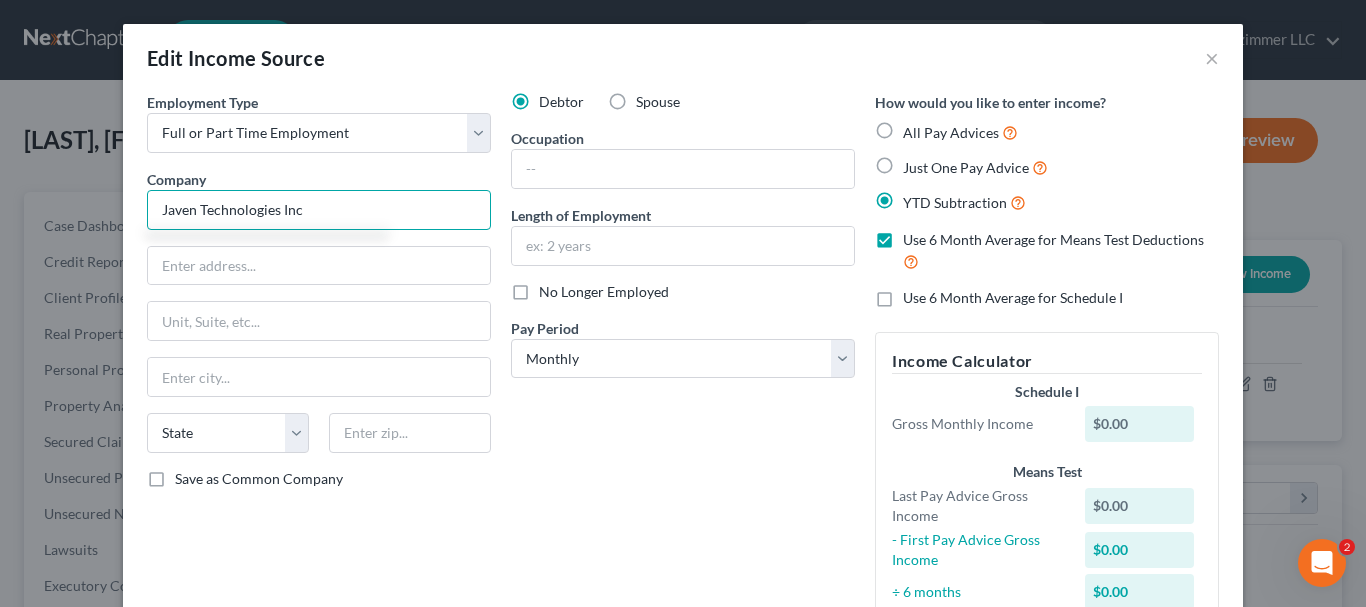 type on "Javen Technologies Inc" 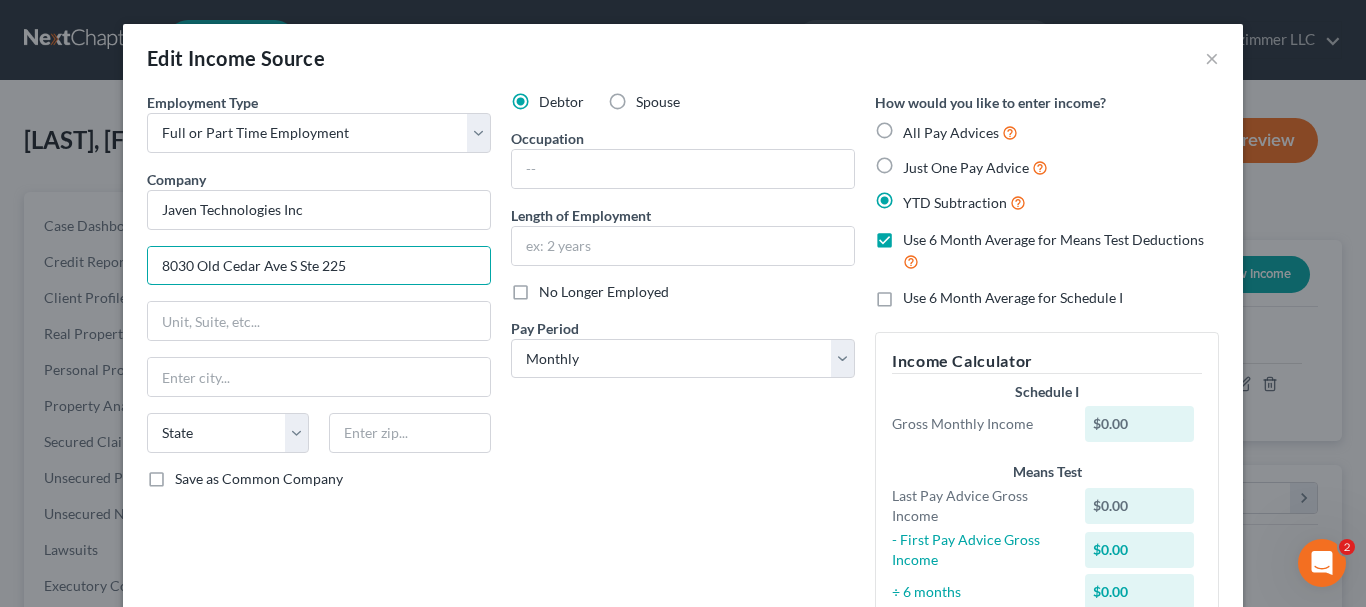type on "8030 Old Cedar Ave S Ste 225" 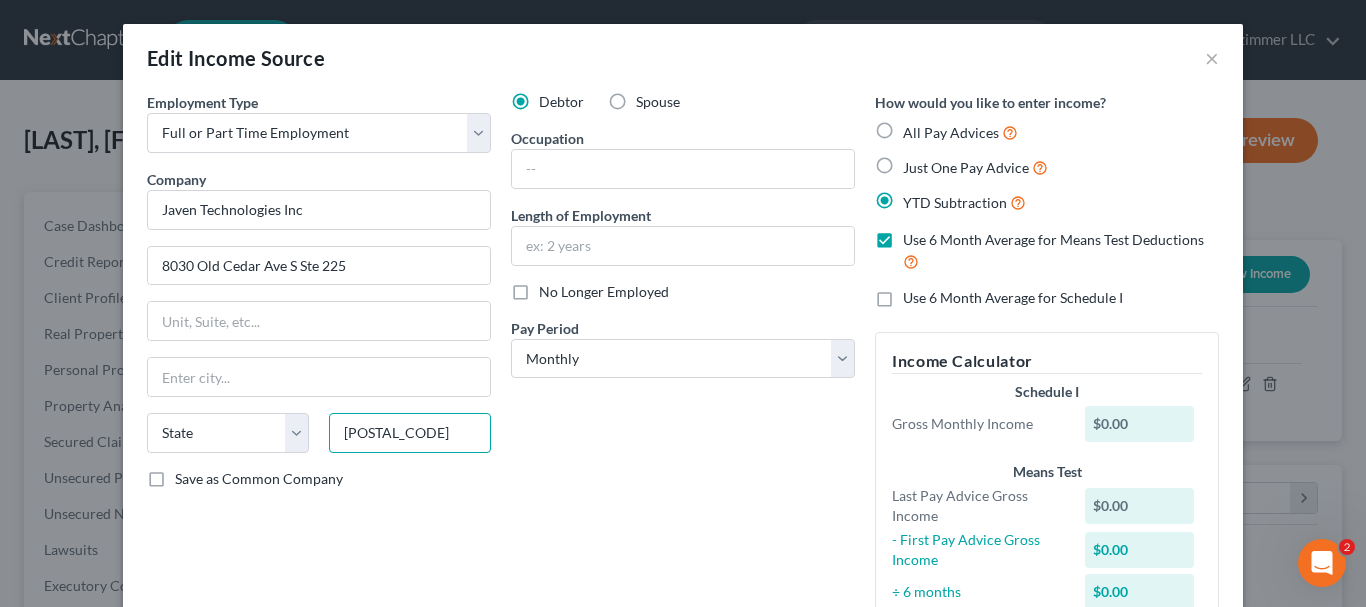 type on "[POSTAL_CODE]" 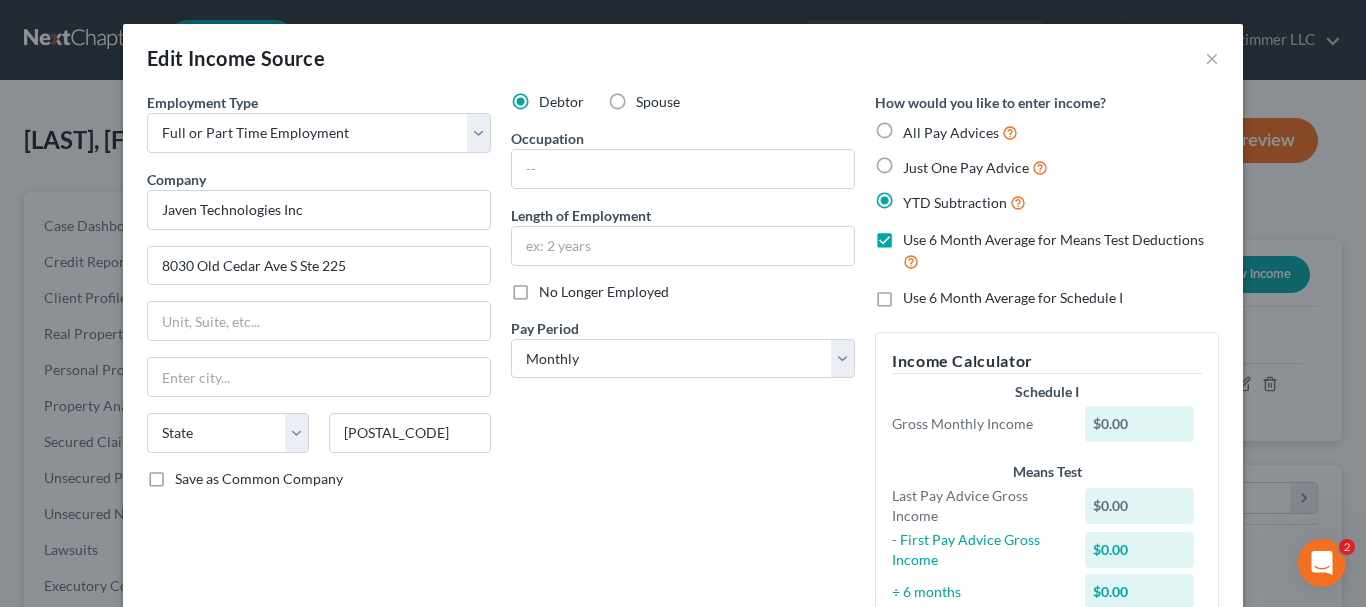 type on "Minneapolis" 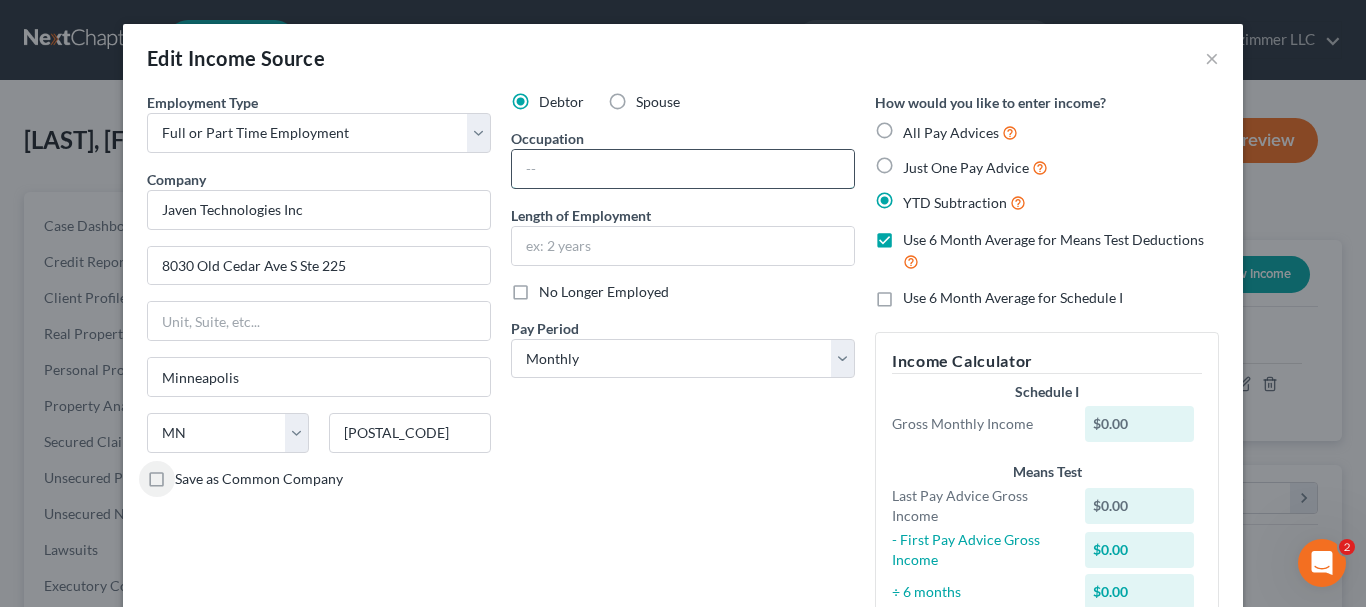 click at bounding box center (683, 169) 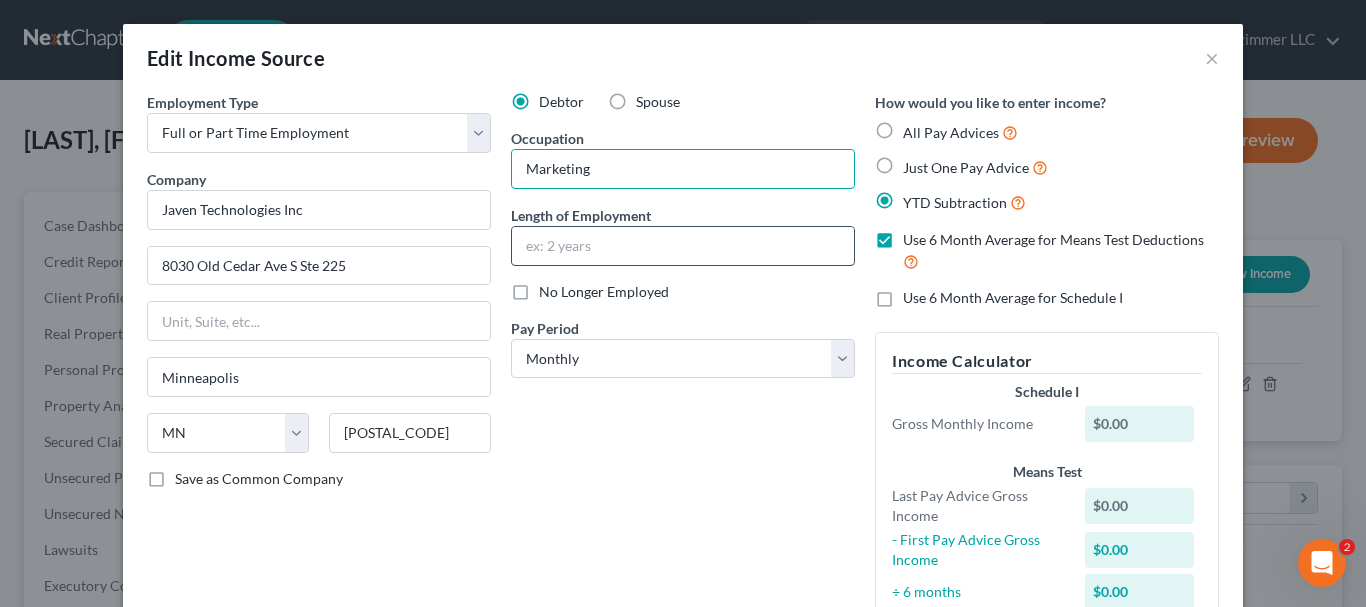 type on "Marketing" 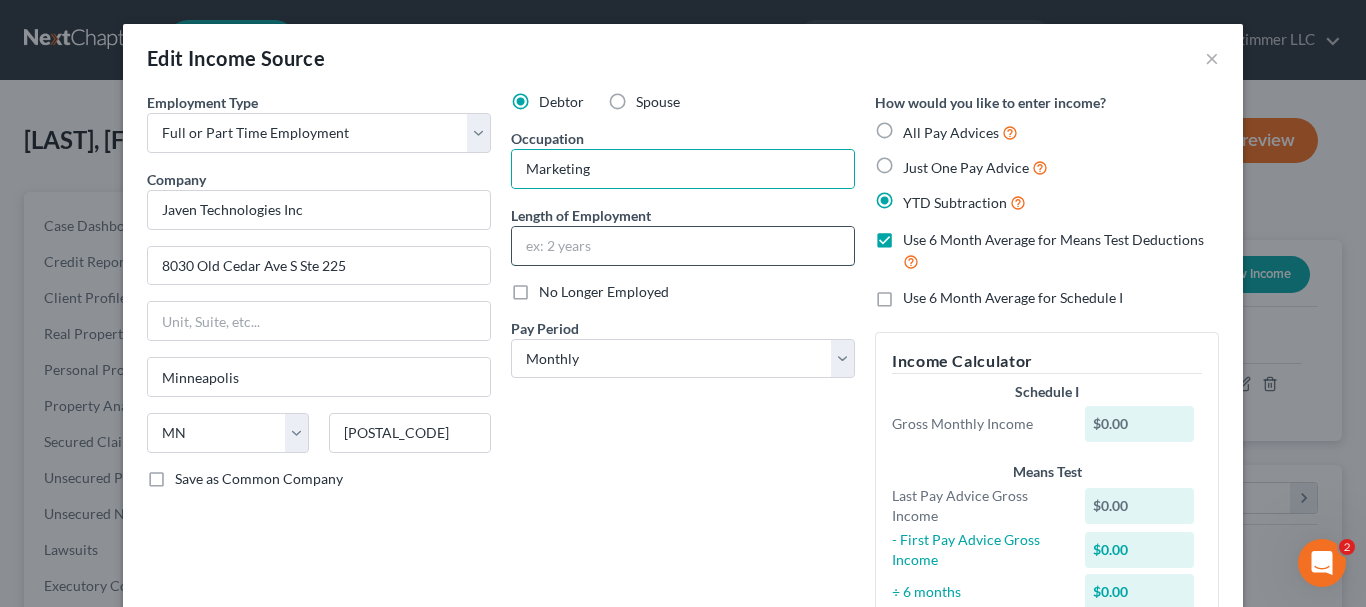 click at bounding box center [683, 246] 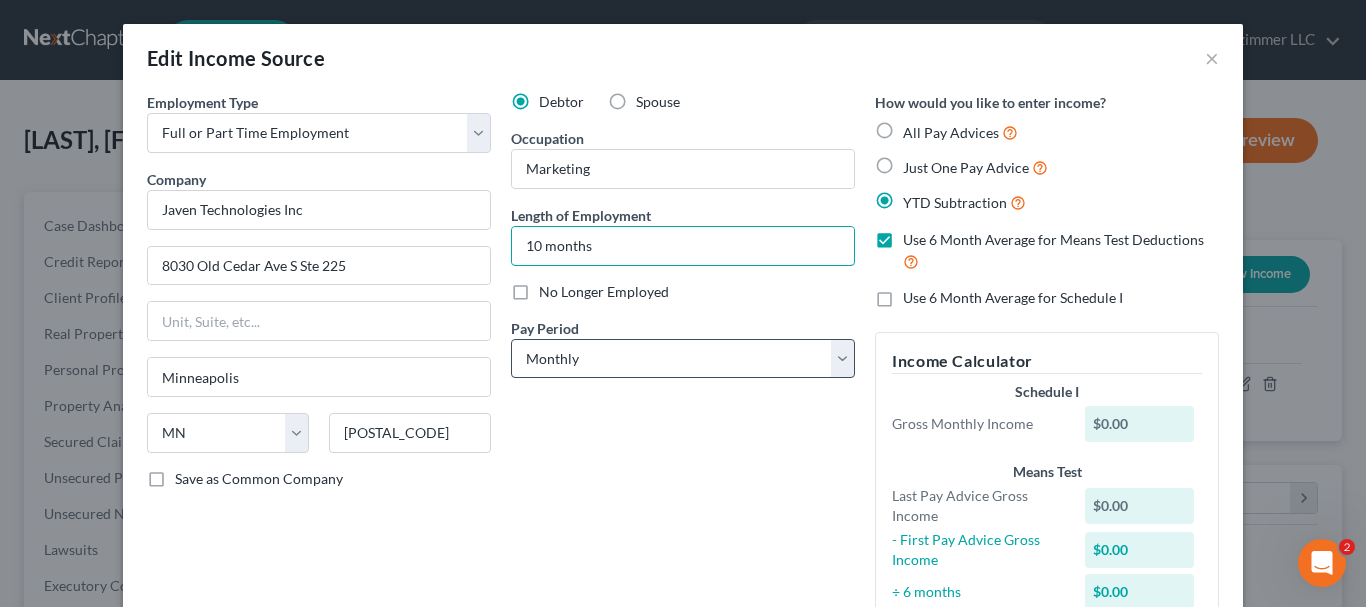 type on "10 months" 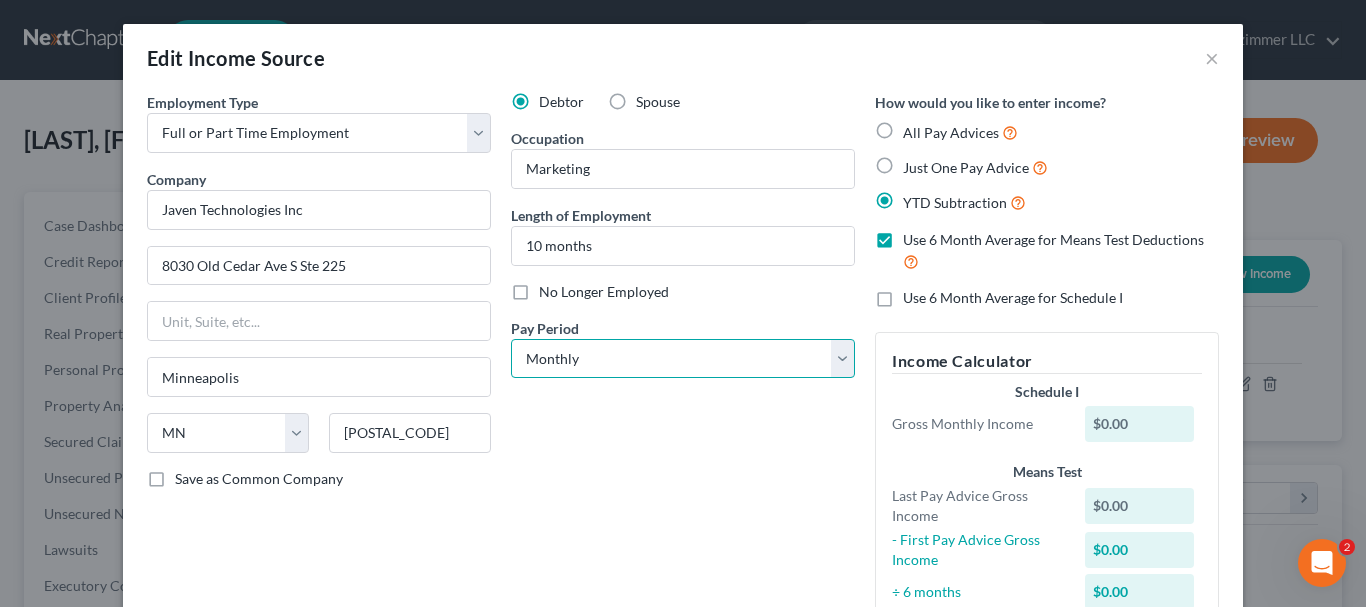 click on "Select Monthly Twice Monthly Every Other Week Weekly" at bounding box center (683, 359) 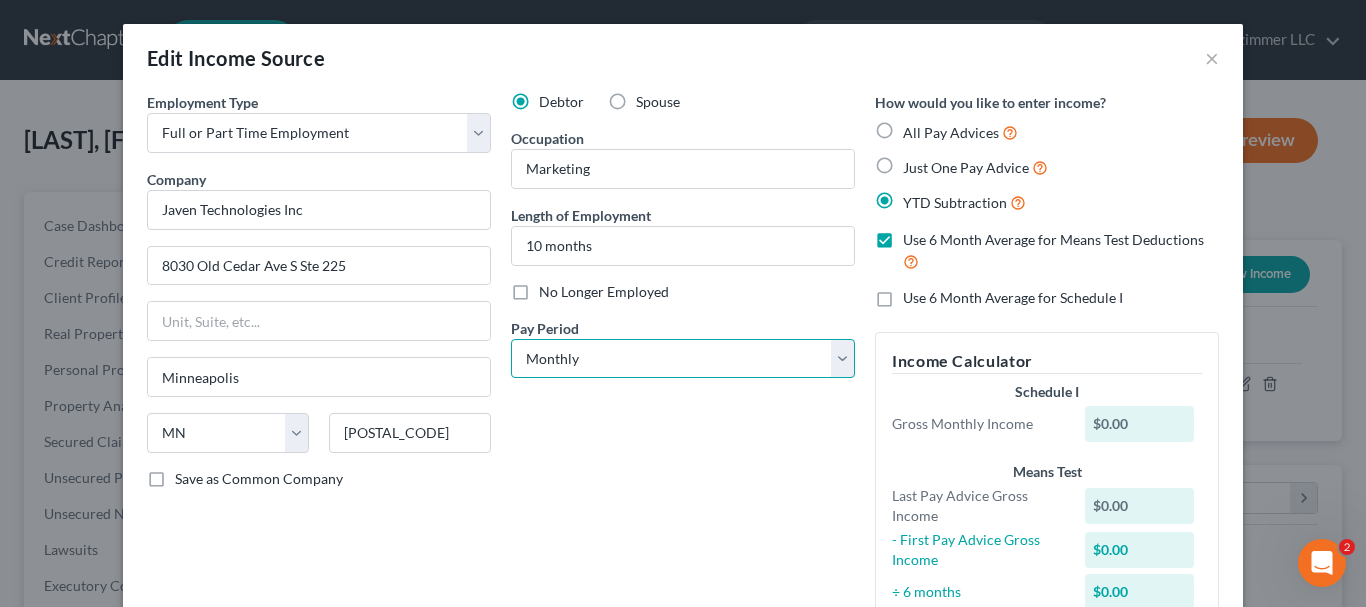 select on "1" 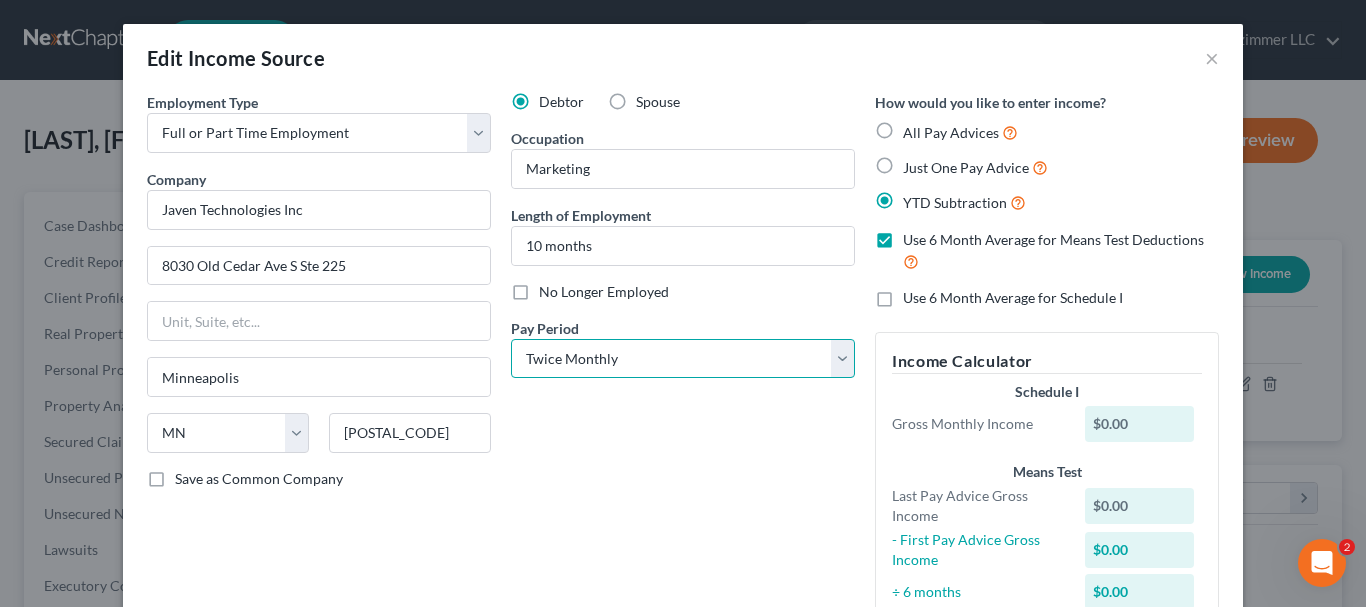 click on "Select Monthly Twice Monthly Every Other Week Weekly" at bounding box center (683, 359) 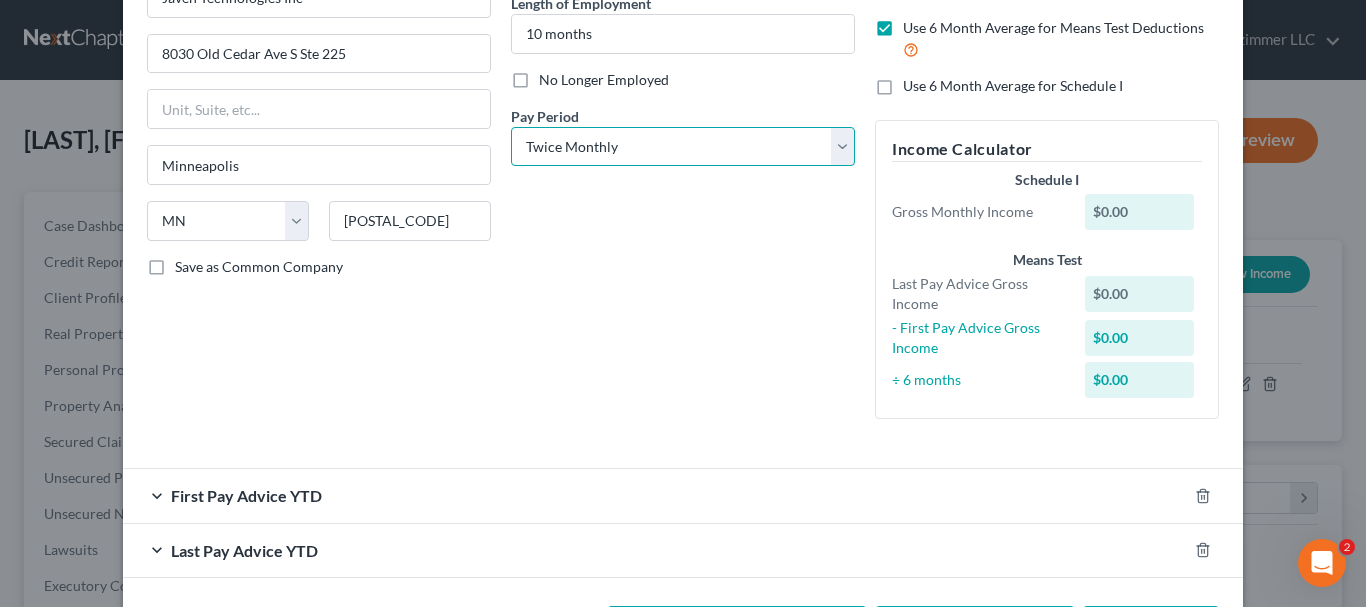 scroll, scrollTop: 293, scrollLeft: 0, axis: vertical 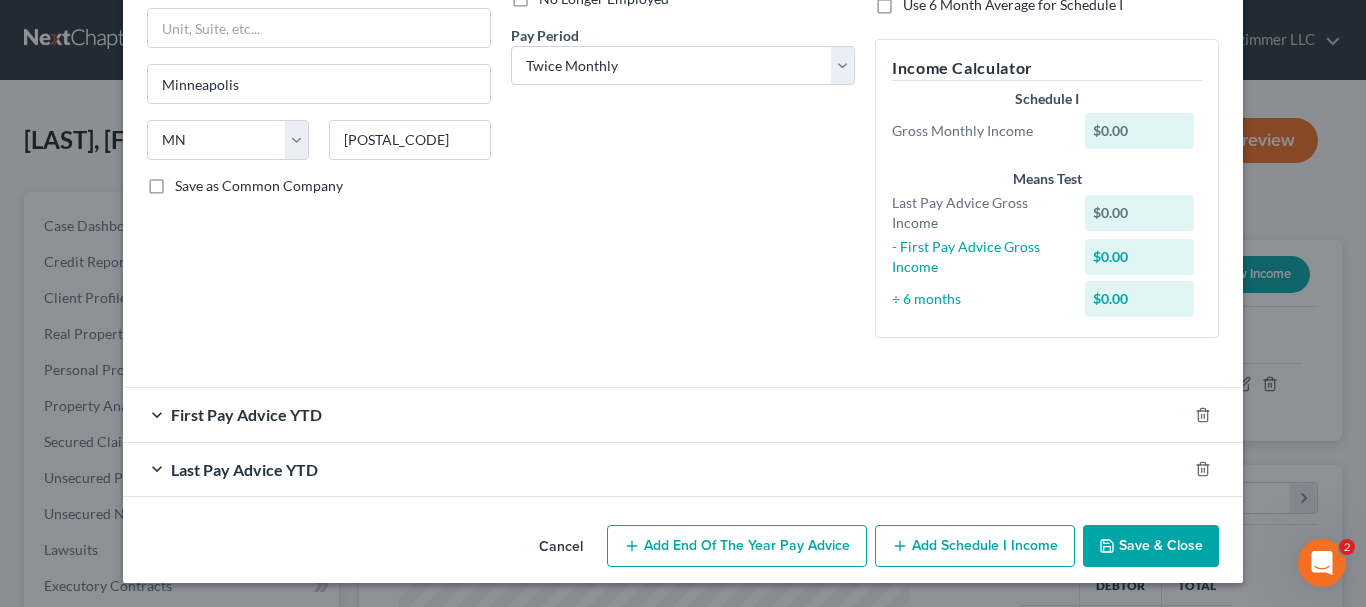 click on "First Pay Advice YTD
Received On          Wages
Income
*
0.00 $ Commissions 0.00 $ Overtime 0.00 $ Tax Deductions Federal Taxes 0.00 $ State Taxes 0.00 $ Other Taxes 0.00 $ Medicare 0.00 $ Social Security 0.00 $ Other Deductions 0.00 $ Add new deduction Insurance Deductions Medical 0.00 $ Dental 0.00 $ Vision 0.00 $ Life 0.00 $ Other Obligations Contributions to retirement plans Mandatory 0.00 $ Voluntary 0.00 $ 401(k) Loan 0.00 $ Union Dues 0.00 $ HSA 0.00 $ Domestic Sup. 0.00 $
Last Pay Advice YTD
Received On          Wages
Income
*
0.00 $ Commissions 0.00 $ Overtime 0.00 $ Tax Deductions Federal Taxes 0.00 $ State Taxes 0.00 $ Other Taxes 0.00 $ Medicare 0.00 $ Social Security 0.00 $ Other Deductions 0.00 $ Add new deduction Insurance Deductions Medical 0.00 $ Dental 0.00 $ Vision 0.00 $ Life 0.00 $ Other Obligations Contributions to retirement plans Mandatory 0.00 $ Voluntary 0.00 $ 401(k) Loan 0.00 $ Union Dues $" at bounding box center (683, 442) 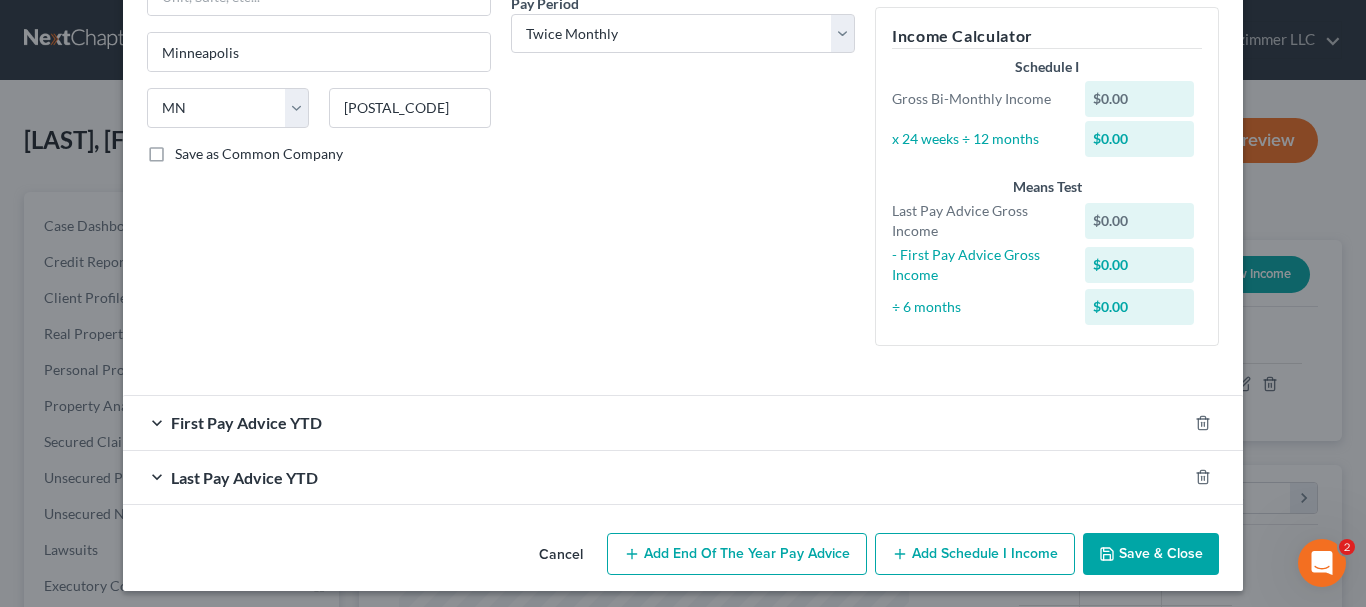 scroll, scrollTop: 333, scrollLeft: 0, axis: vertical 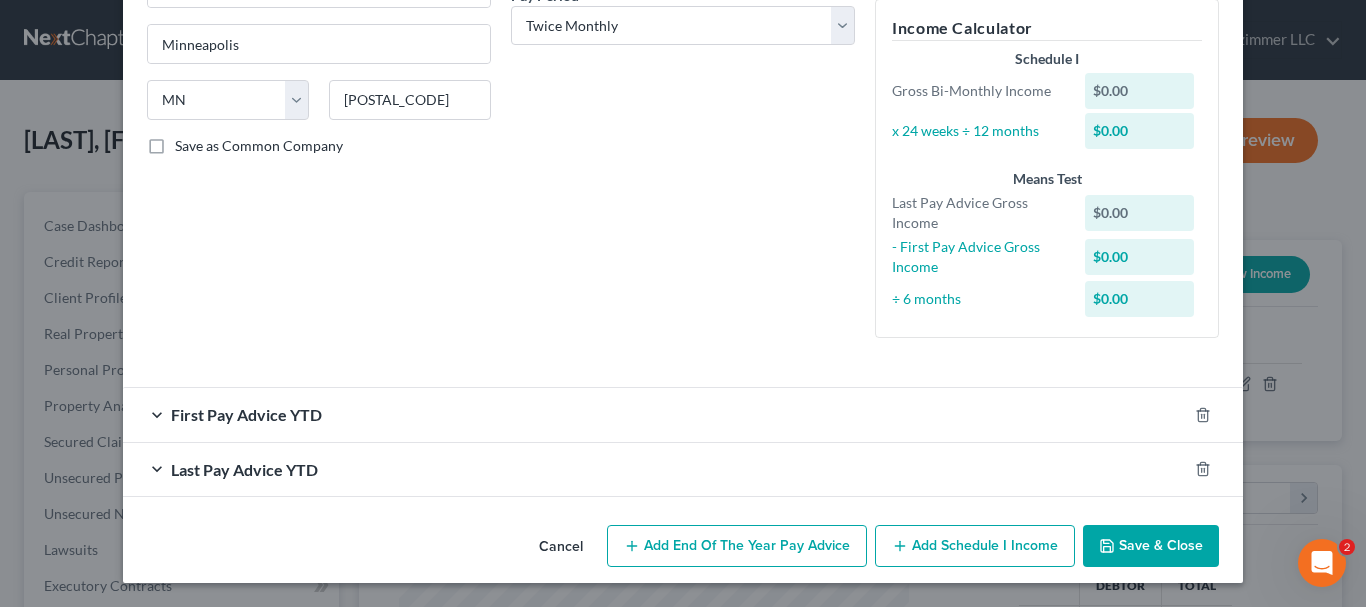 click on "Last Pay Advice YTD" at bounding box center (655, 469) 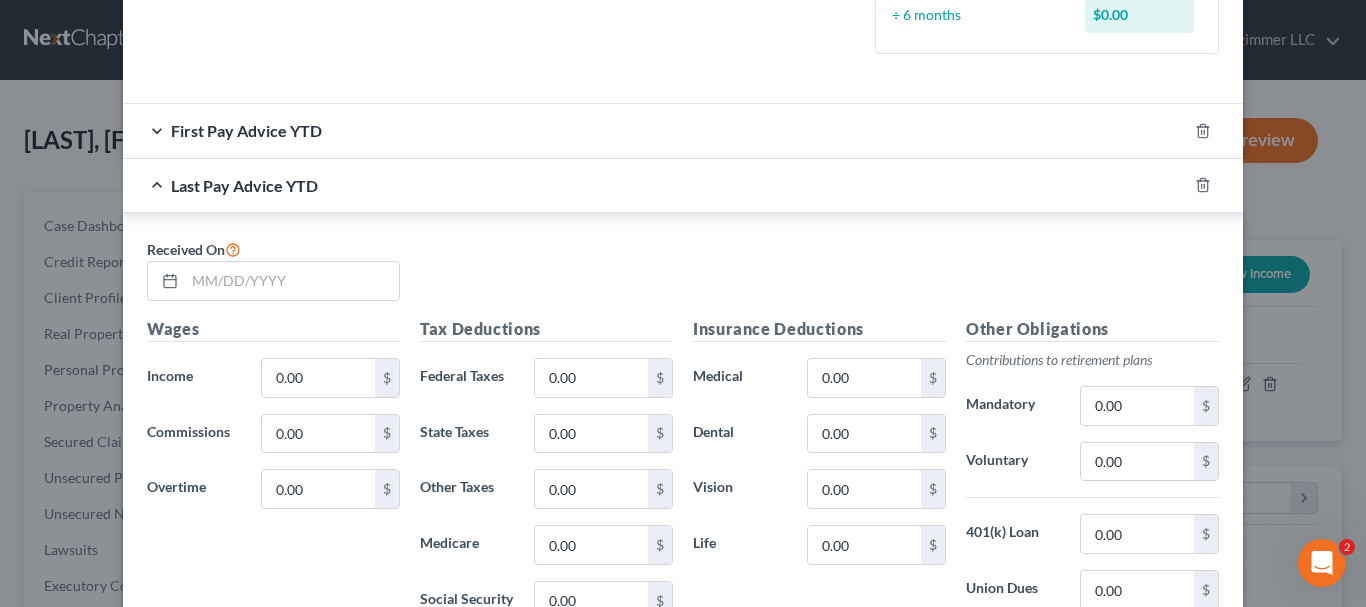 scroll, scrollTop: 633, scrollLeft: 0, axis: vertical 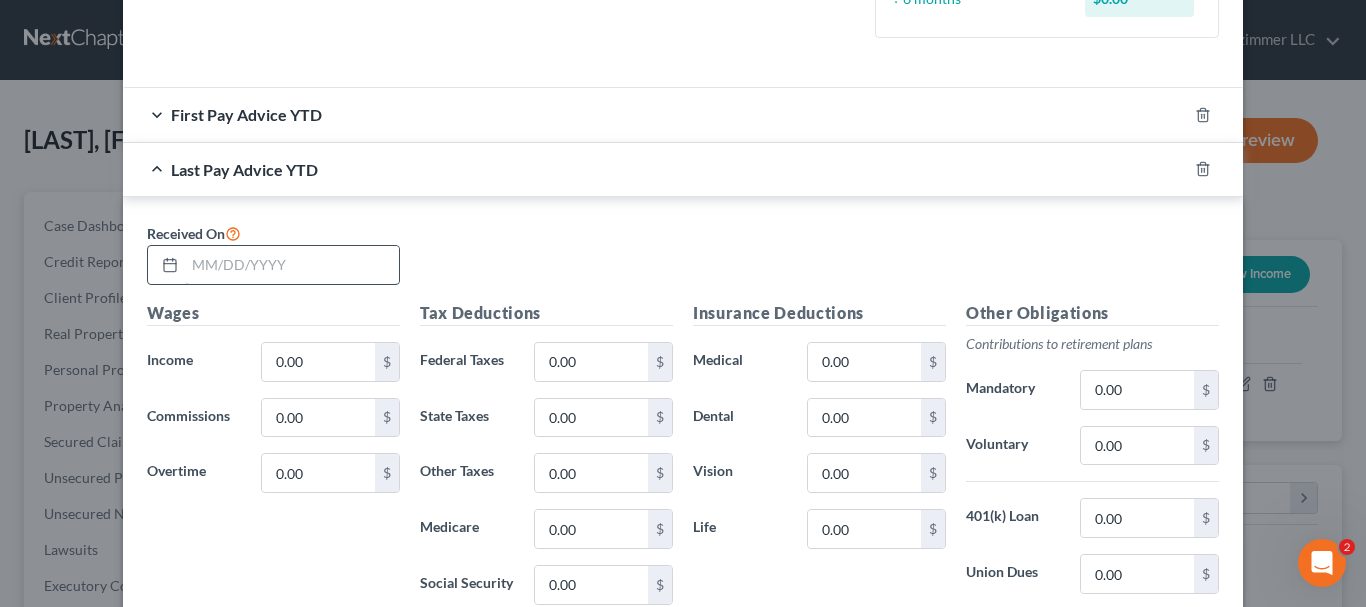click at bounding box center [292, 265] 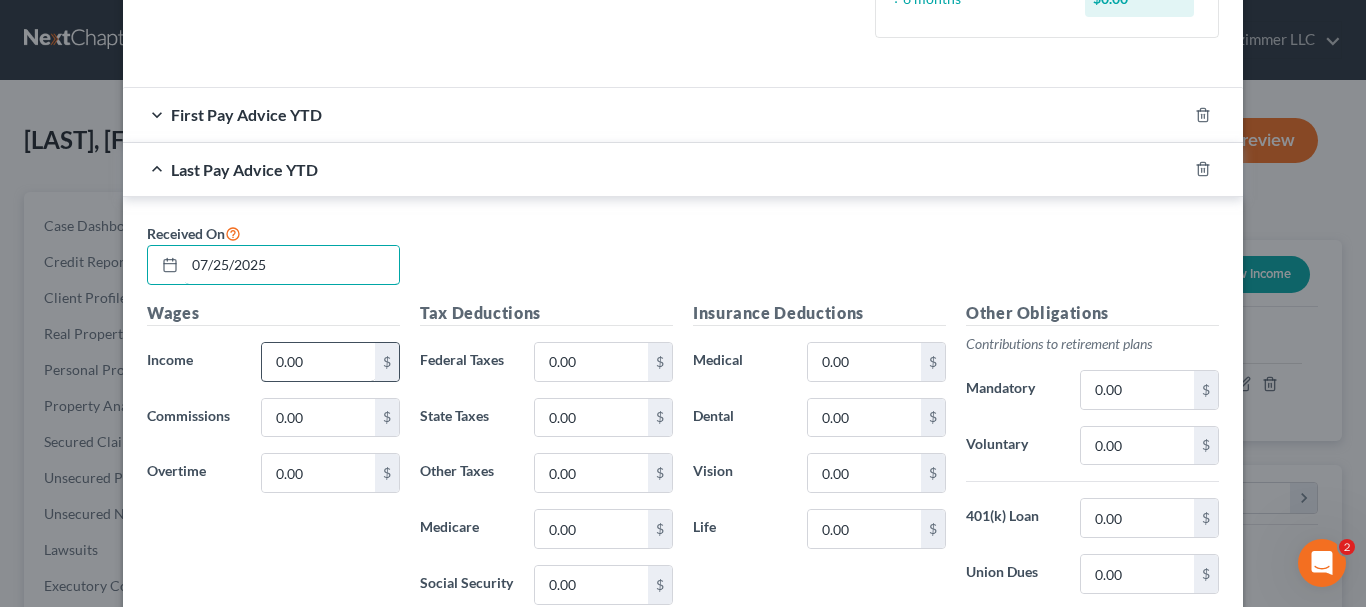 type on "07/25/2025" 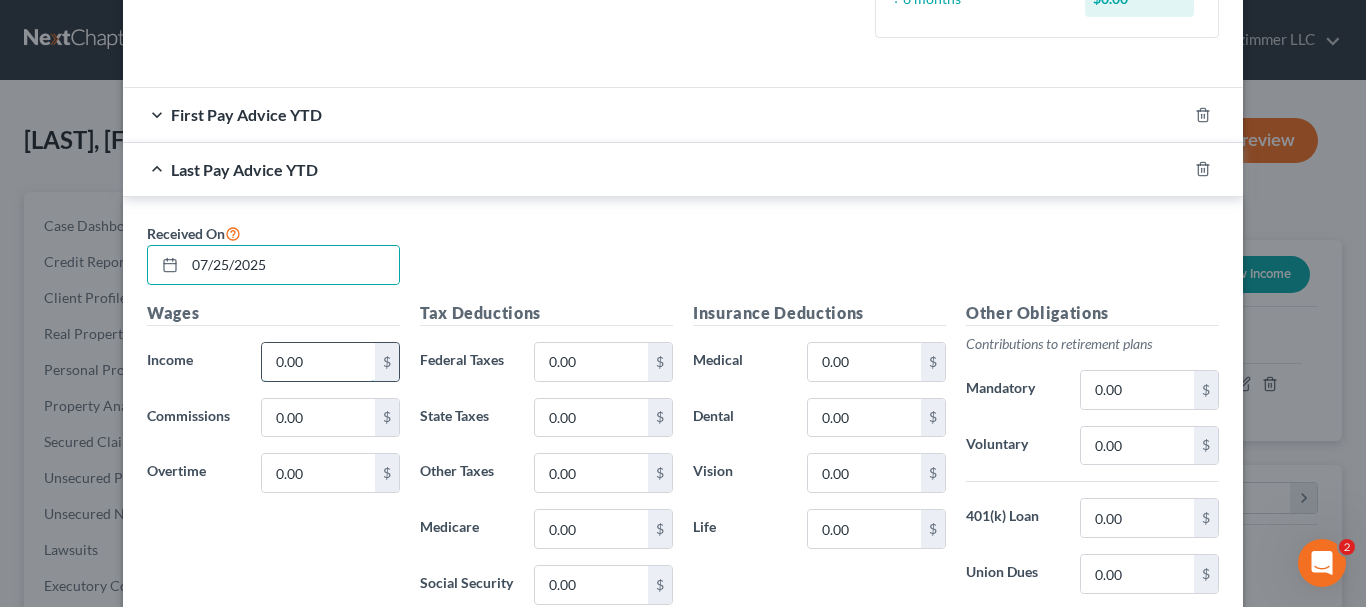 click on "0.00" at bounding box center (318, 362) 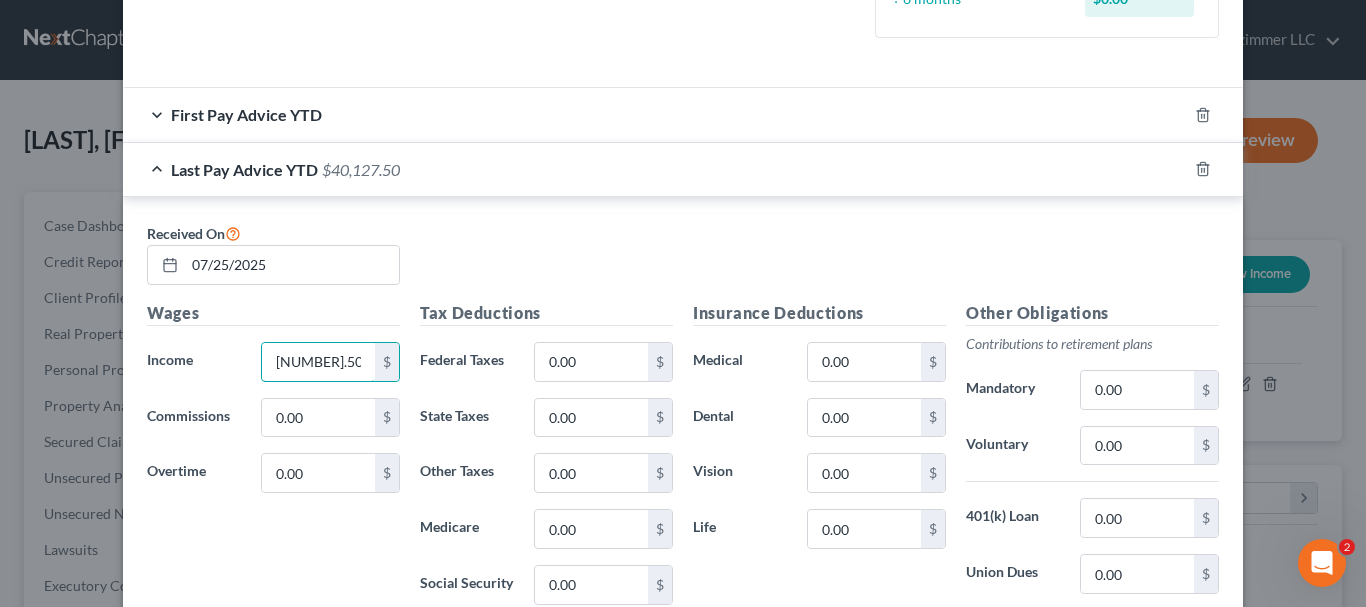 type on "40,127.50" 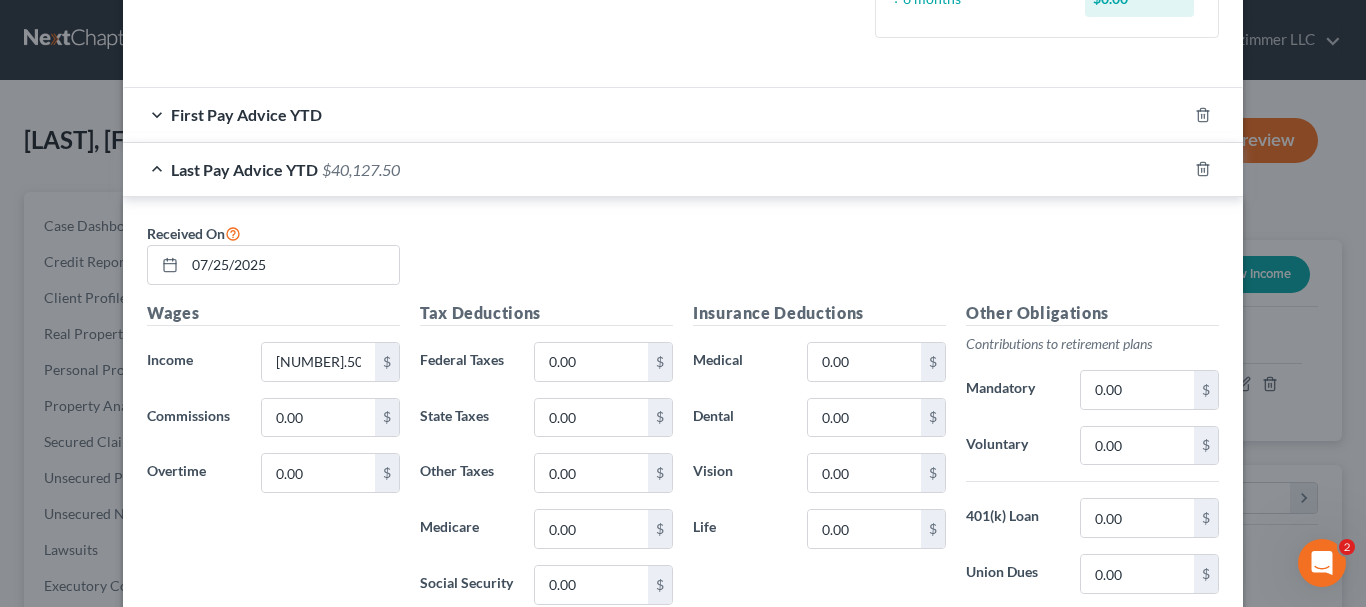 click on "First Pay Advice YTD" at bounding box center [655, 114] 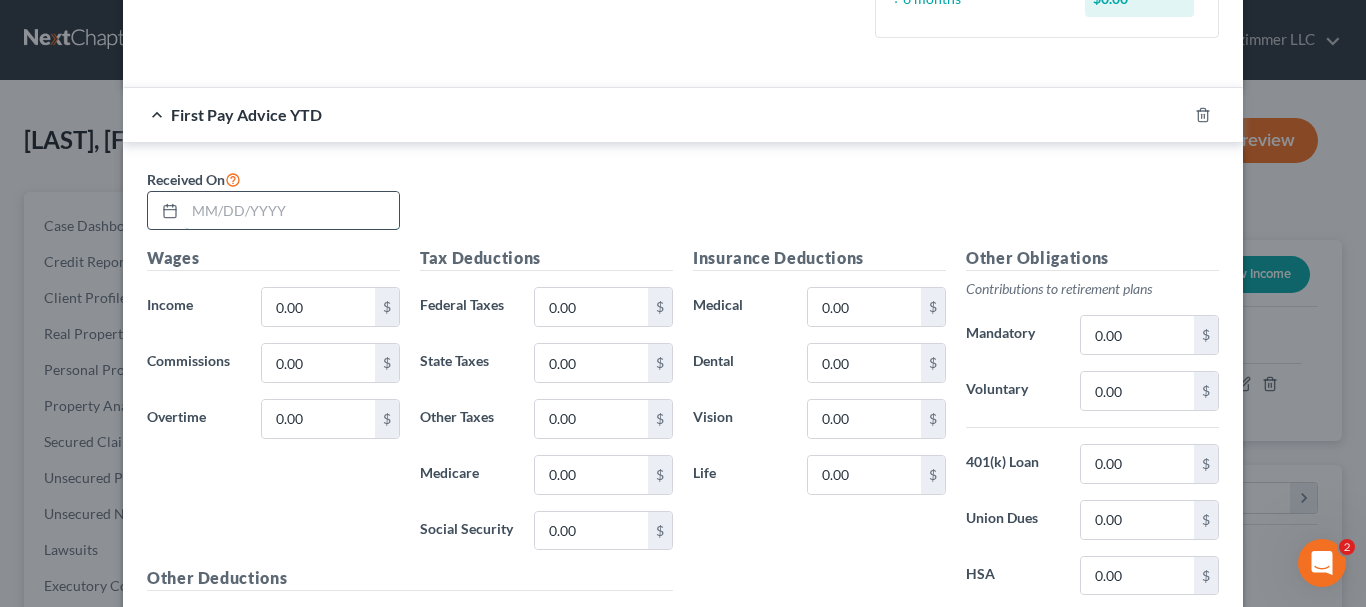 click at bounding box center [292, 211] 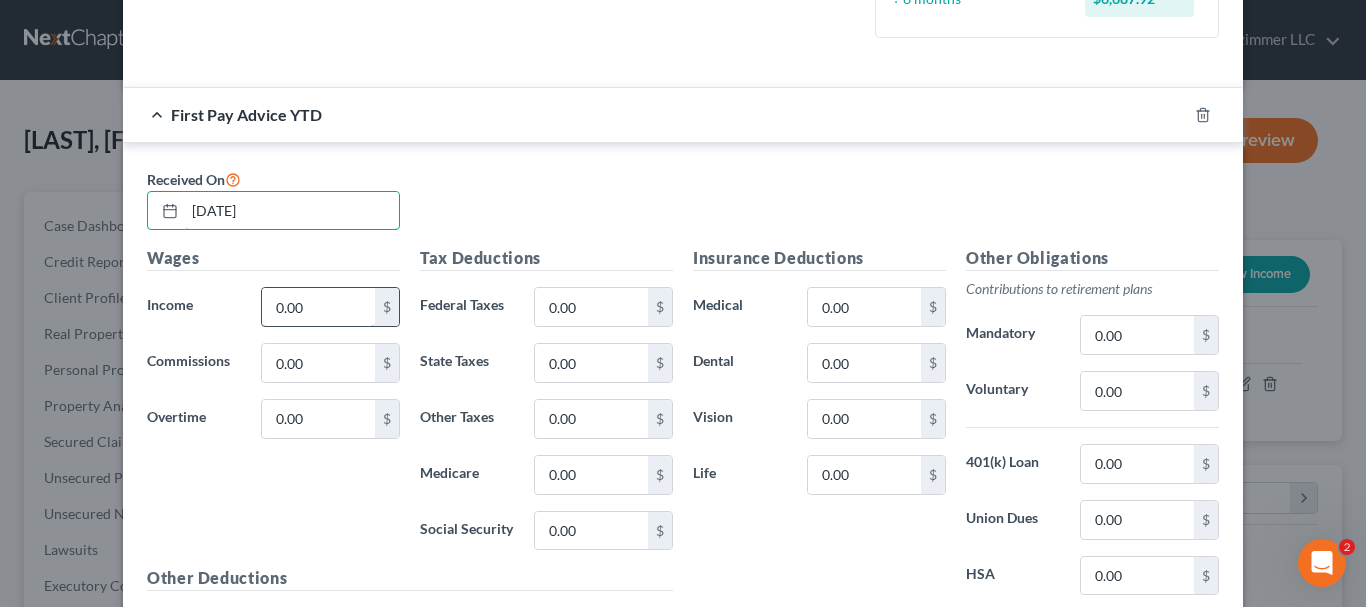 type on "01/24/25" 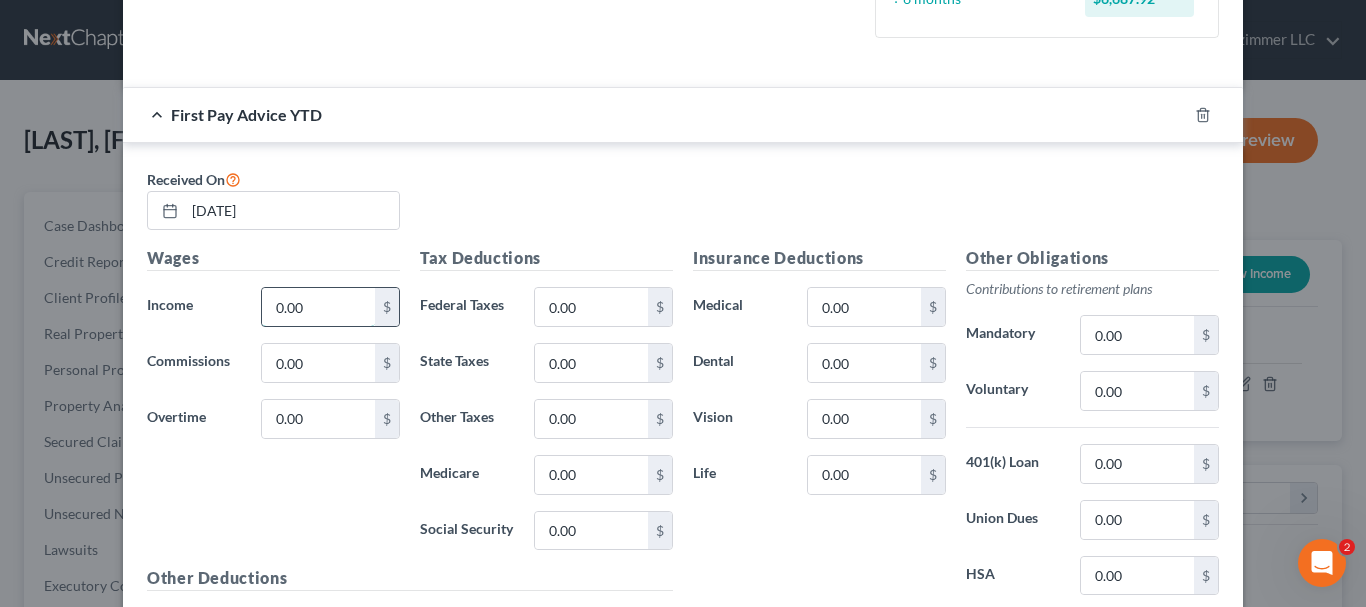 click on "0.00" at bounding box center [318, 307] 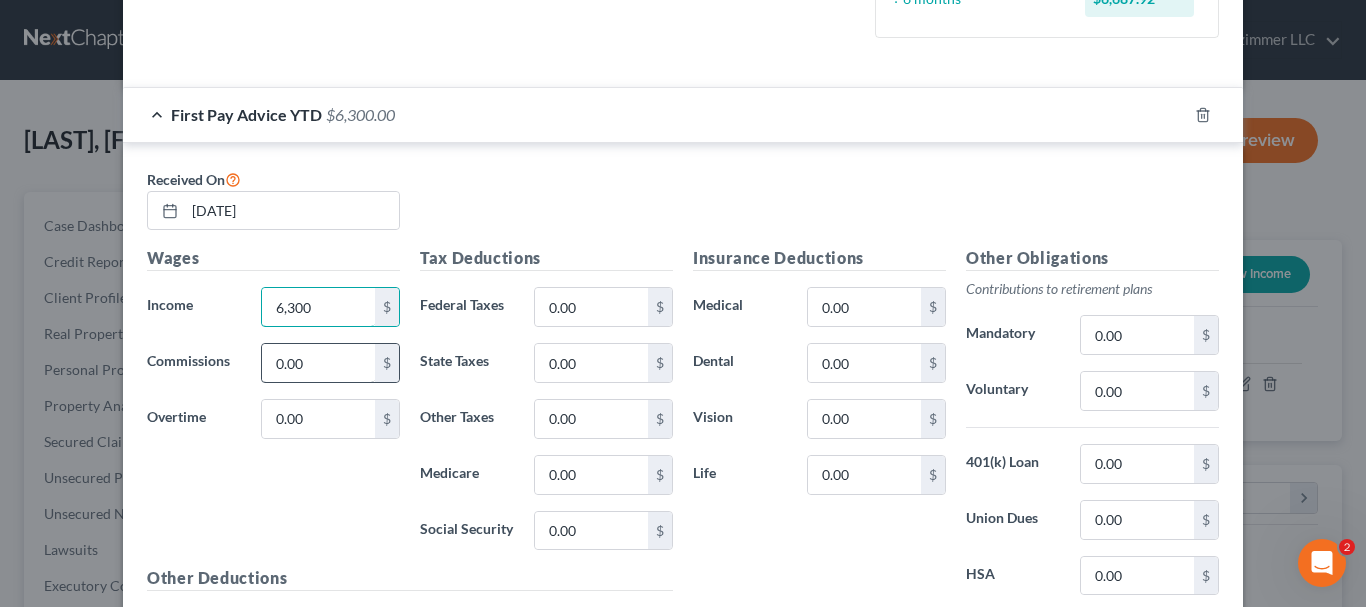 type on "6,300" 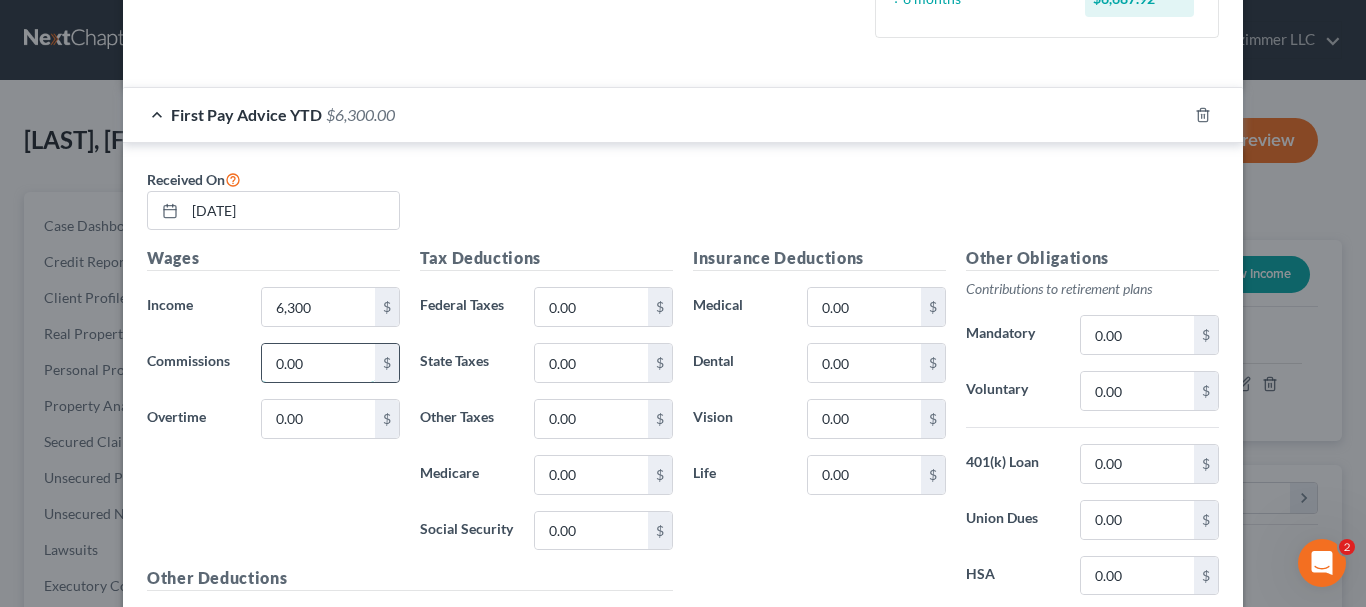 click on "0.00" at bounding box center [318, 363] 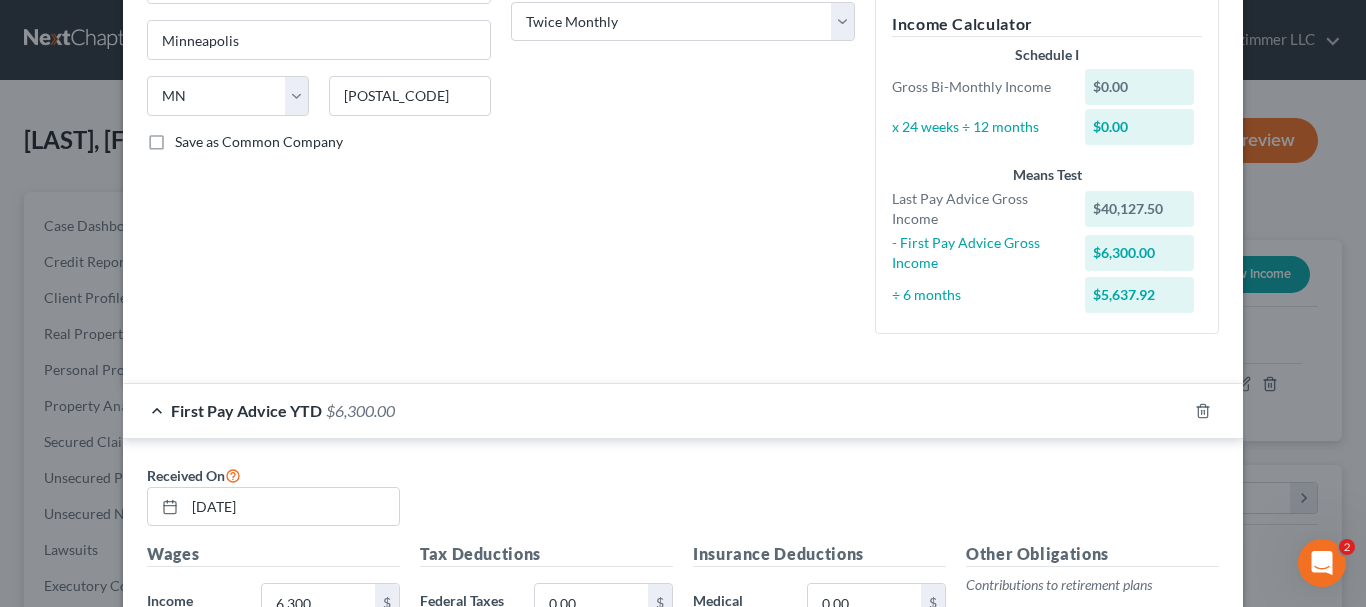 scroll, scrollTop: 333, scrollLeft: 0, axis: vertical 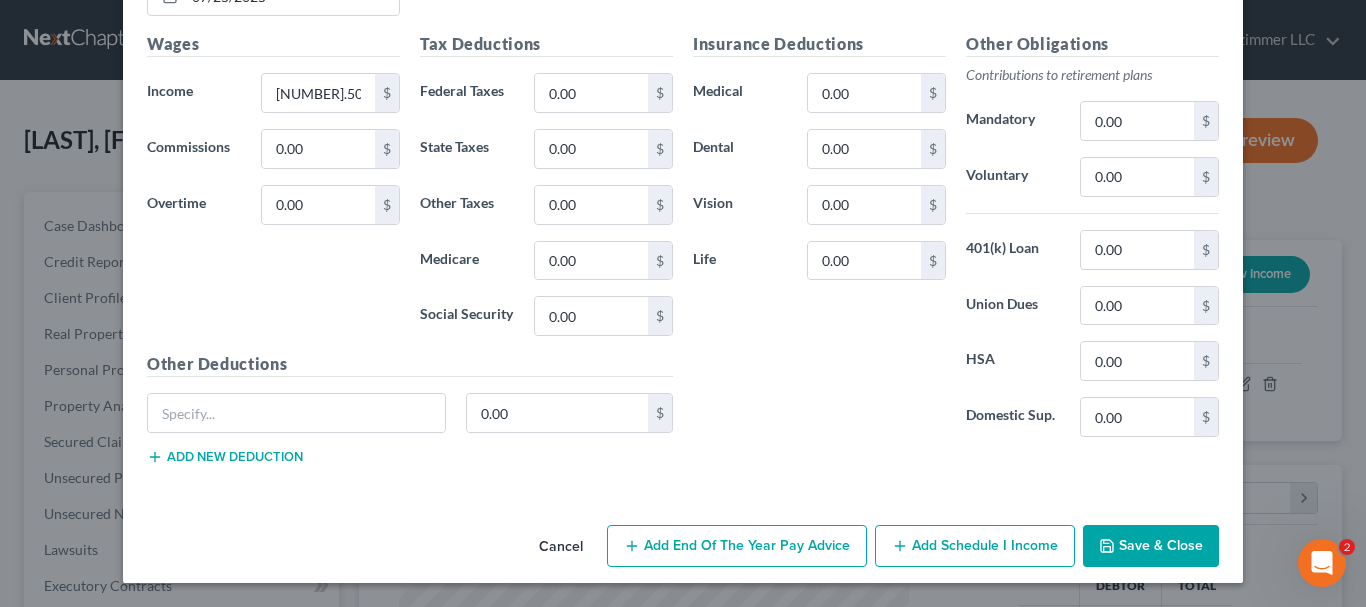 click on "Add Schedule I Income" at bounding box center [975, 546] 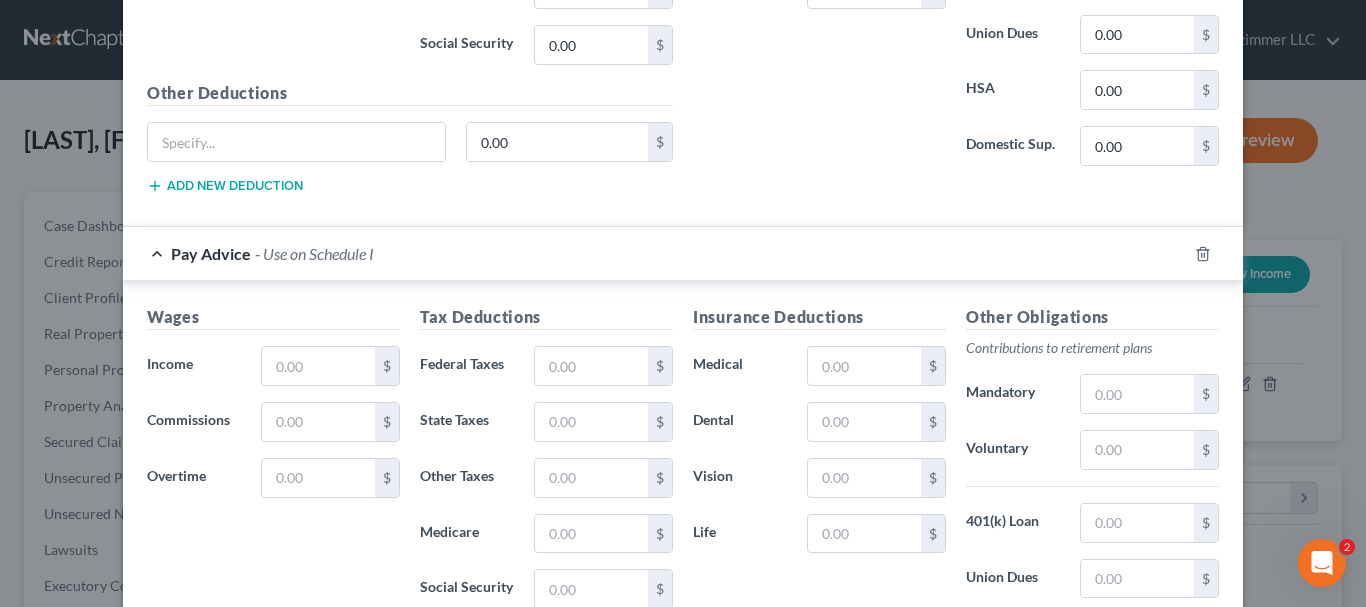 scroll, scrollTop: 1771, scrollLeft: 0, axis: vertical 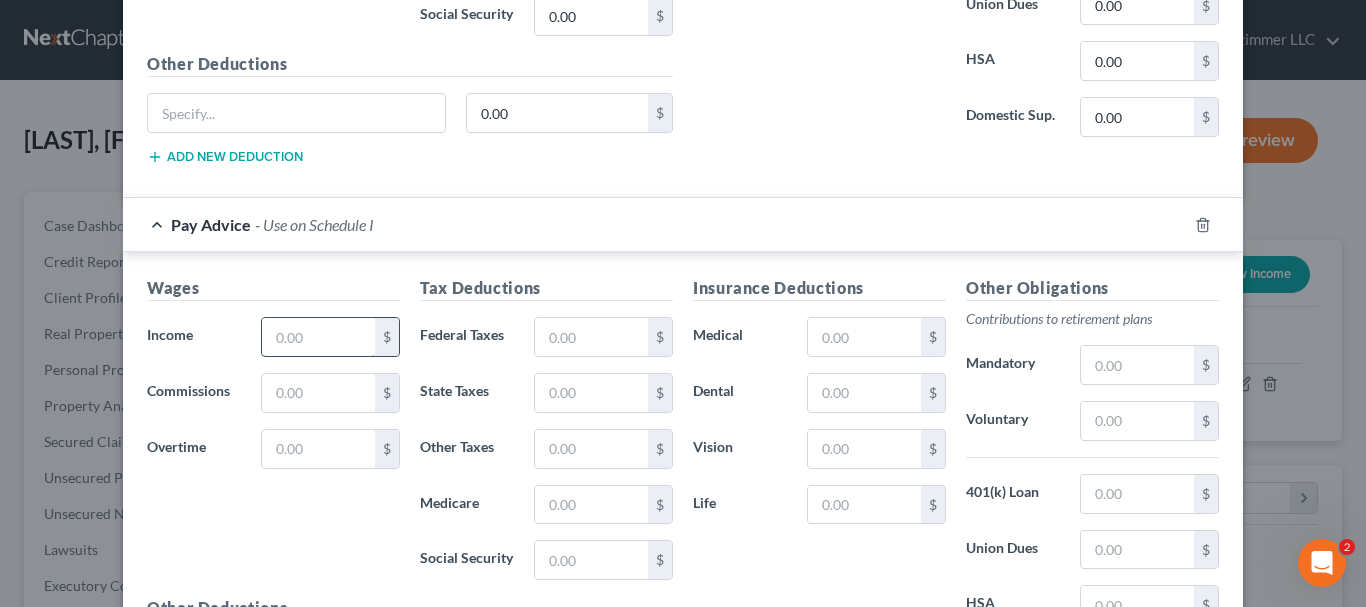 click at bounding box center [318, 337] 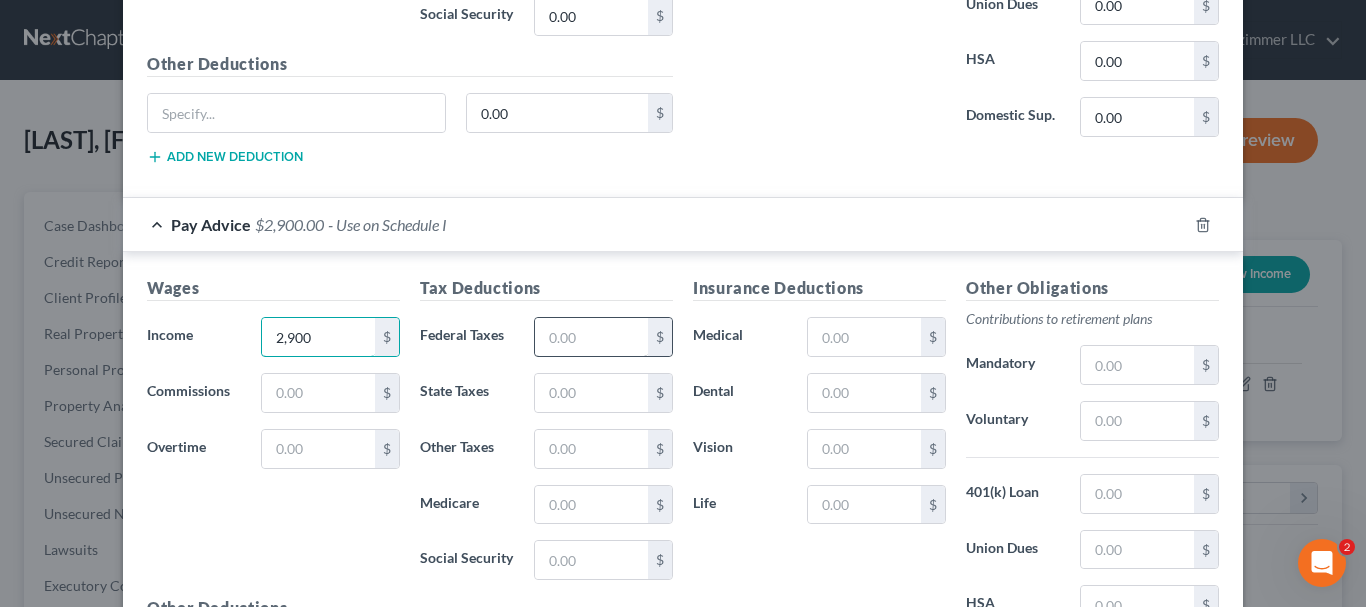 type on "2,900" 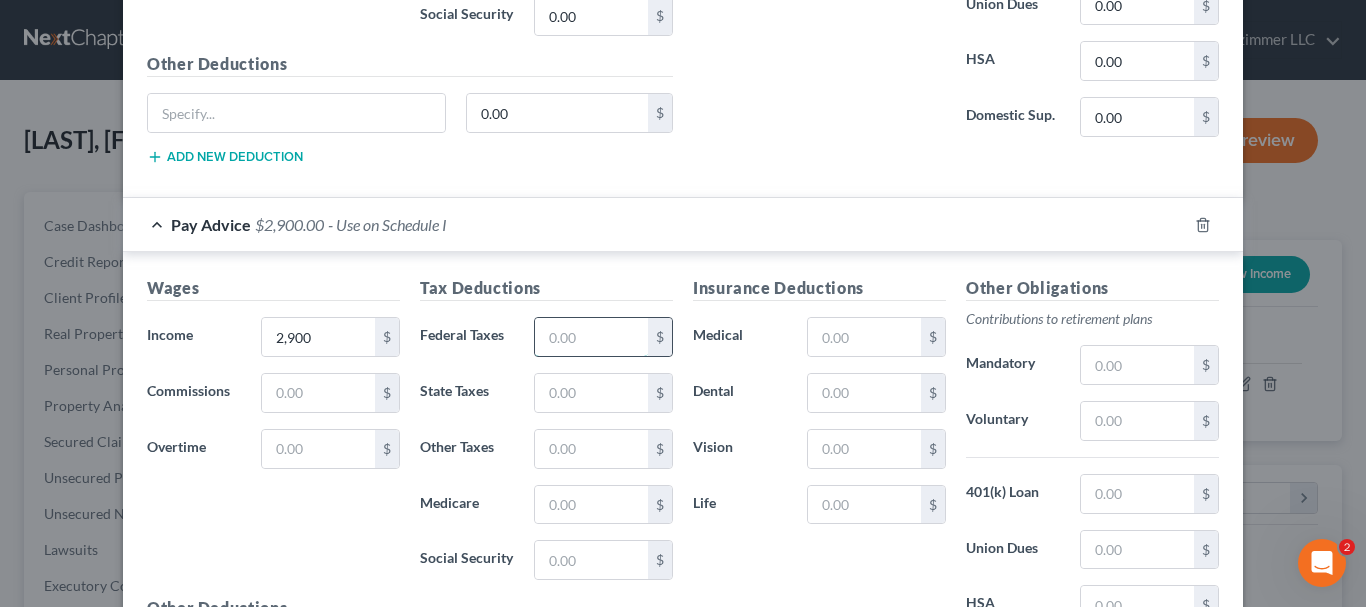 click at bounding box center [591, 337] 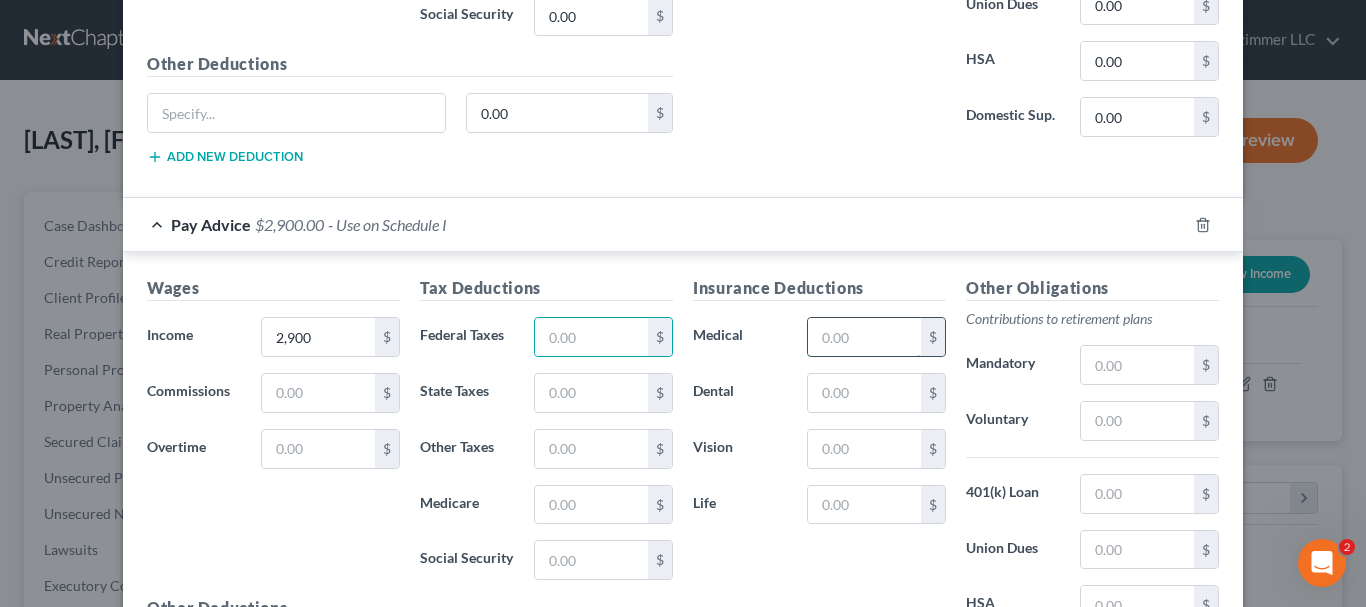 click at bounding box center (864, 337) 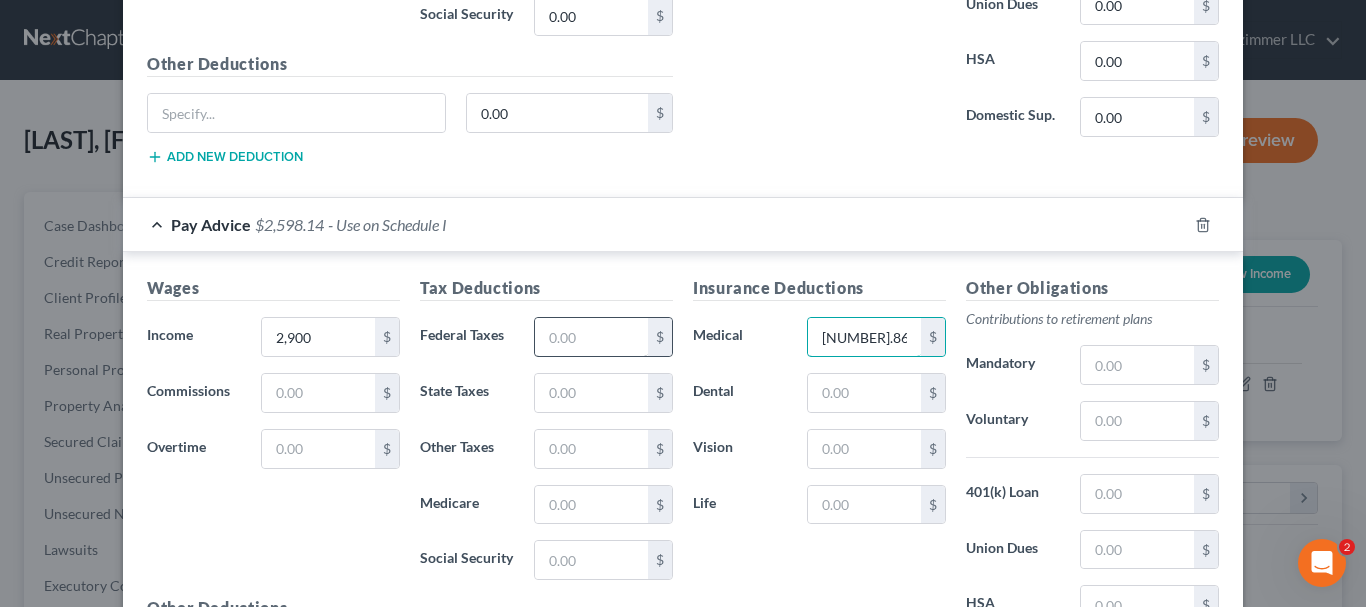 type on "301.86" 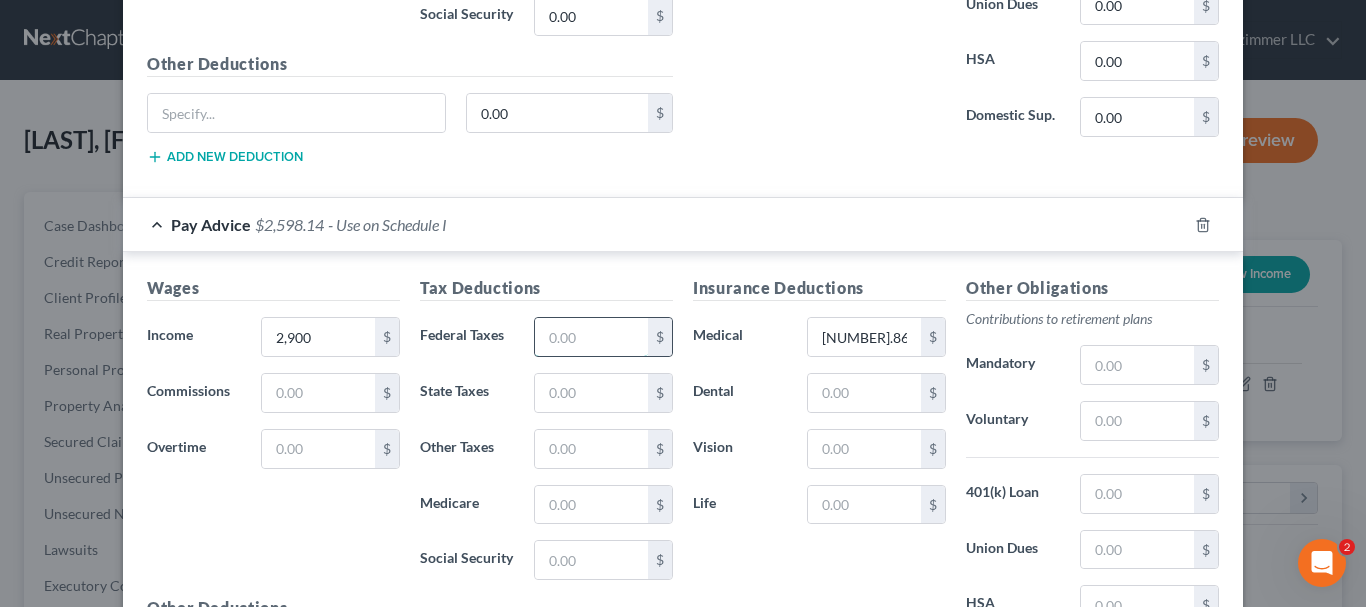 click at bounding box center [591, 337] 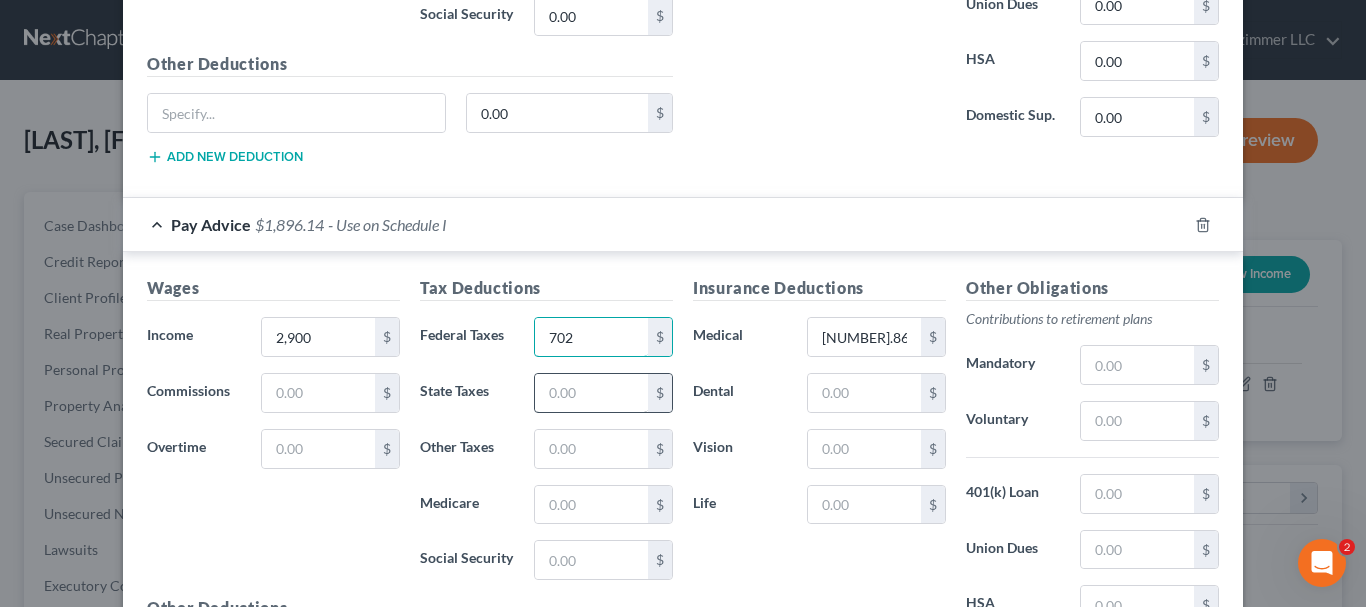 type on "702" 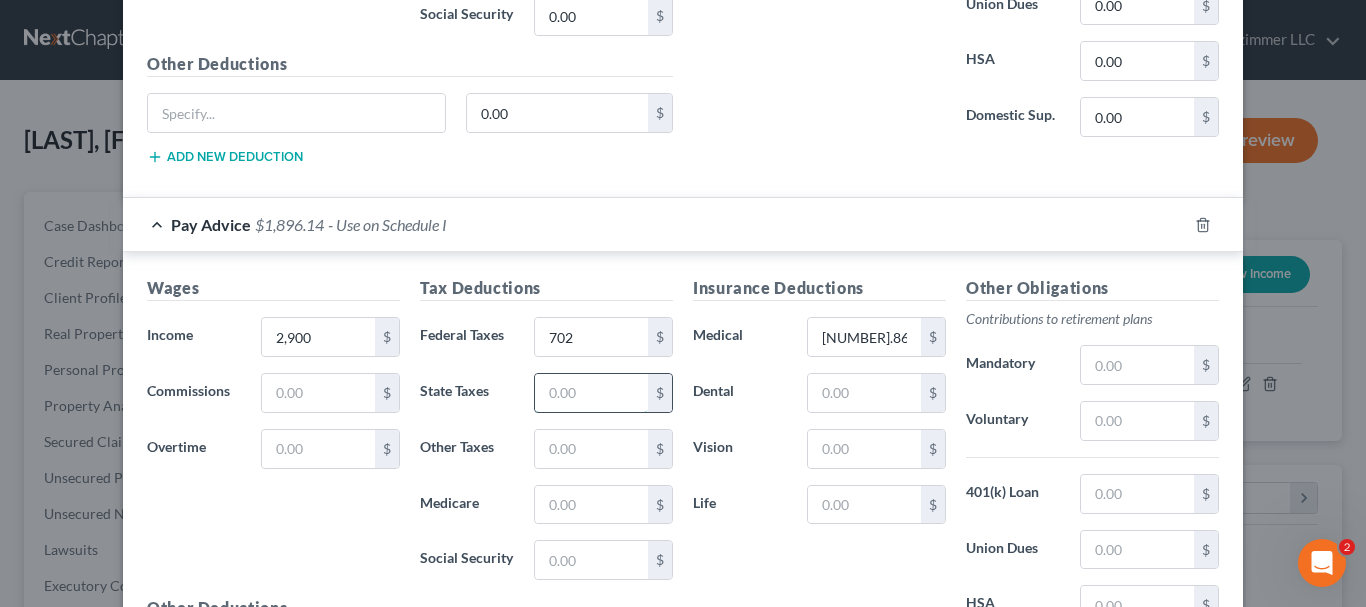 click at bounding box center (591, 393) 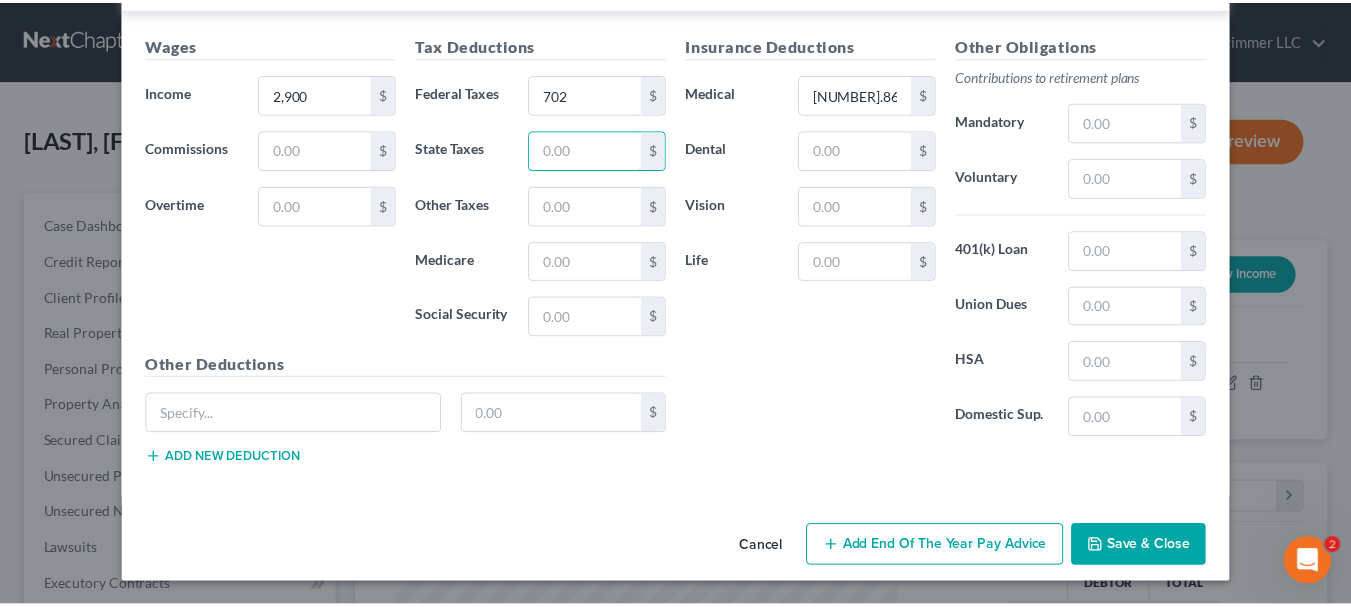 scroll, scrollTop: 2015, scrollLeft: 0, axis: vertical 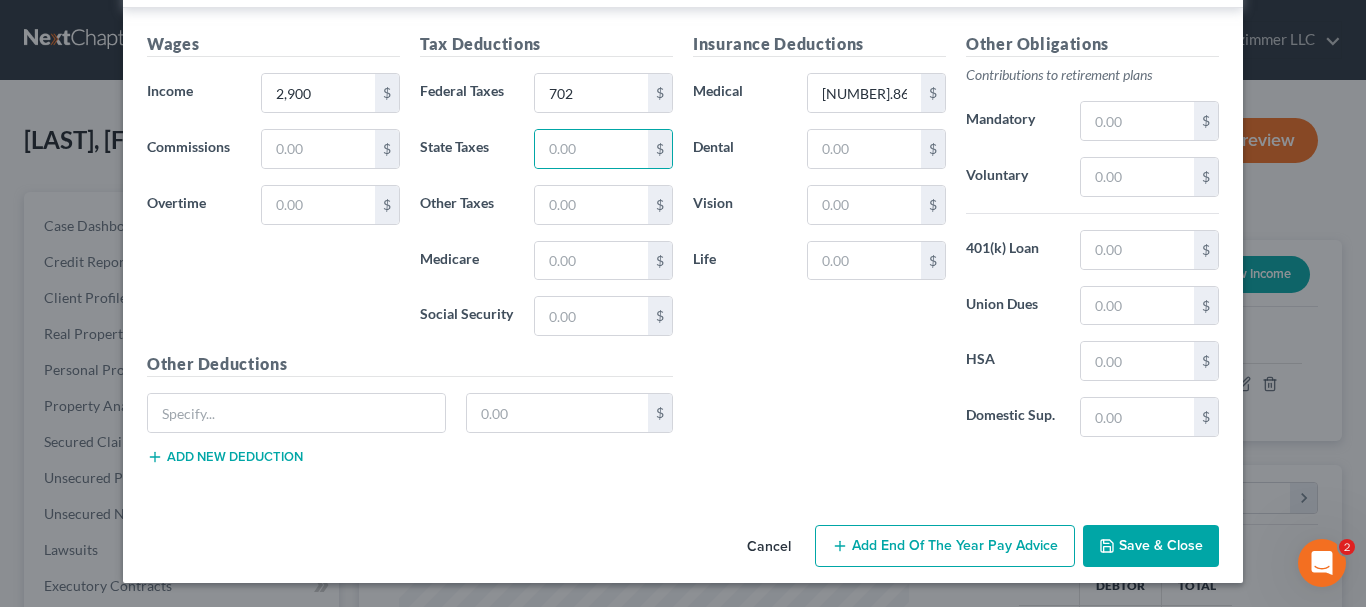 click on "Save & Close" at bounding box center [1151, 546] 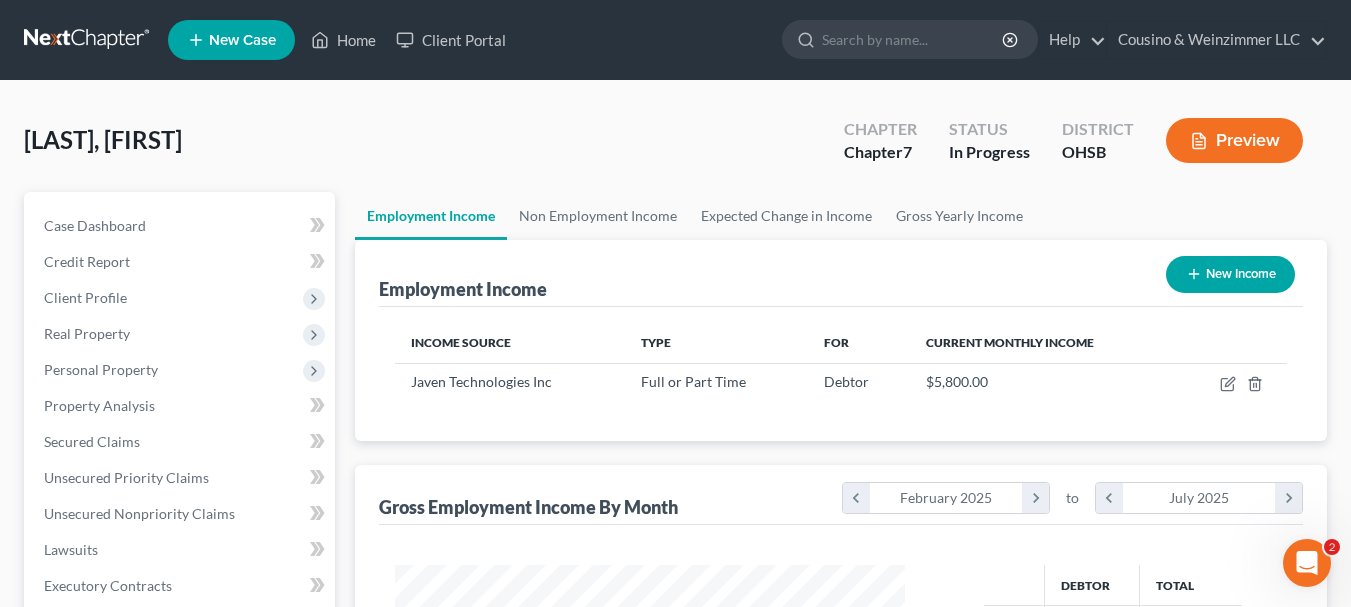 scroll, scrollTop: 359, scrollLeft: 544, axis: both 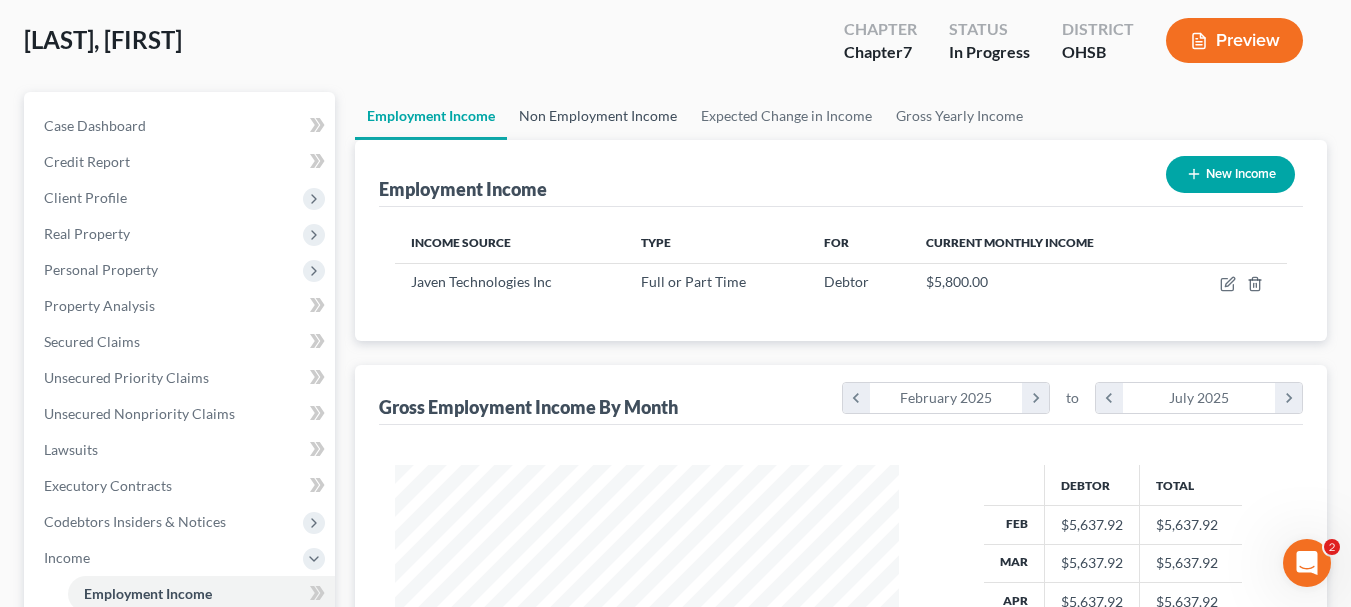 click on "Non Employment Income" at bounding box center (598, 116) 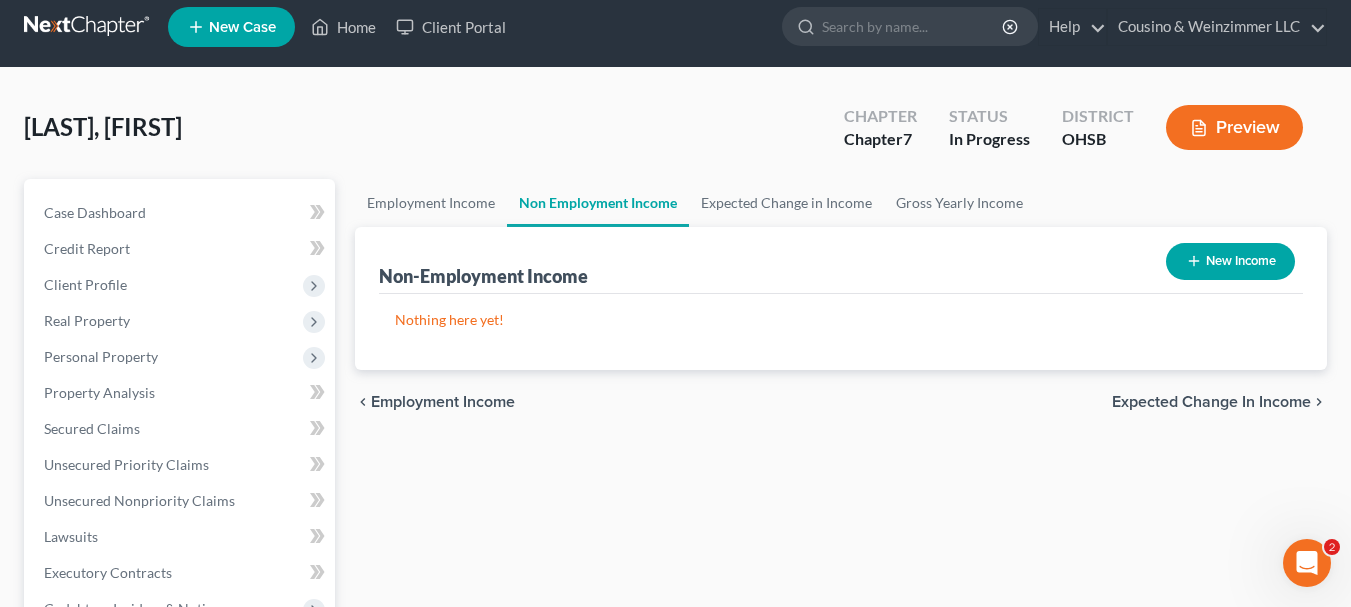 scroll, scrollTop: 0, scrollLeft: 0, axis: both 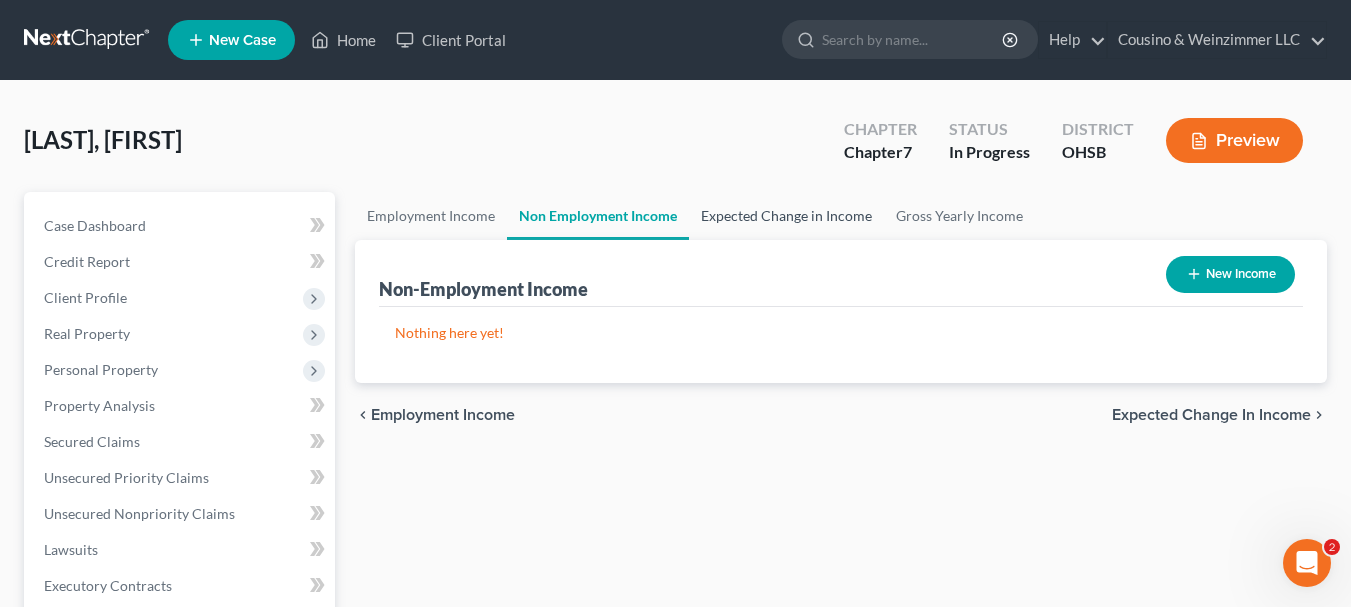 click on "Expected Change in Income" at bounding box center [786, 216] 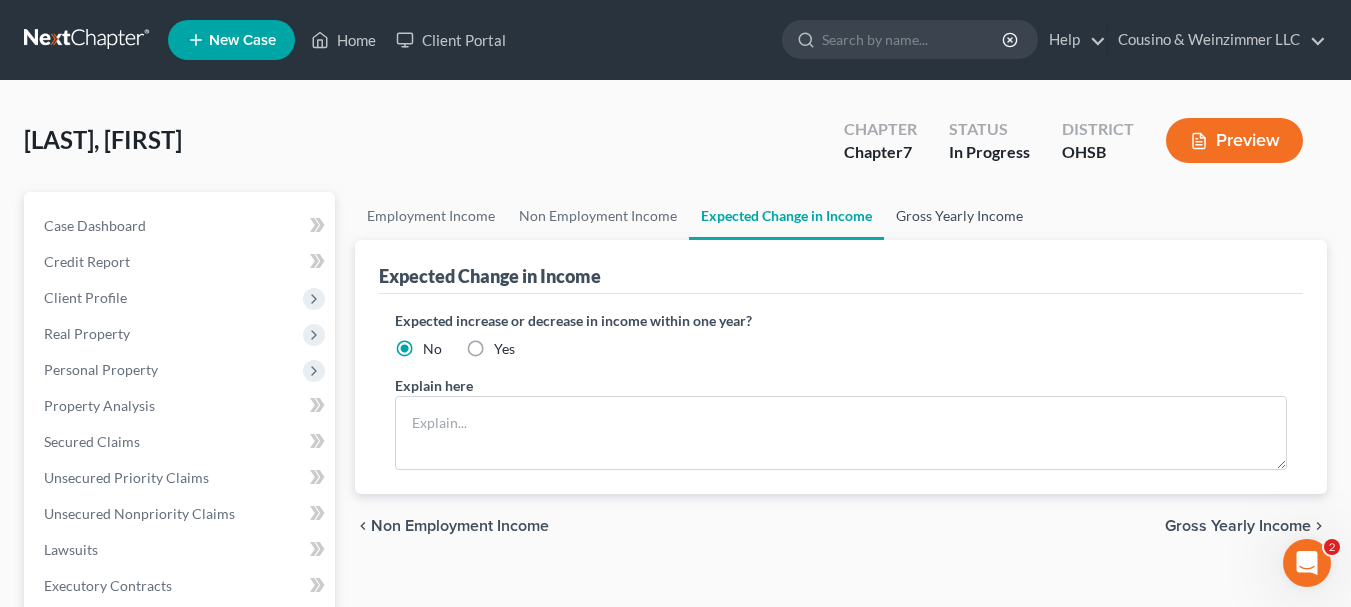 click on "Gross Yearly Income" at bounding box center (959, 216) 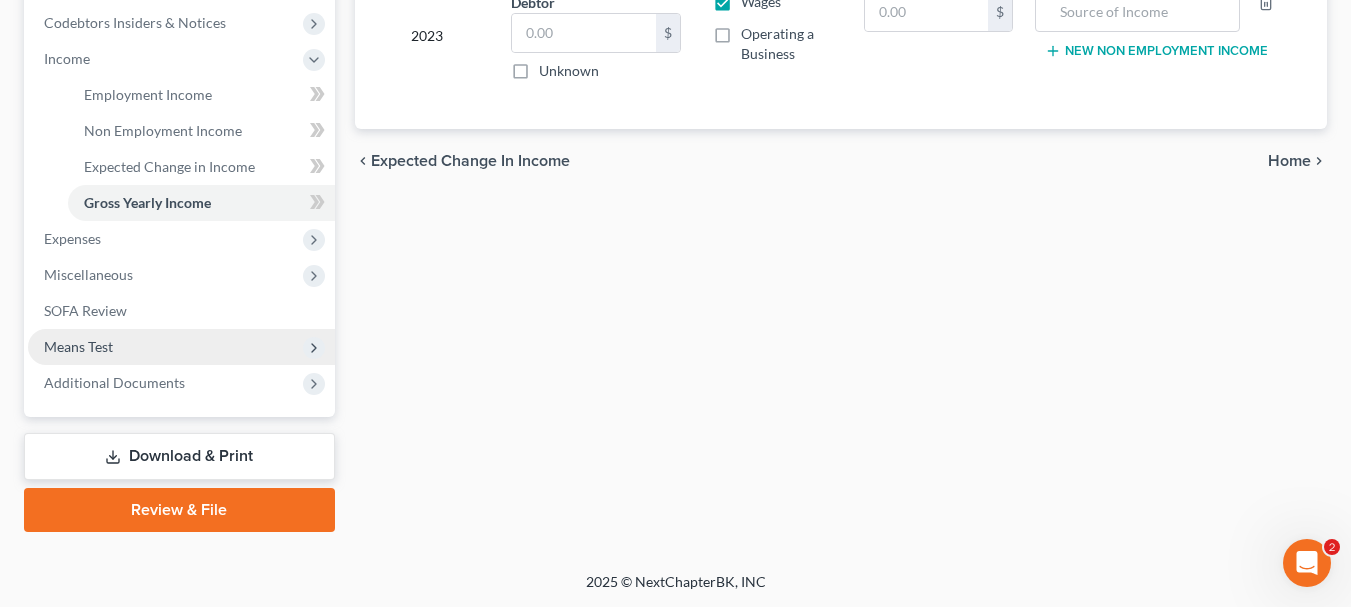 scroll, scrollTop: 600, scrollLeft: 0, axis: vertical 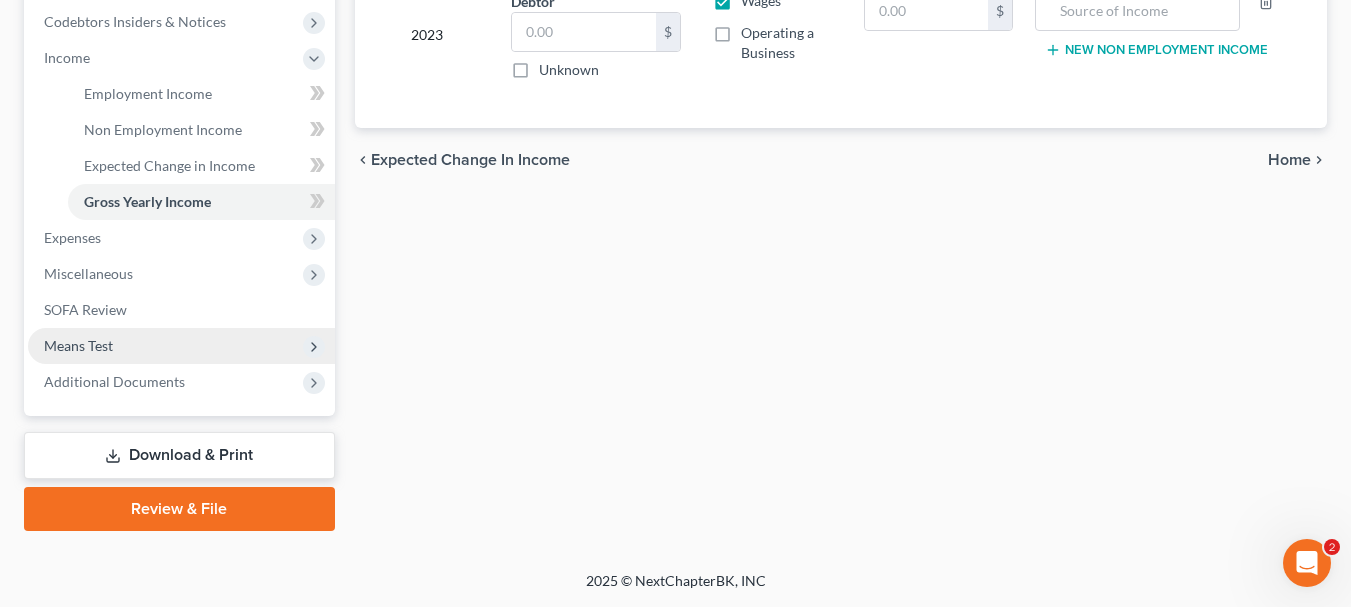 click on "Means Test" at bounding box center (181, 346) 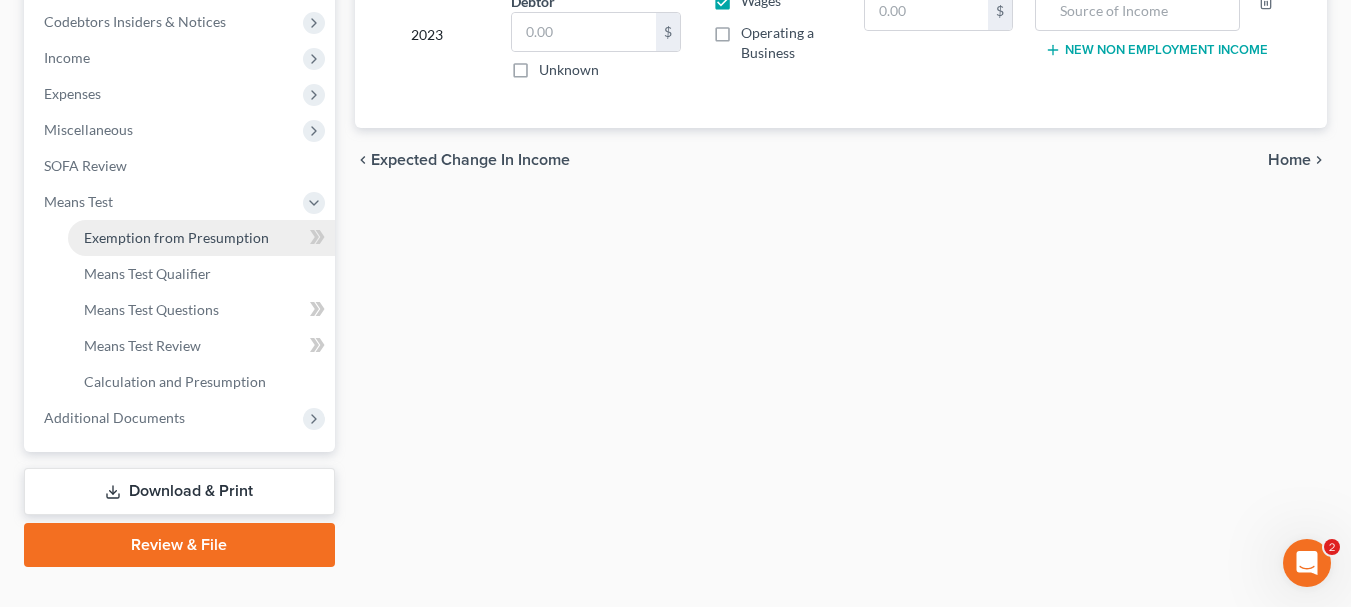 click on "Exemption from Presumption" at bounding box center [176, 237] 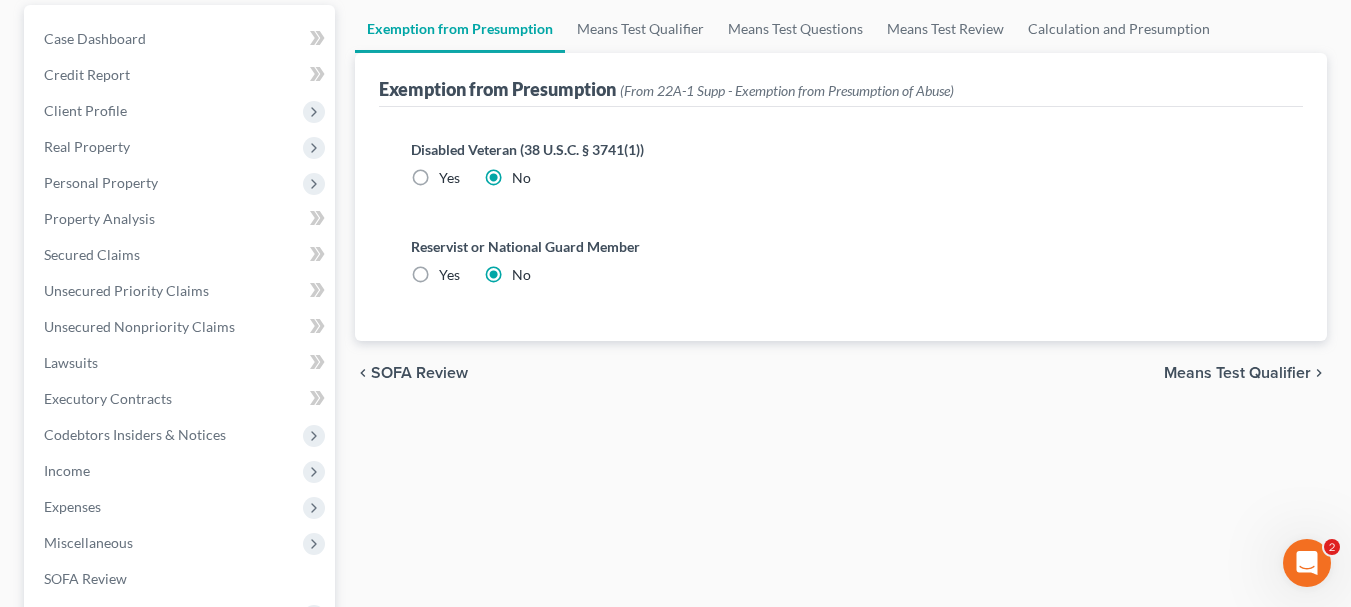 scroll, scrollTop: 0, scrollLeft: 0, axis: both 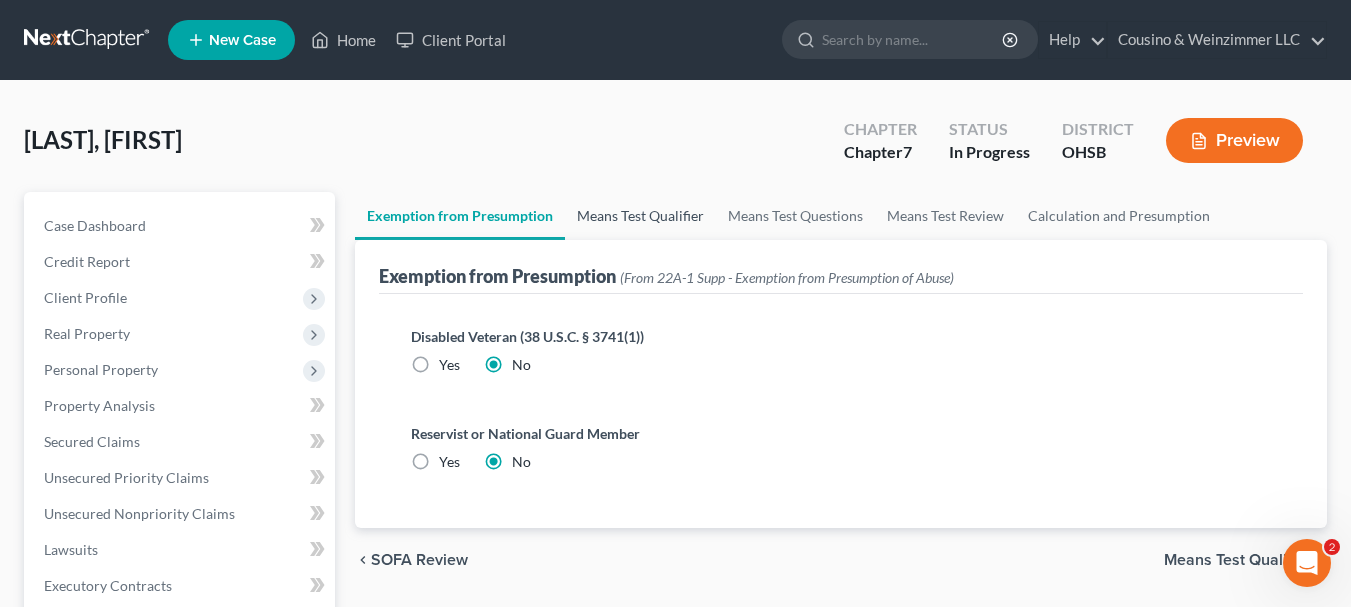 click on "Means Test Qualifier" at bounding box center [640, 216] 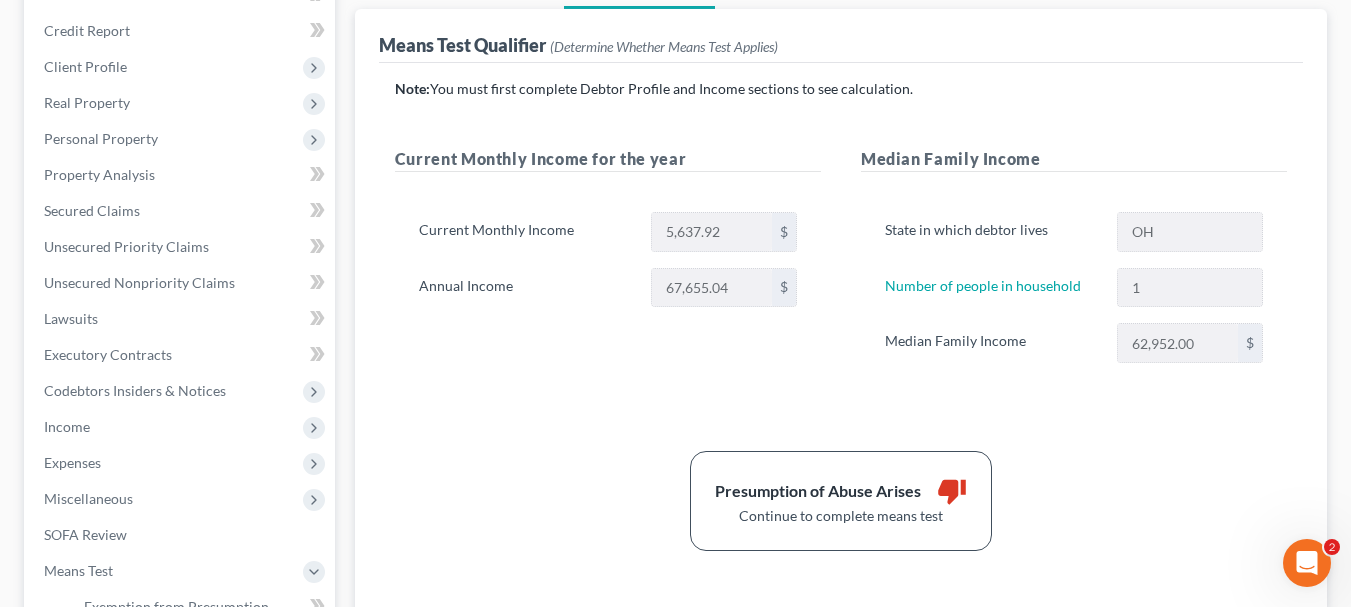 scroll, scrollTop: 200, scrollLeft: 0, axis: vertical 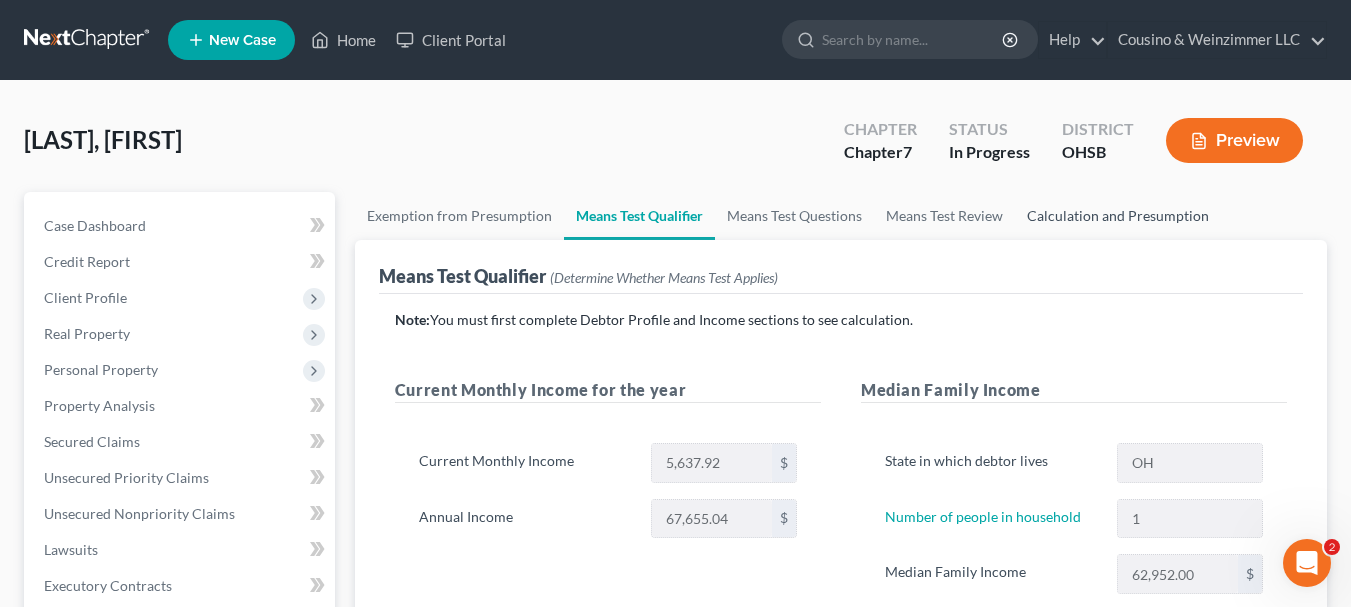 click on "Calculation and Presumption" at bounding box center (1118, 216) 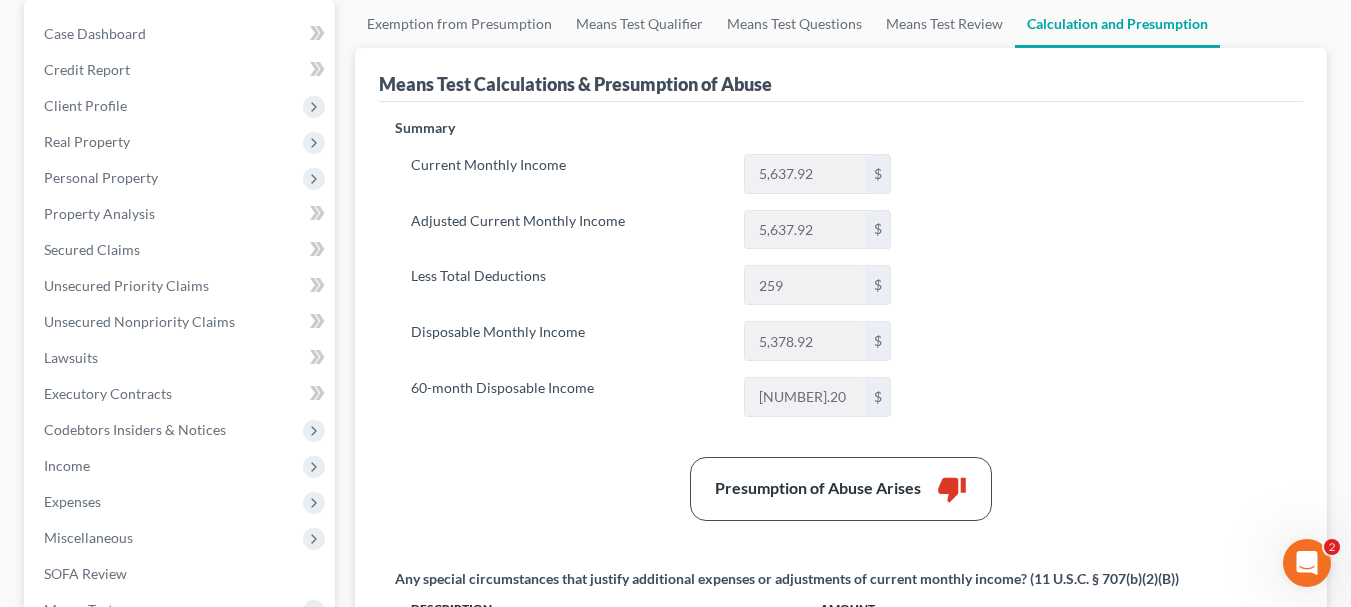 scroll, scrollTop: 200, scrollLeft: 0, axis: vertical 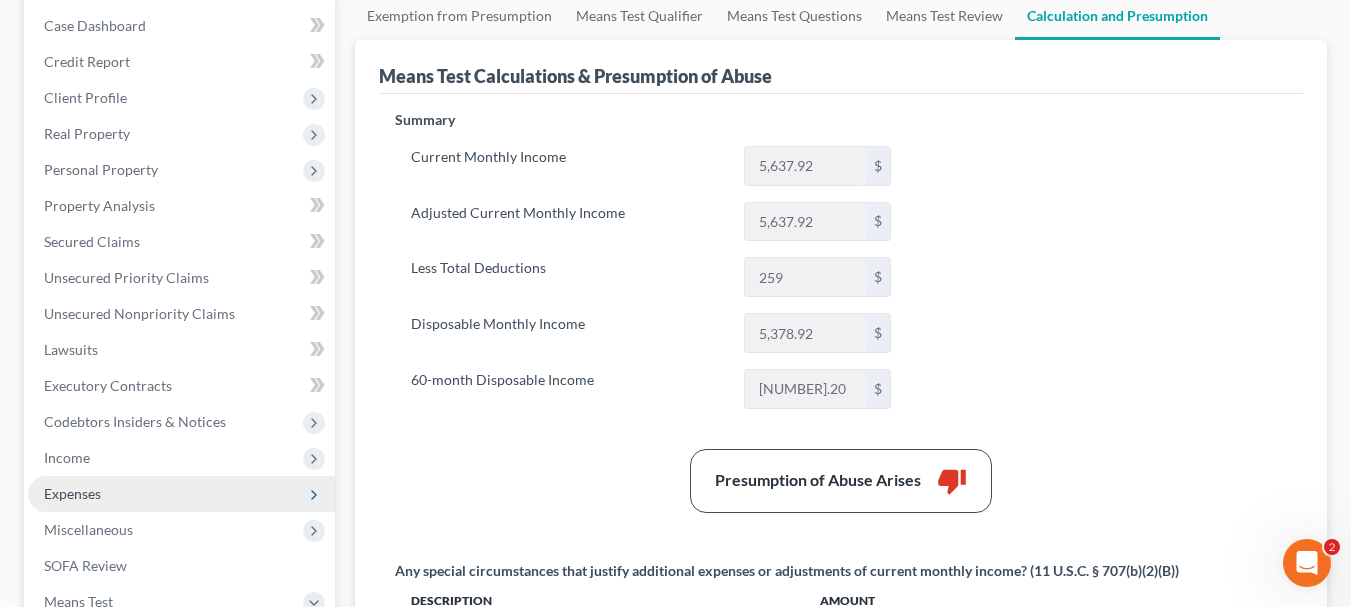 click on "Expenses" at bounding box center [72, 493] 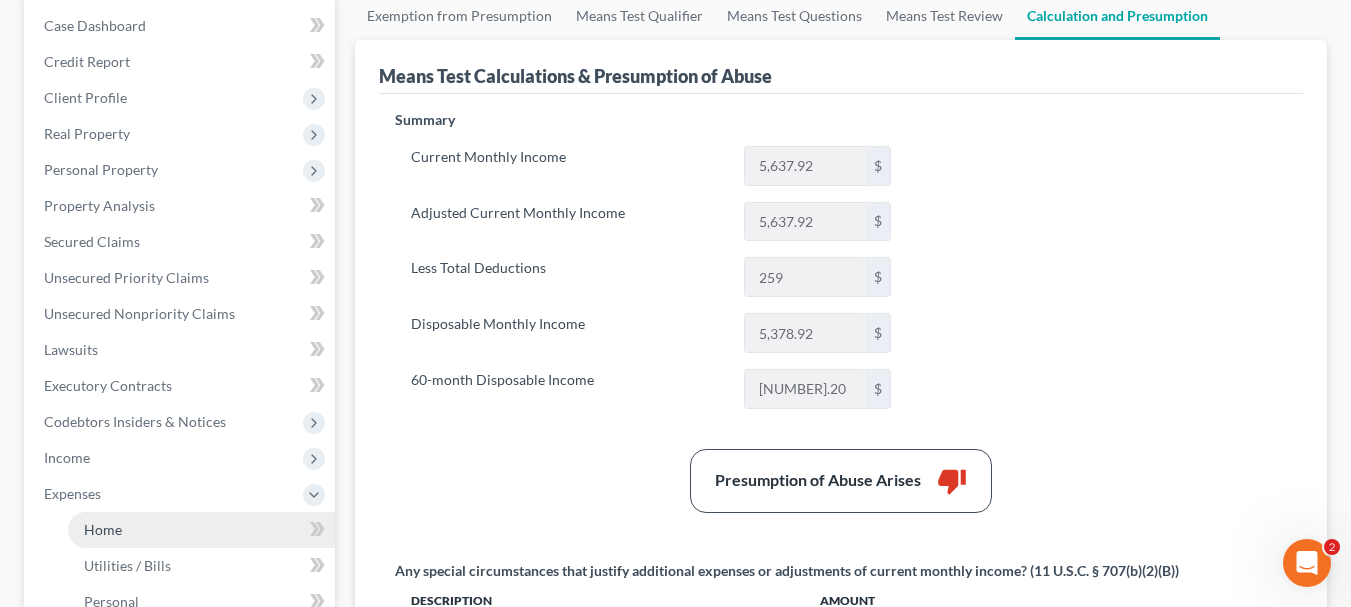 click on "Home" at bounding box center [103, 529] 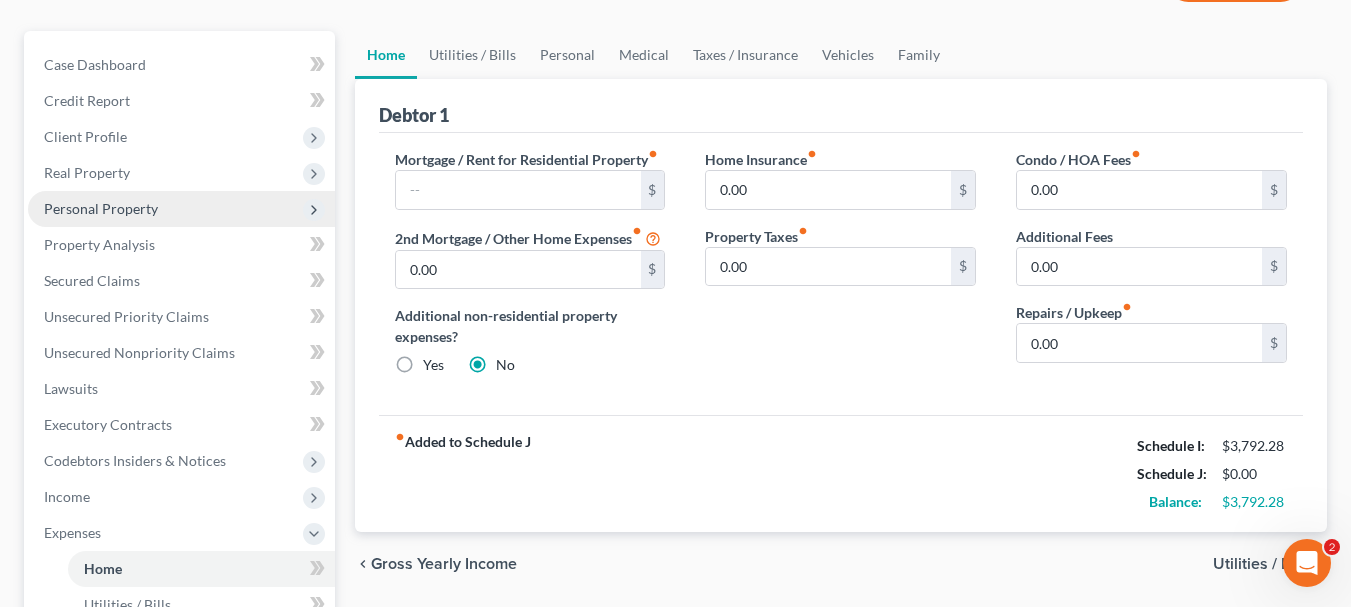 scroll, scrollTop: 100, scrollLeft: 0, axis: vertical 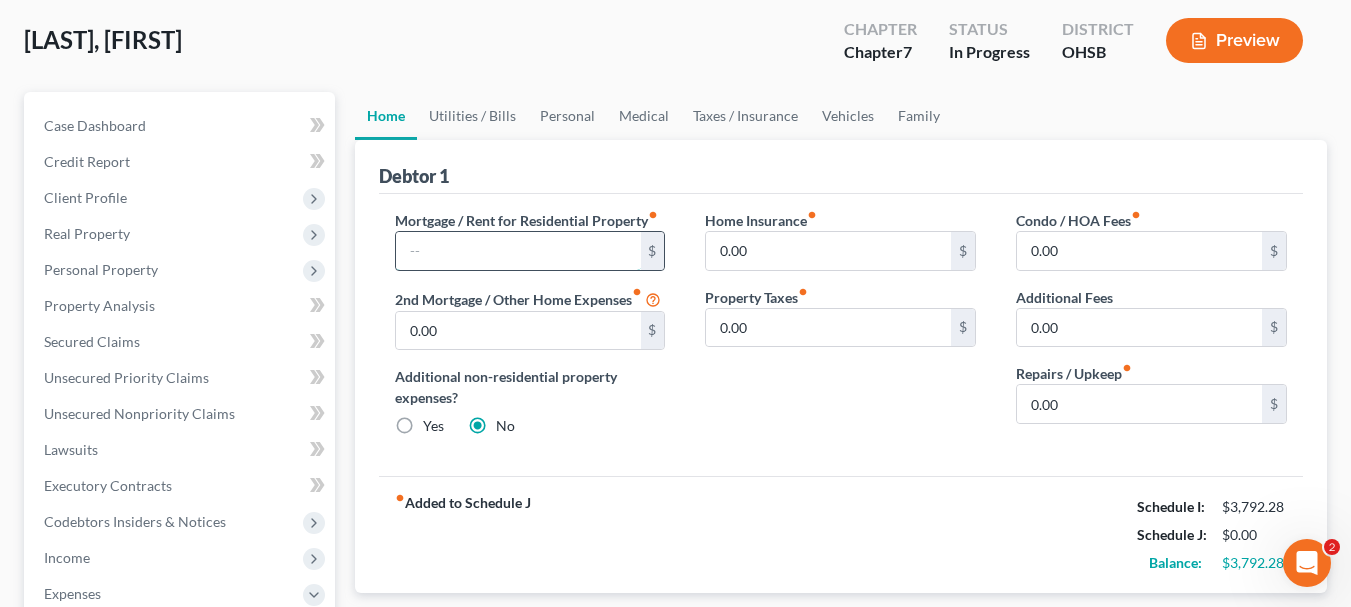 click at bounding box center [518, 251] 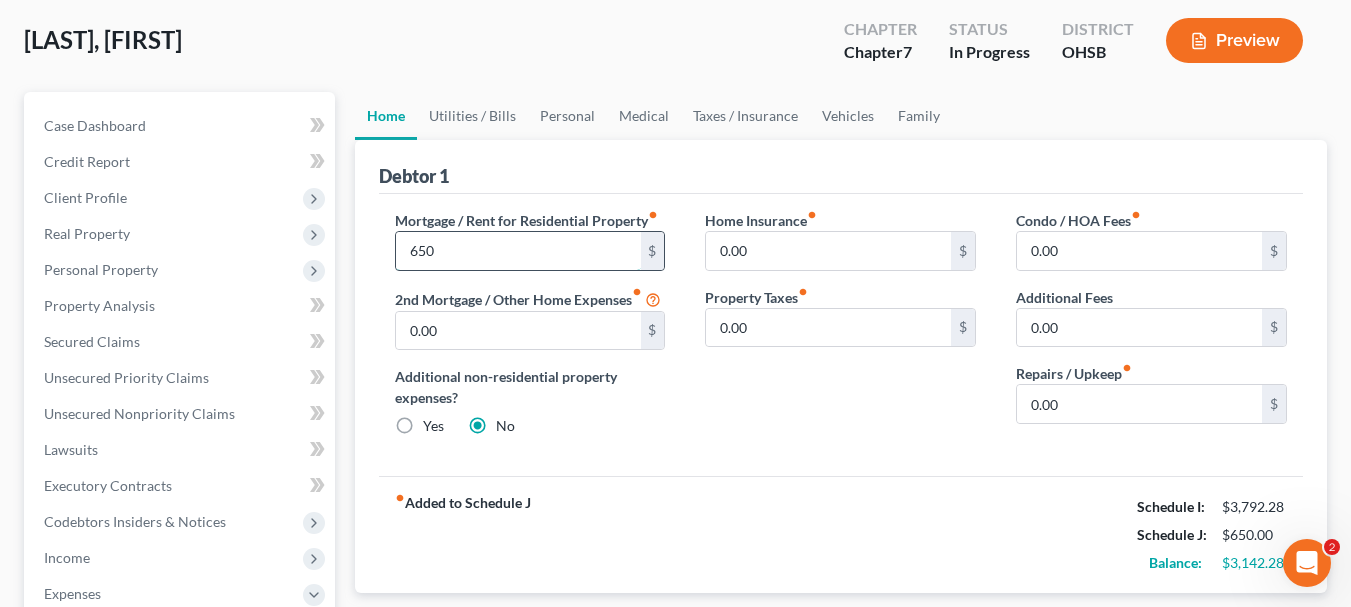 type on "650" 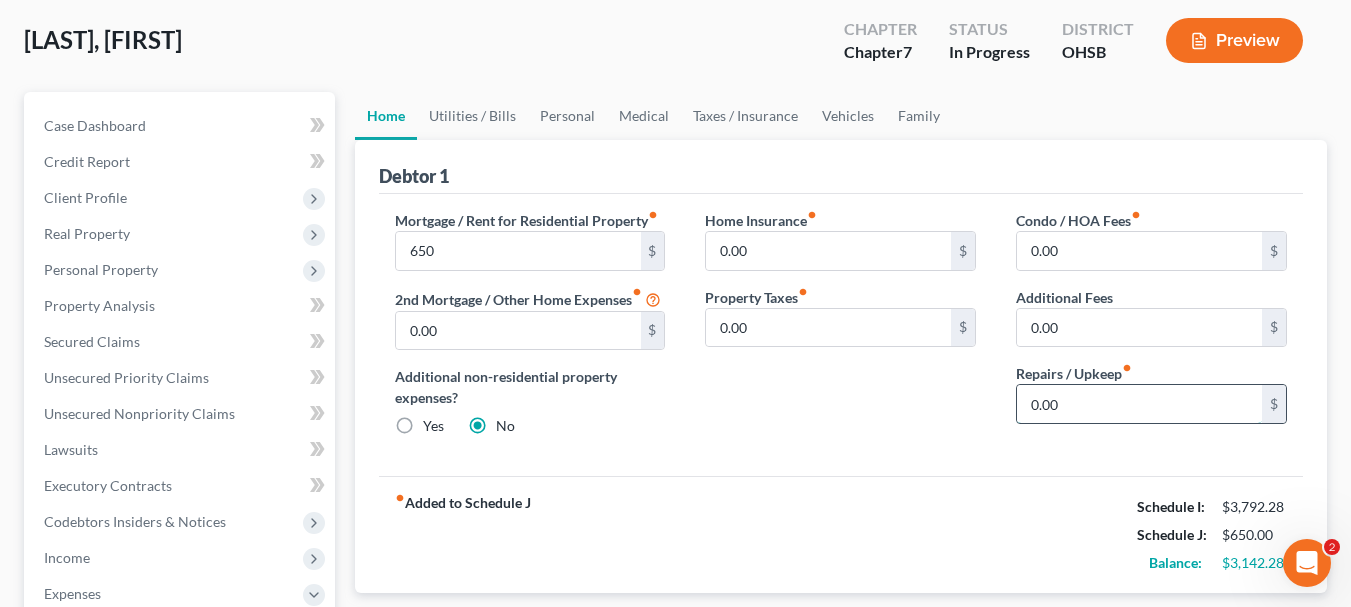 click on "0.00" at bounding box center [1139, 404] 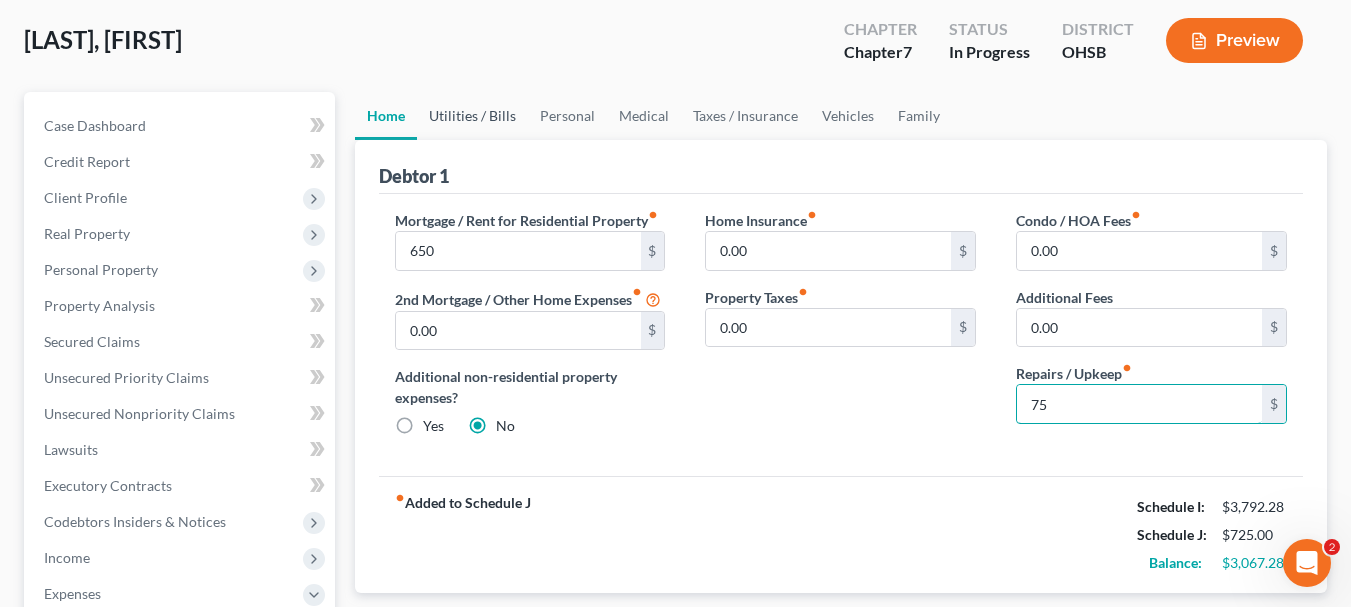 type on "75" 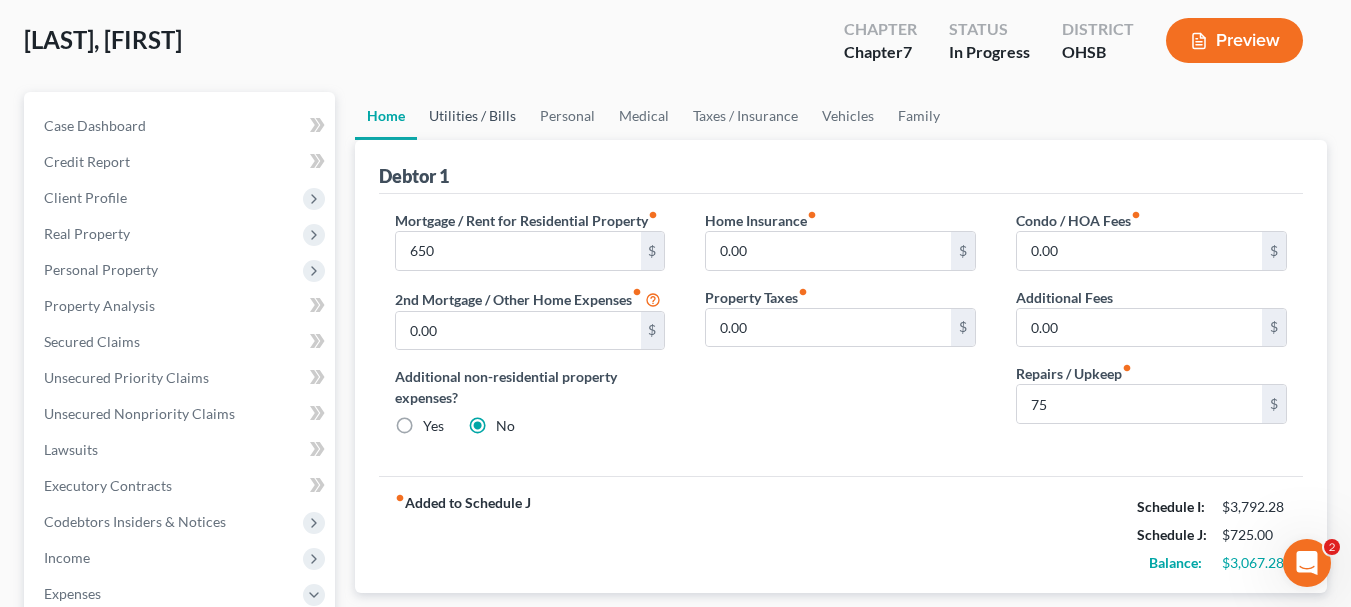 click on "Utilities / Bills" at bounding box center (472, 116) 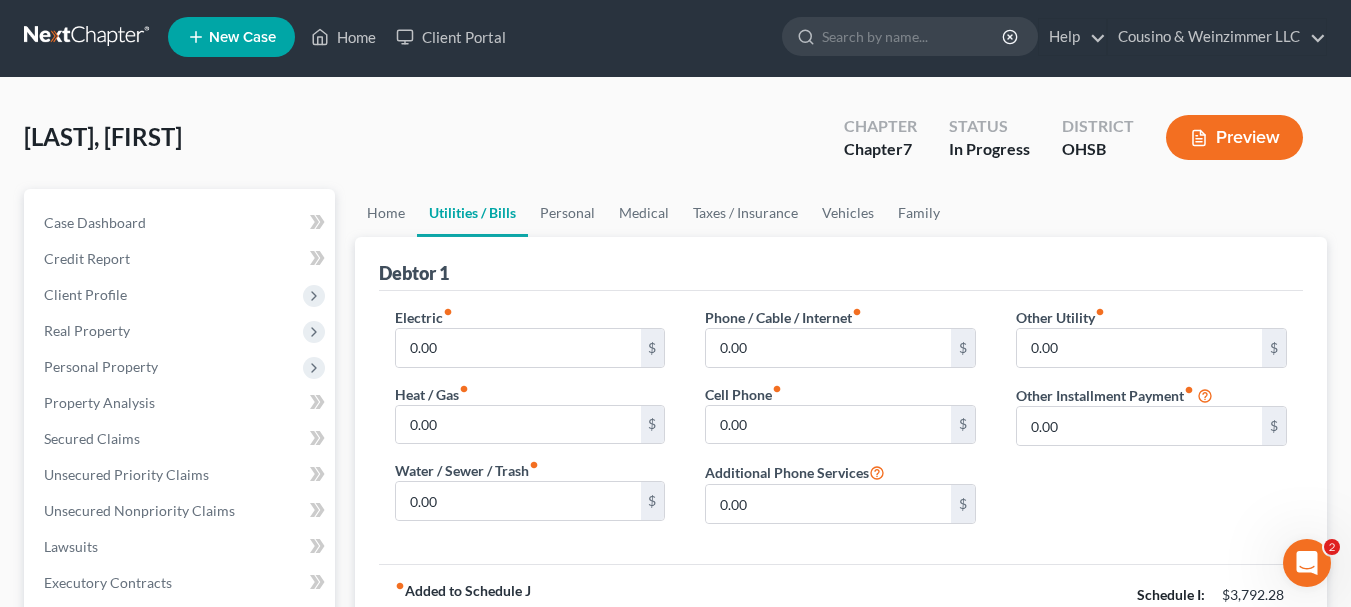 scroll, scrollTop: 0, scrollLeft: 0, axis: both 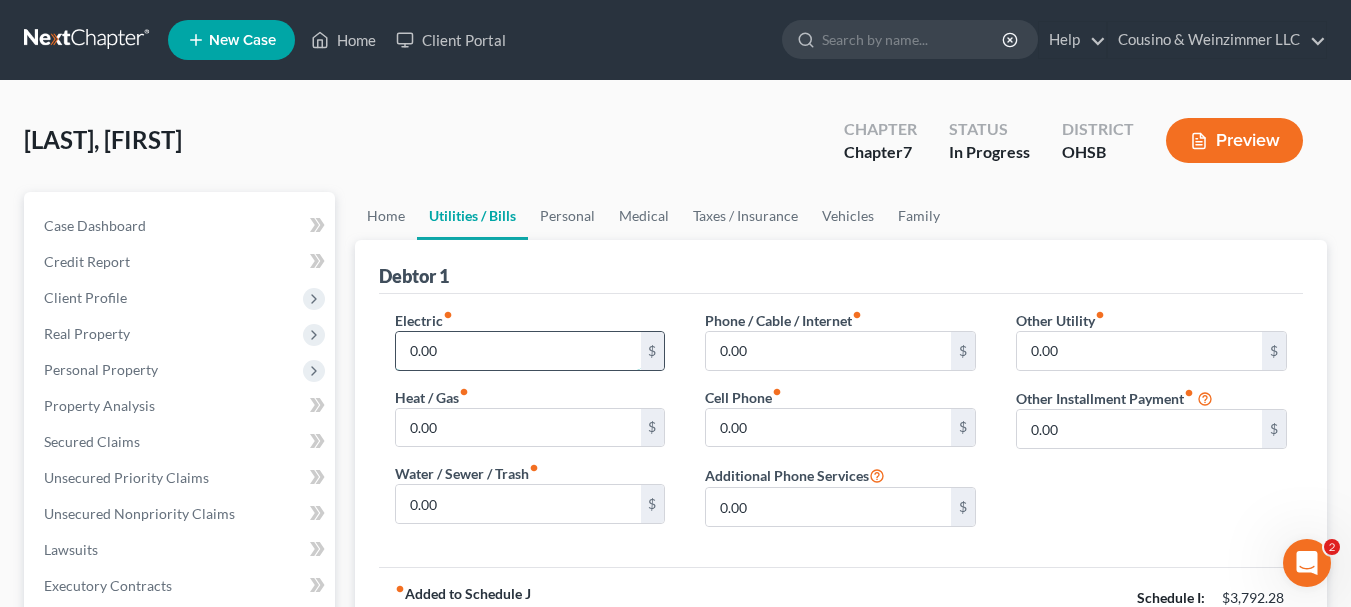 click on "0.00" at bounding box center [518, 351] 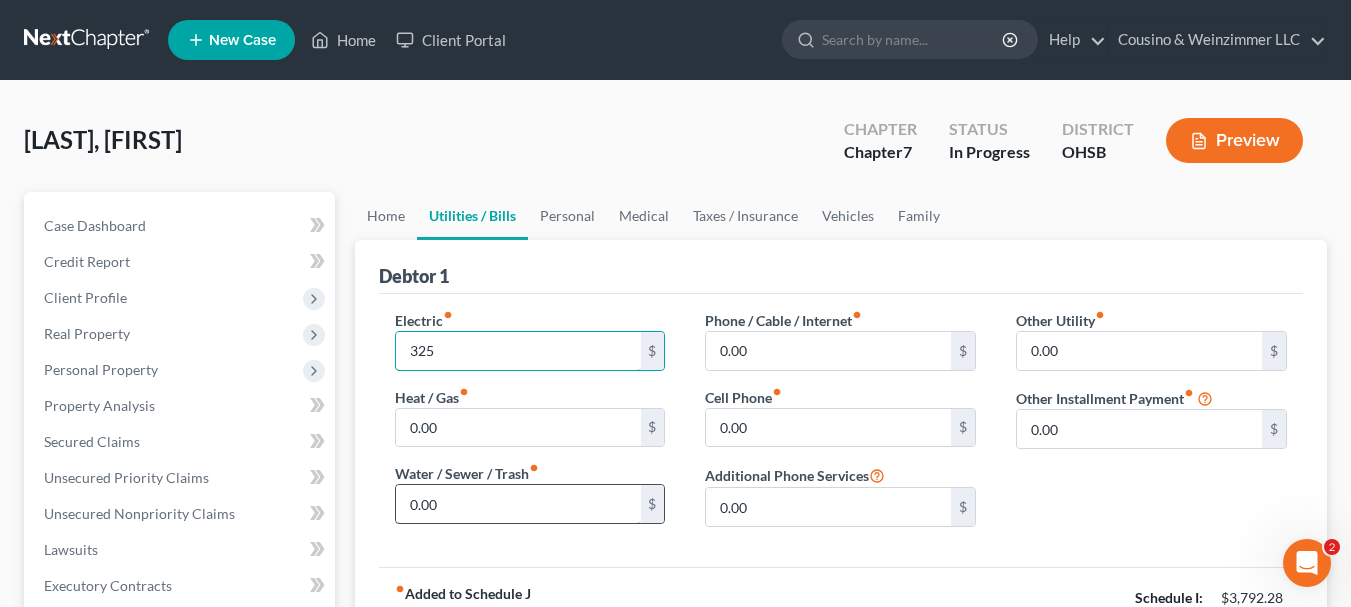 type on "325" 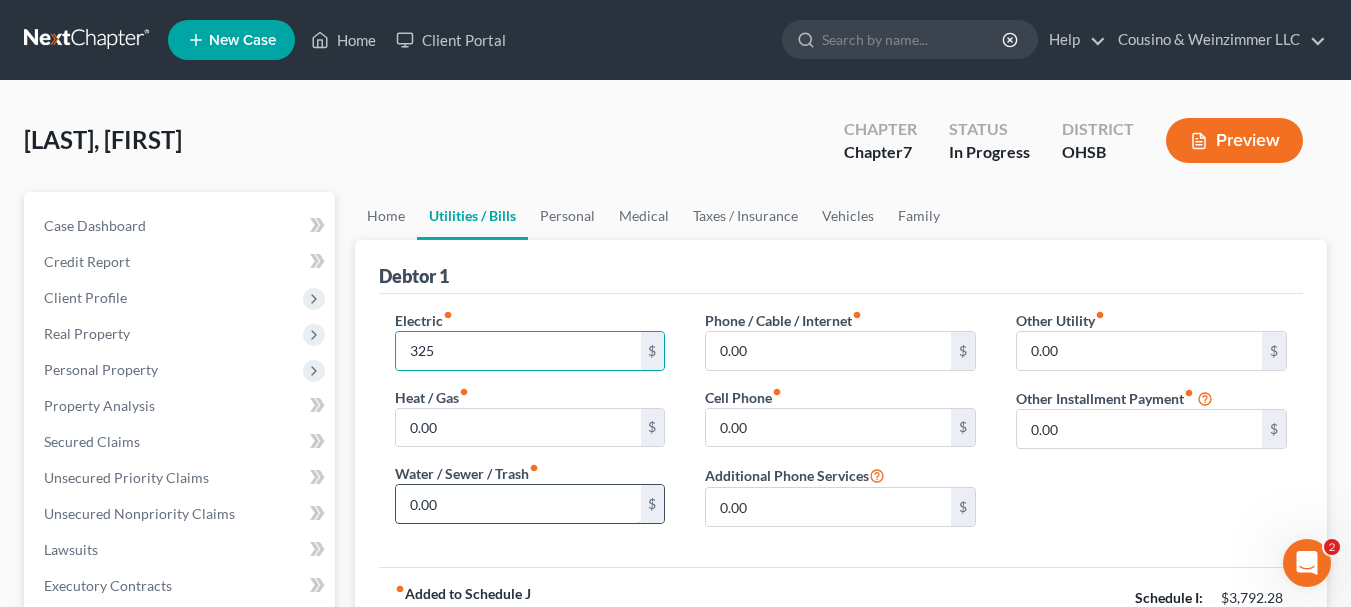 click on "0.00" at bounding box center [518, 504] 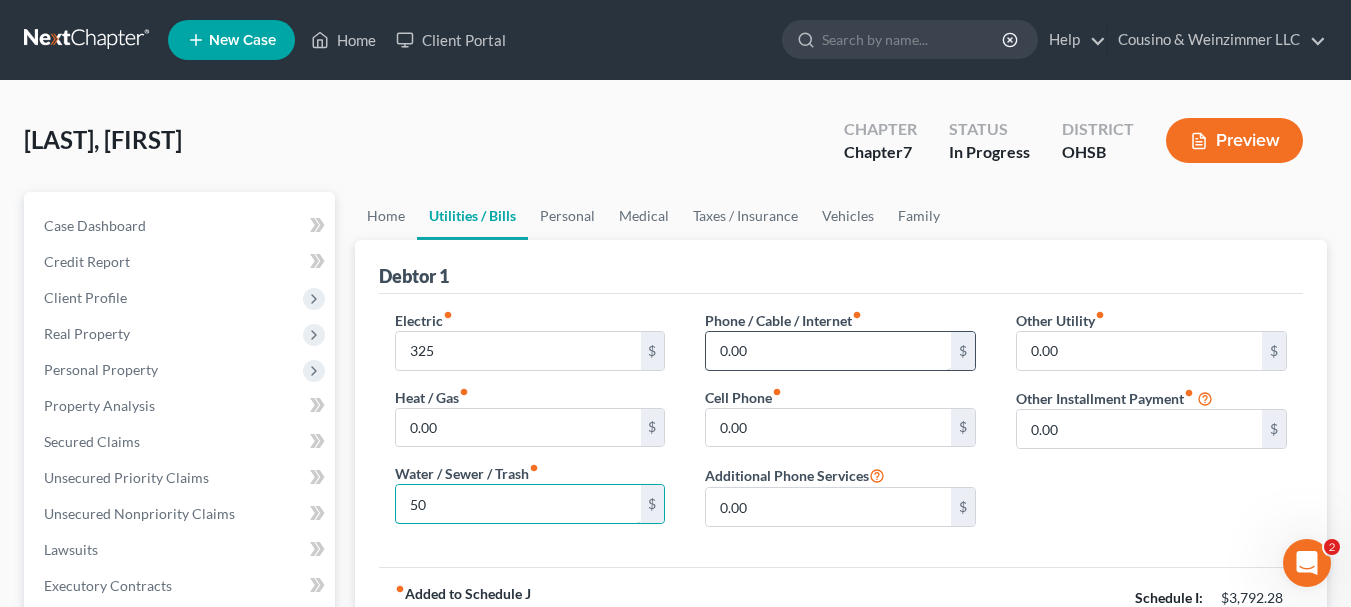 type on "50" 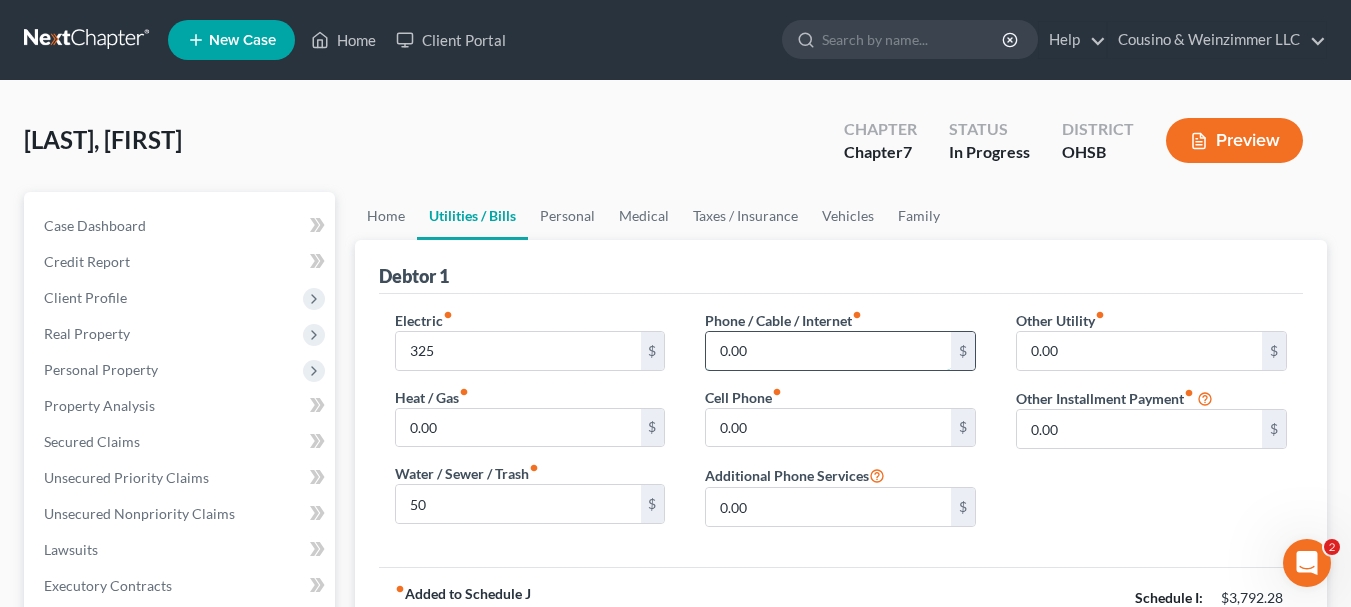 click on "0.00" at bounding box center [828, 351] 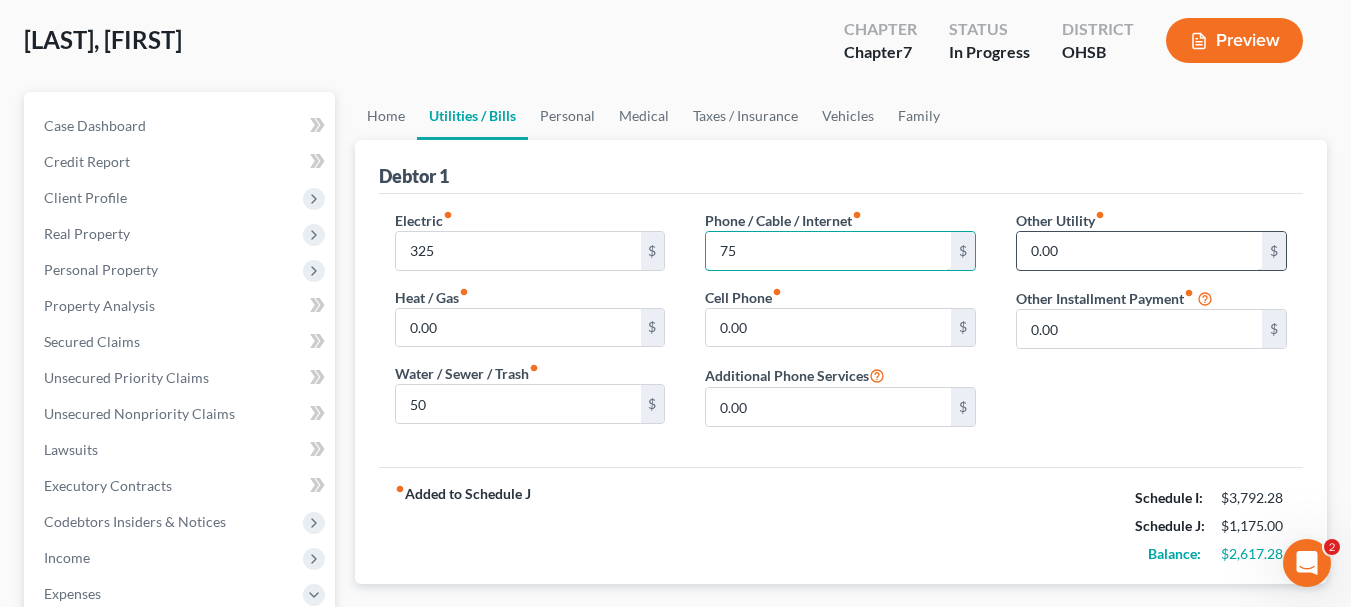 type on "75" 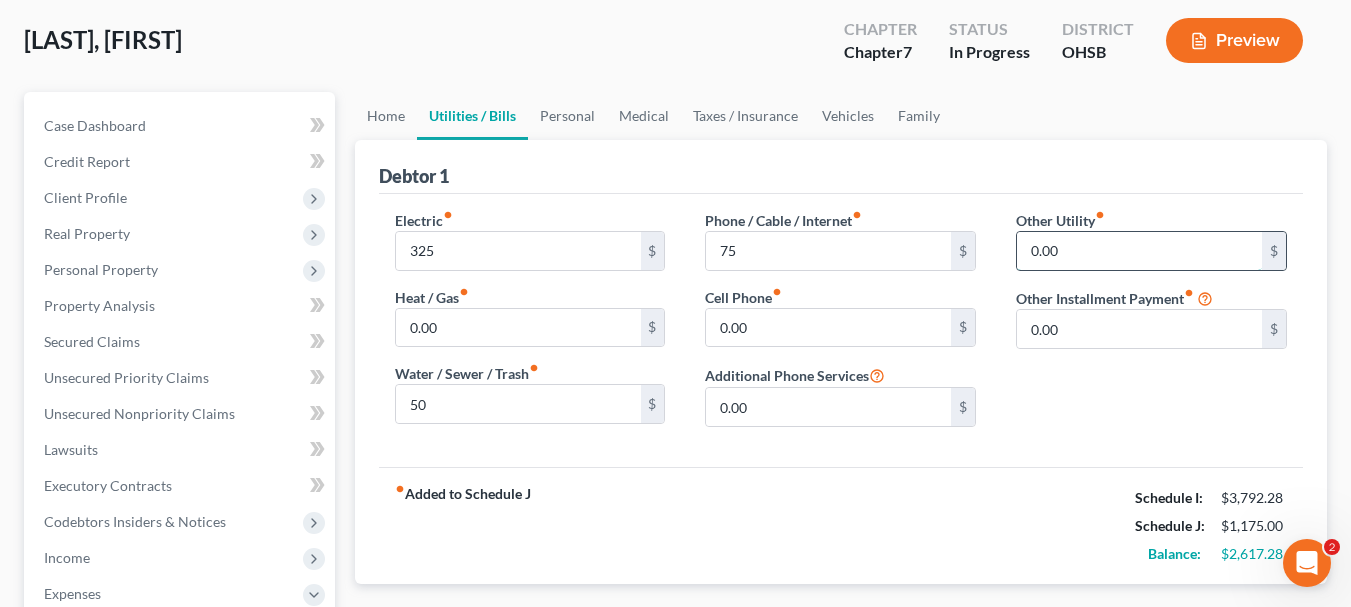 click on "0.00" at bounding box center [1139, 251] 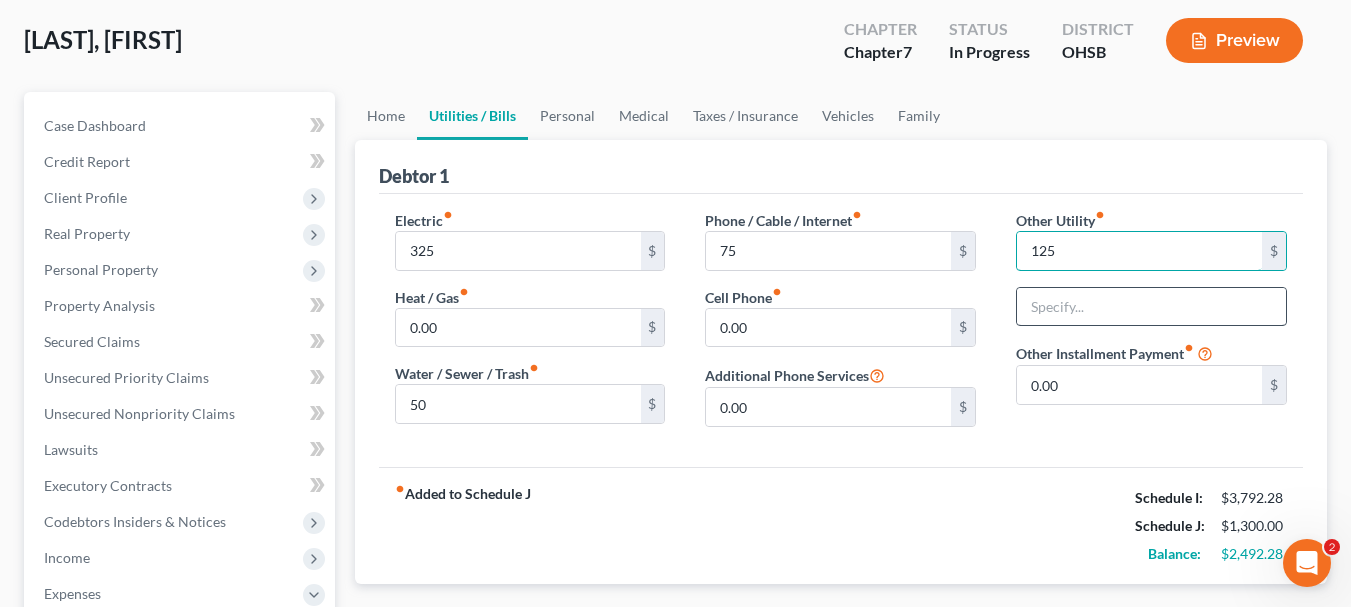 type on "125" 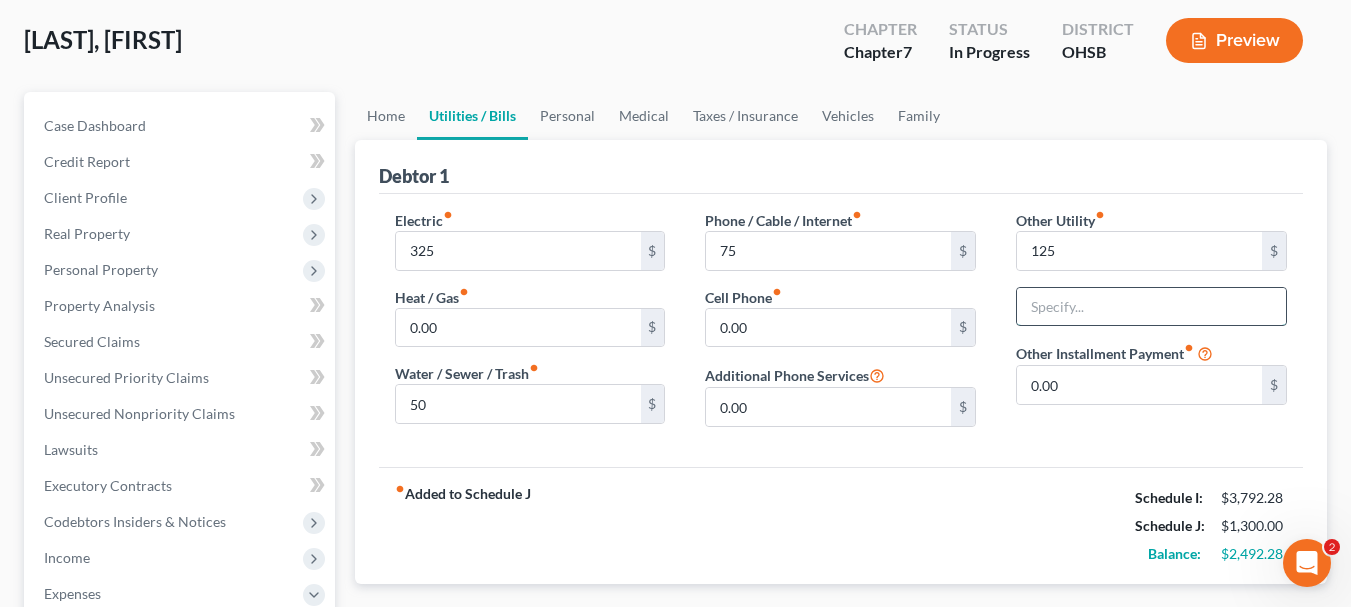 click at bounding box center (1151, 307) 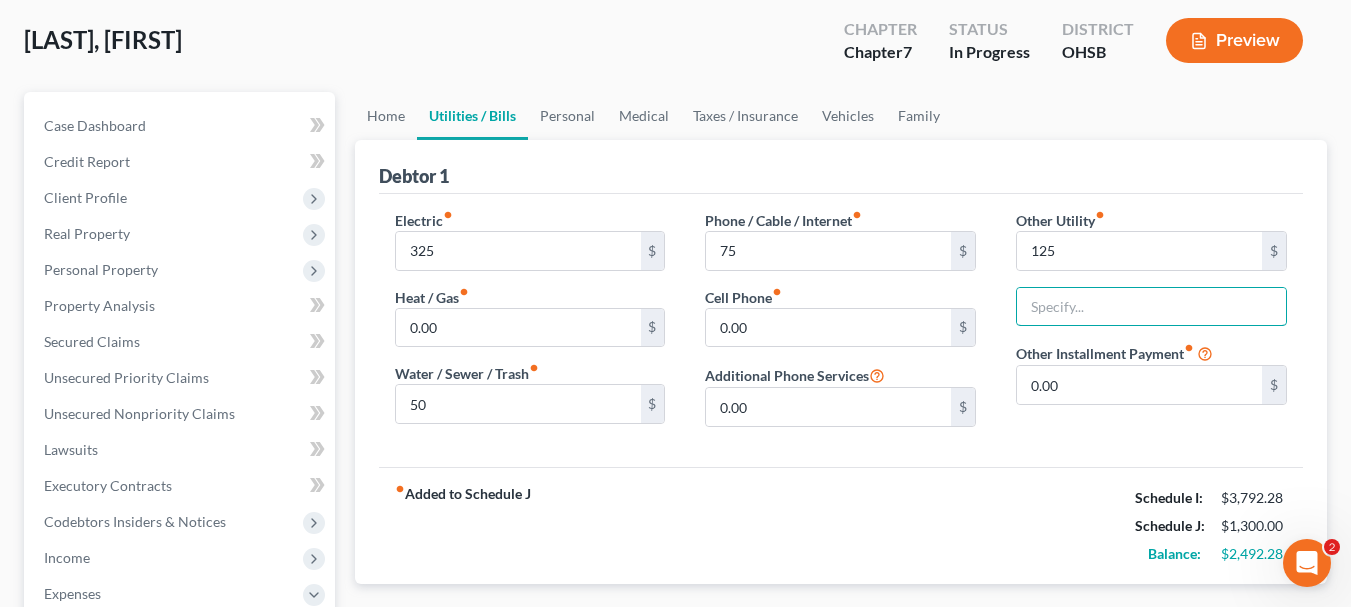 type on "Cable/Internet/Streaming Services" 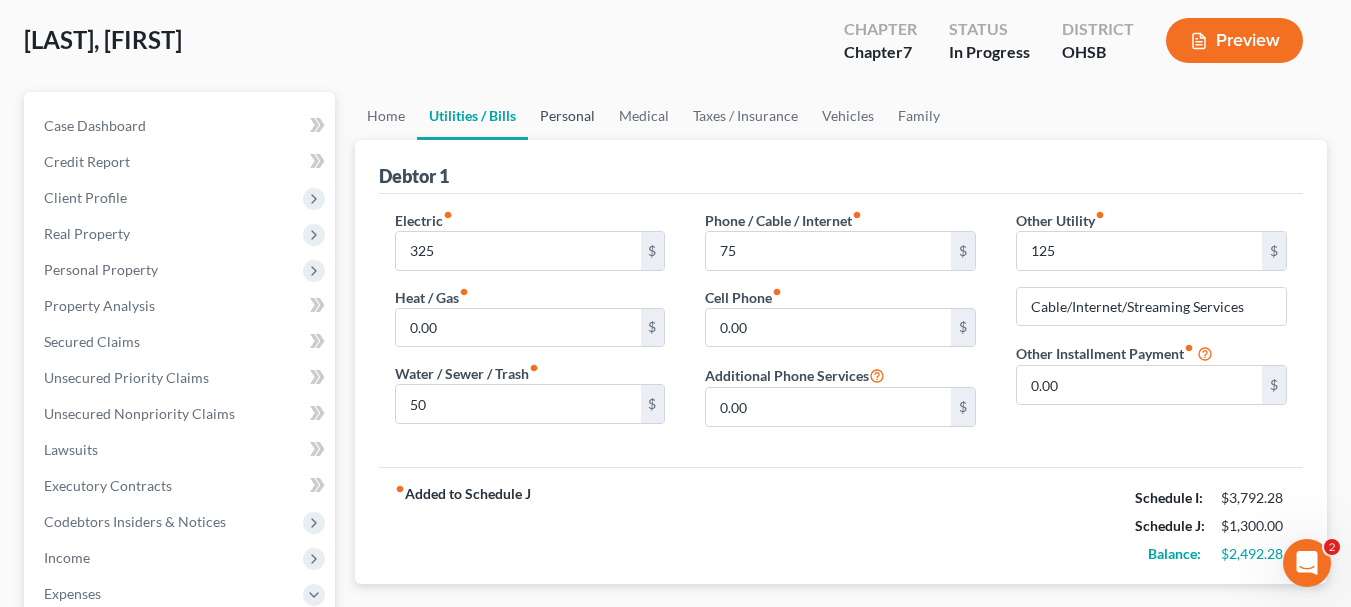 click on "Personal" at bounding box center (567, 116) 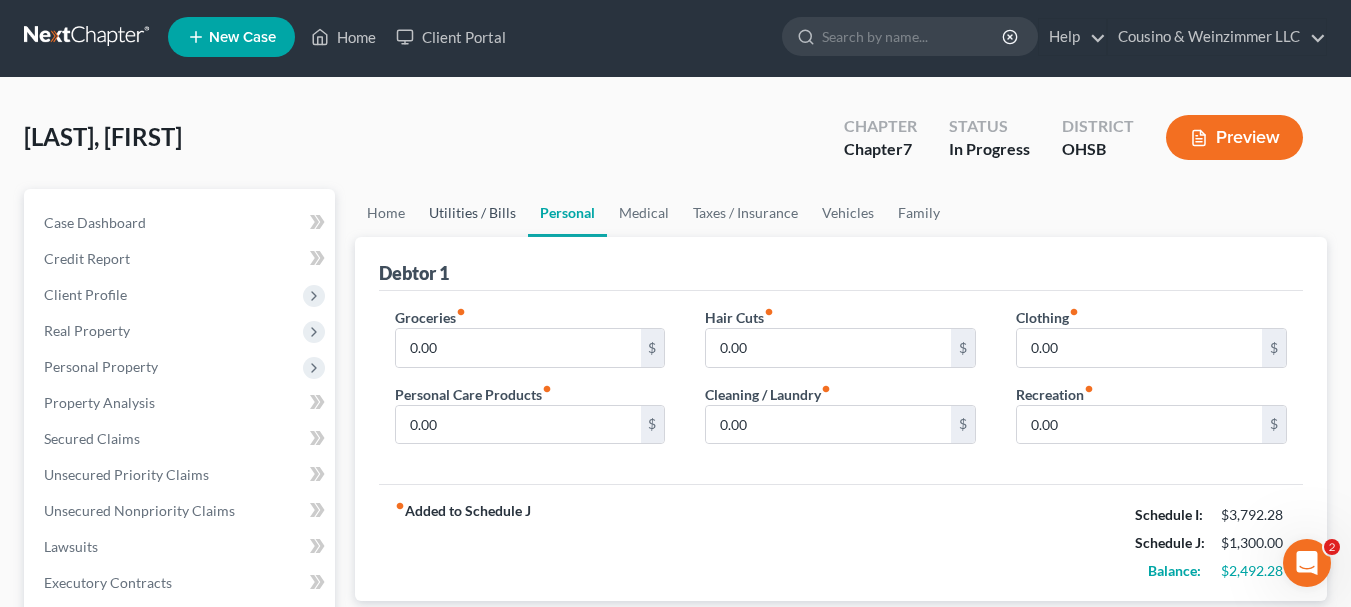 scroll, scrollTop: 0, scrollLeft: 0, axis: both 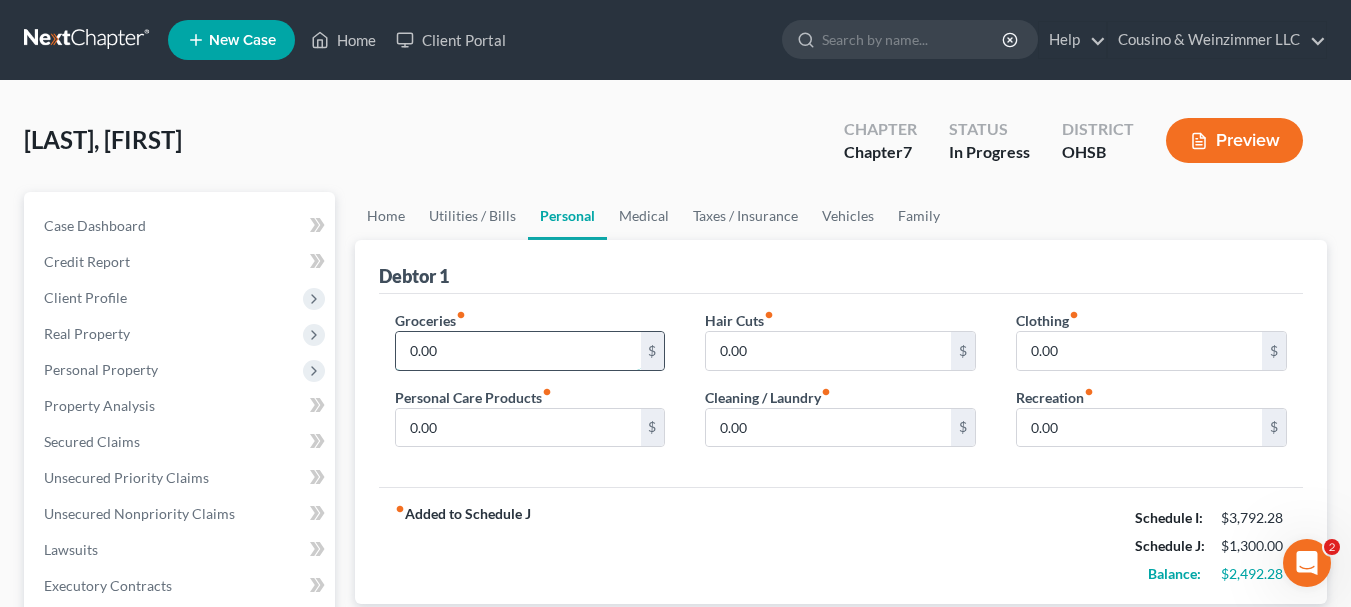 click on "0.00" at bounding box center [518, 351] 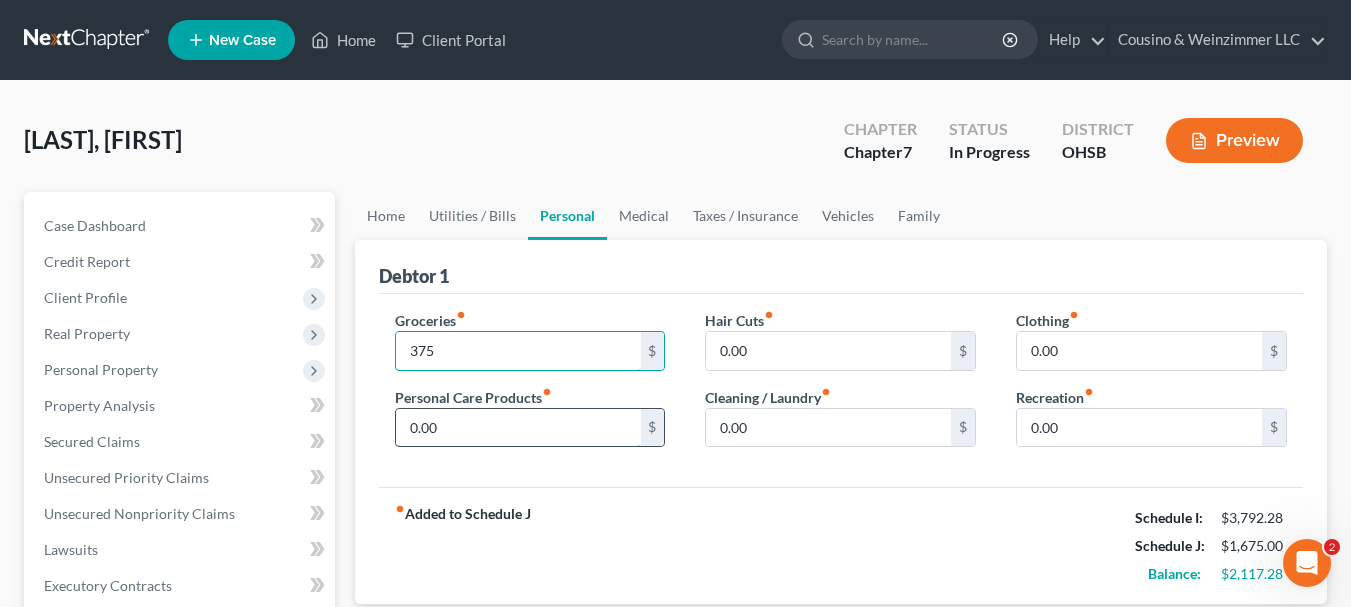 type on "375" 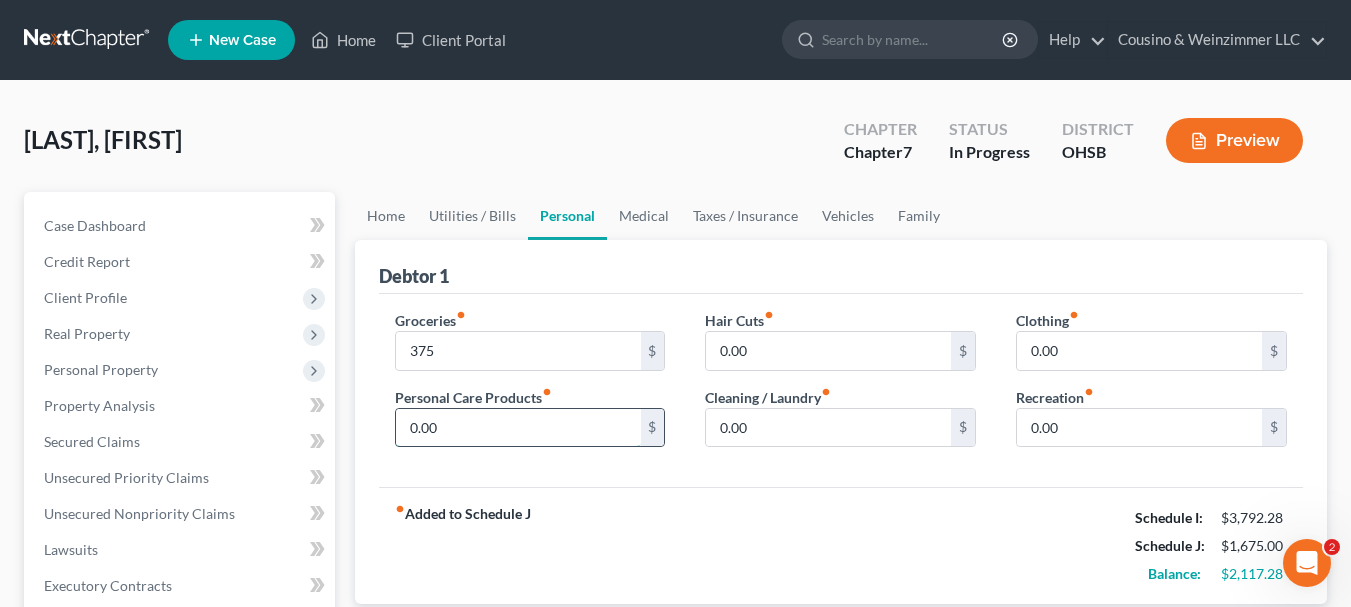 click on "0.00" at bounding box center (518, 428) 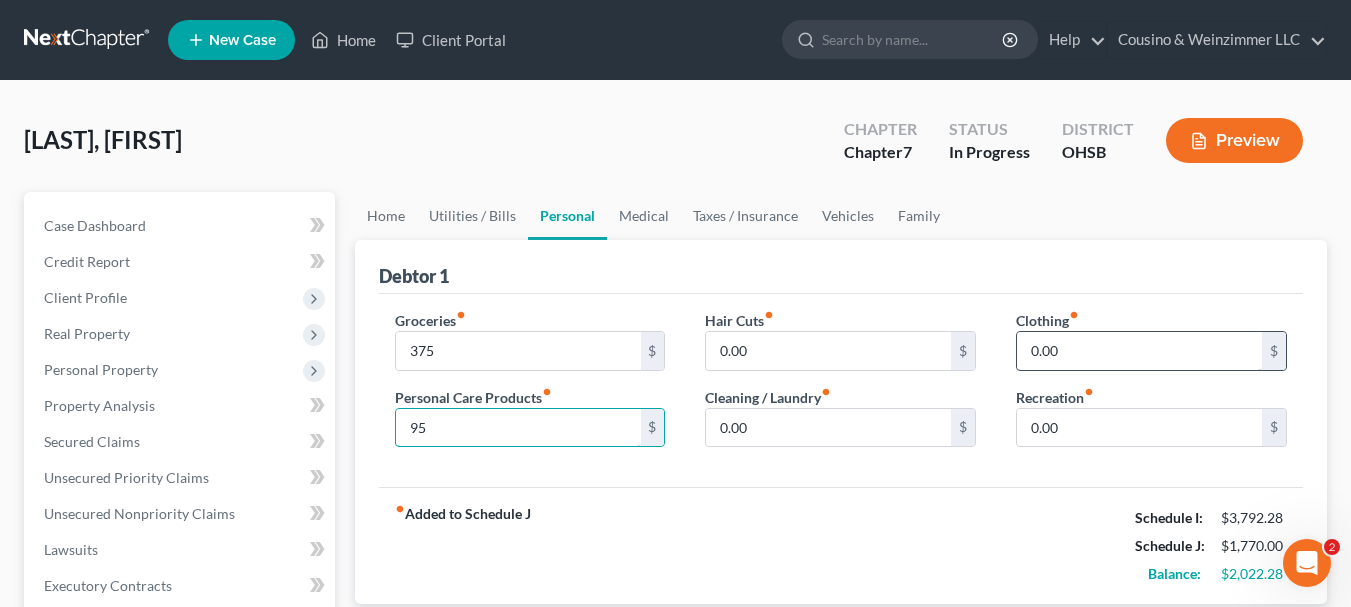 type on "95" 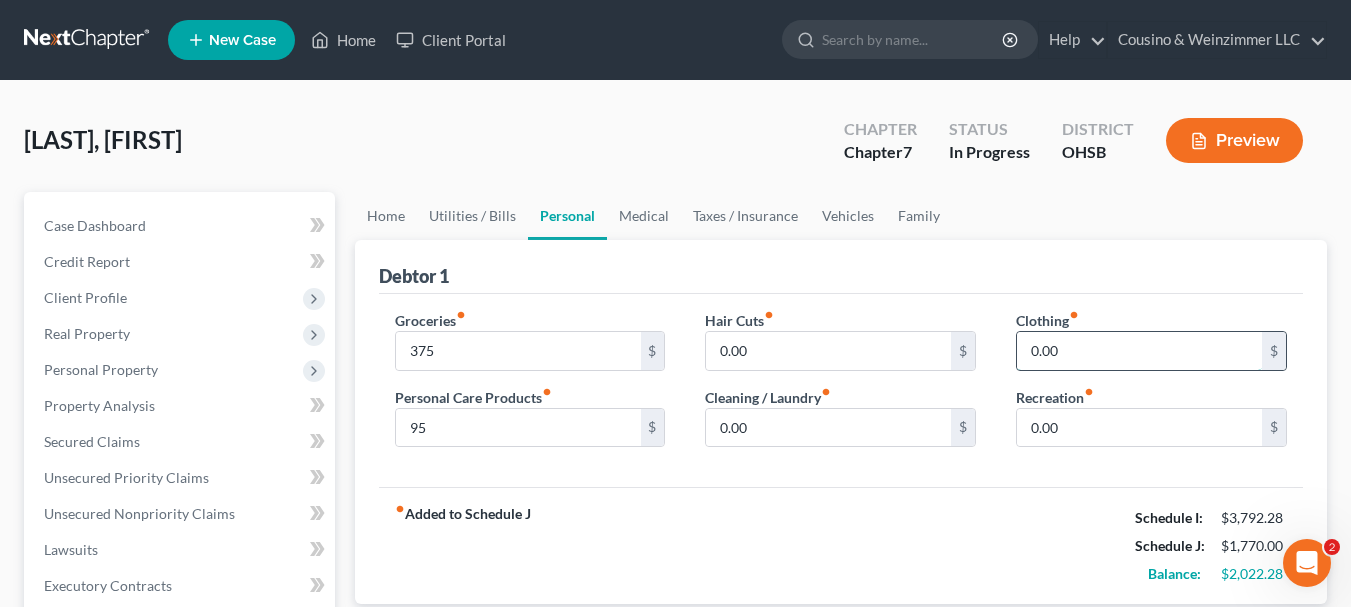click on "0.00" at bounding box center (1139, 351) 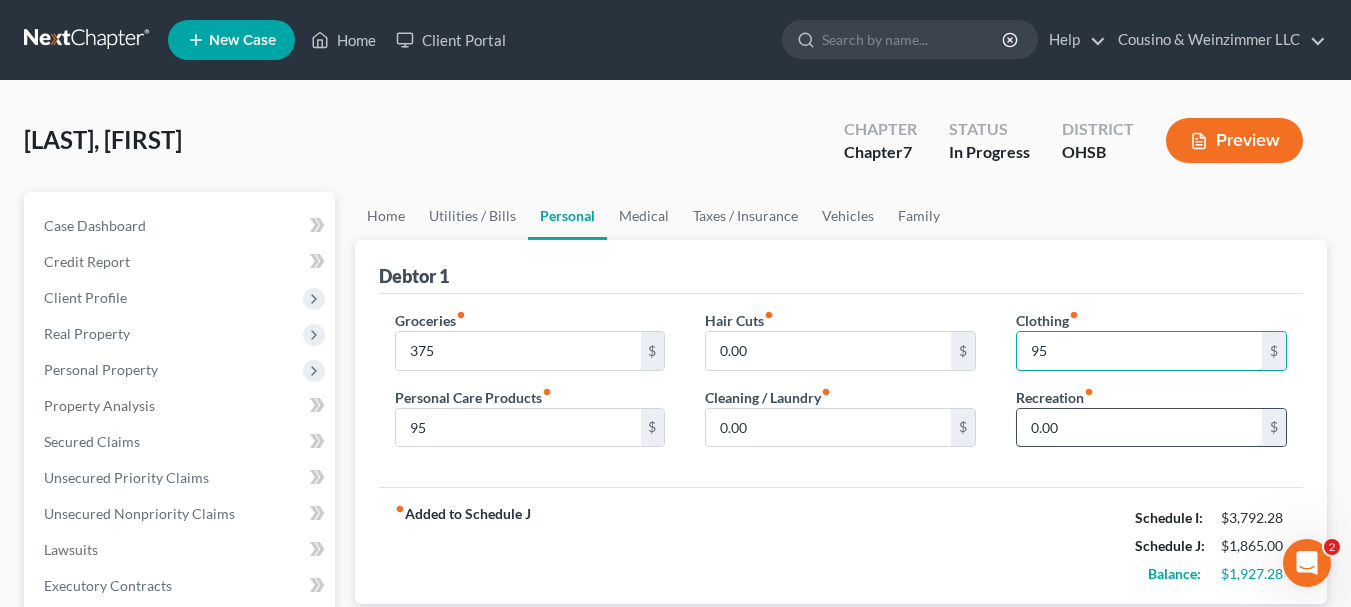 type on "95" 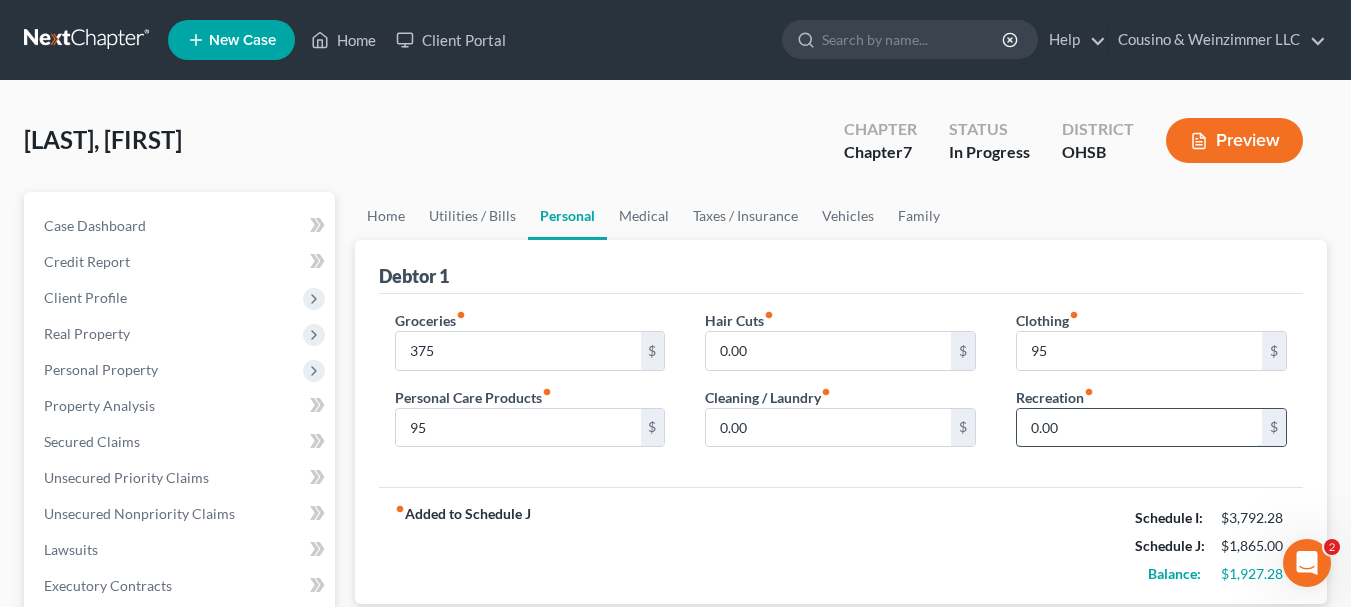click on "0.00" at bounding box center (1139, 428) 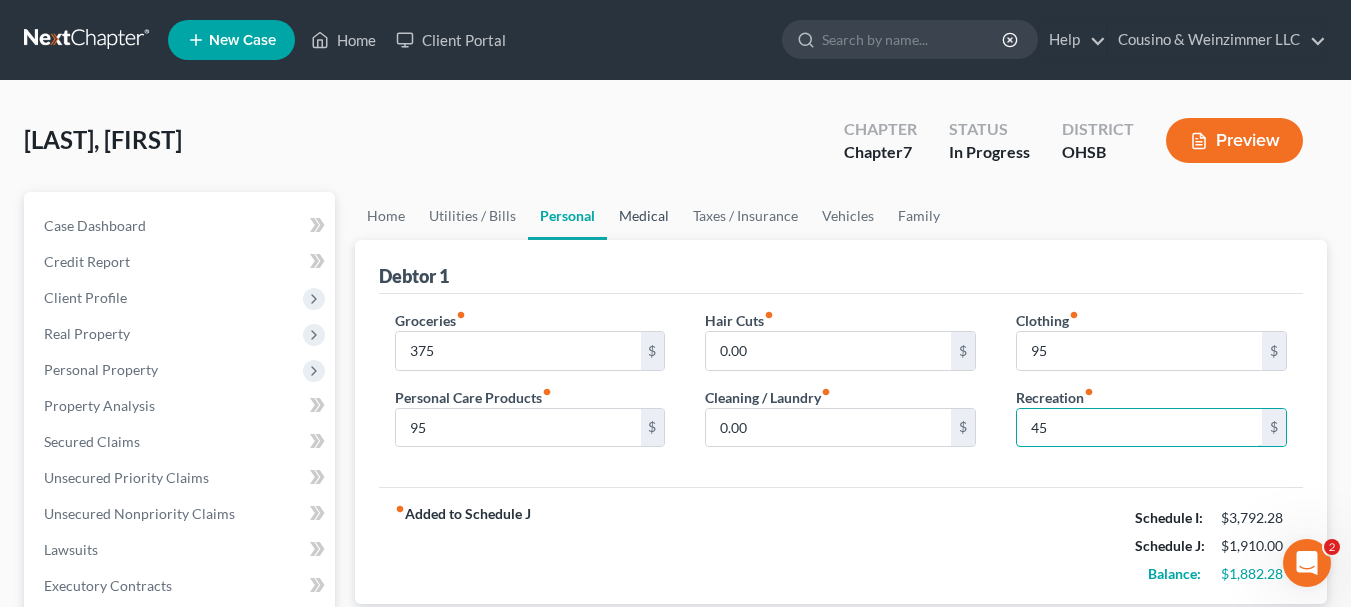 type on "45" 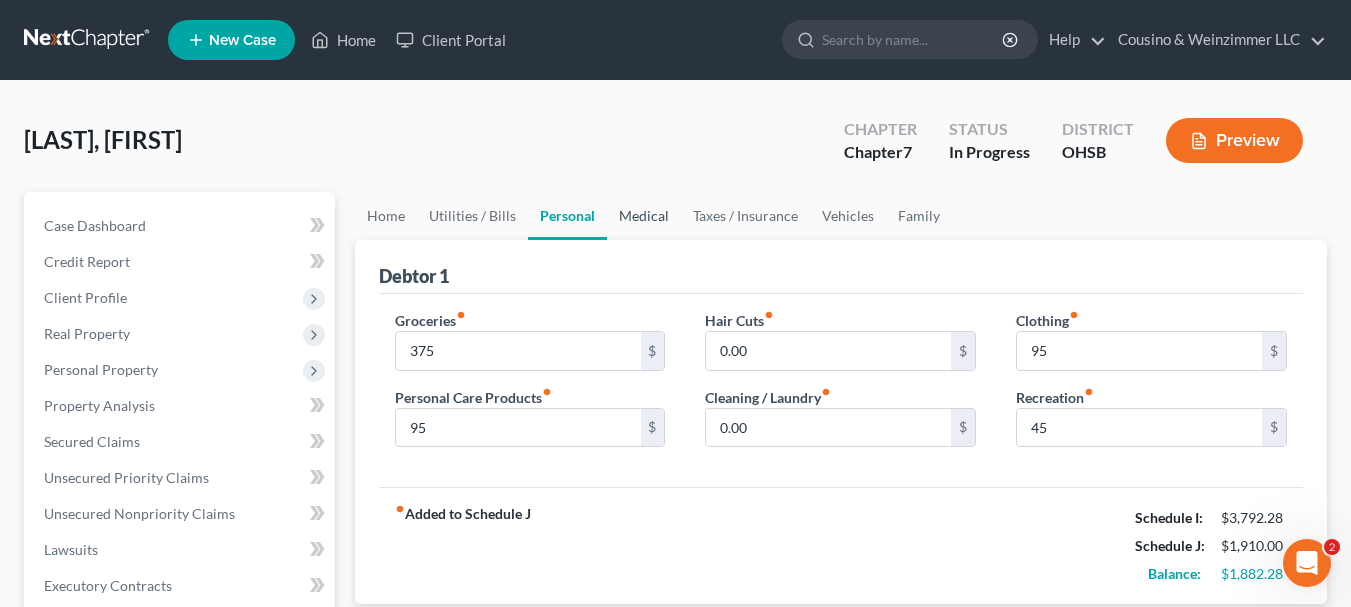 click on "Medical" at bounding box center [644, 216] 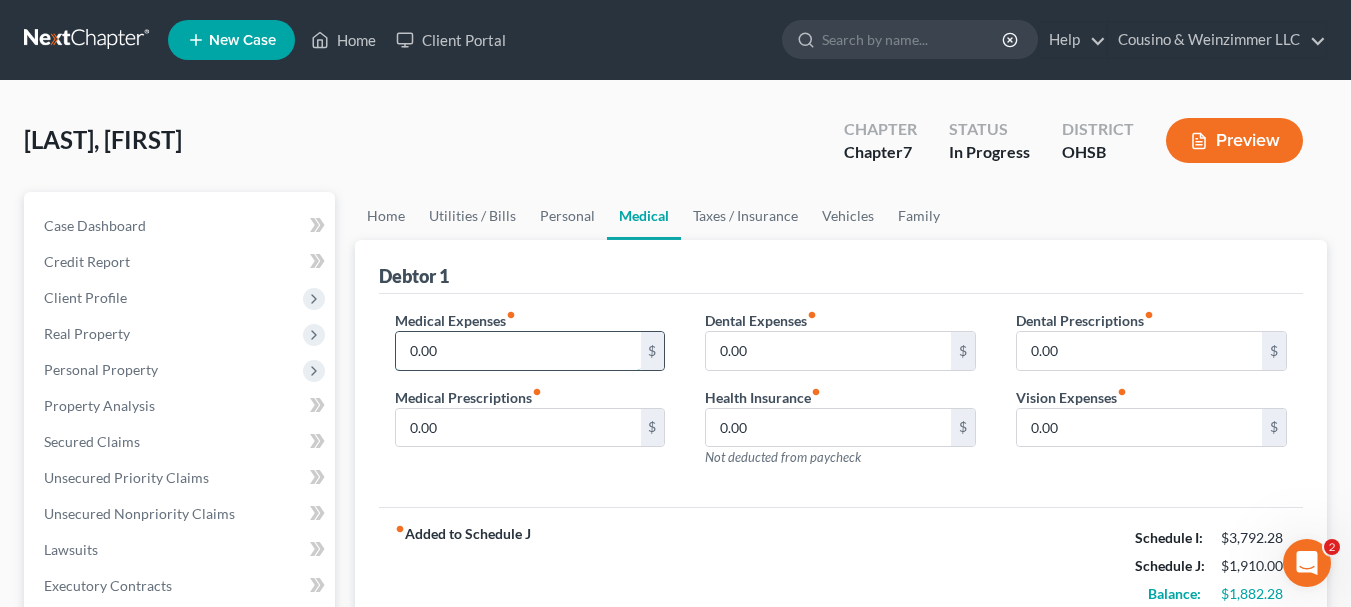 click on "0.00" at bounding box center [518, 351] 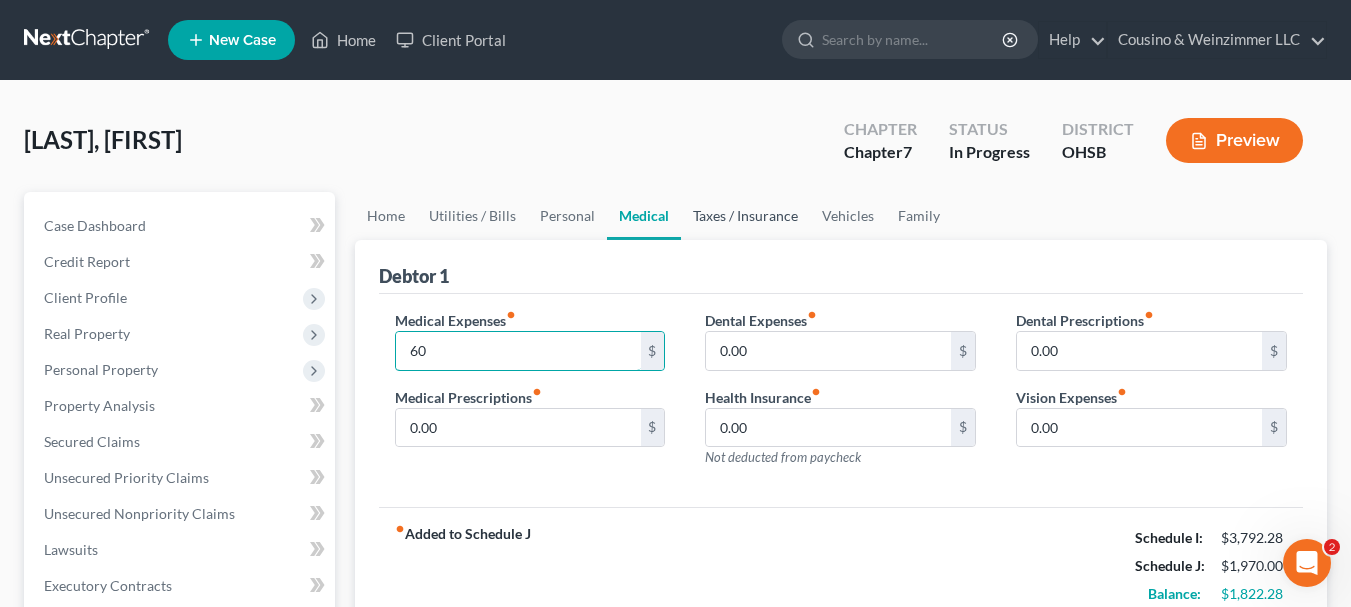 type on "60" 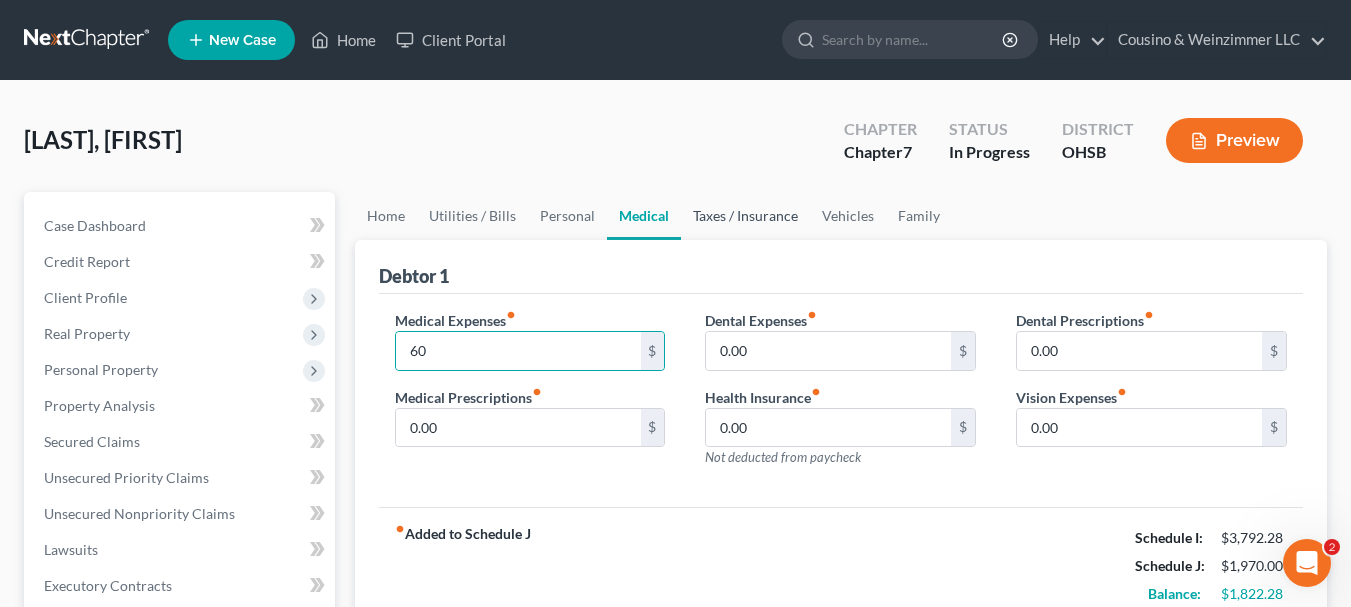 click on "Taxes / Insurance" at bounding box center (745, 216) 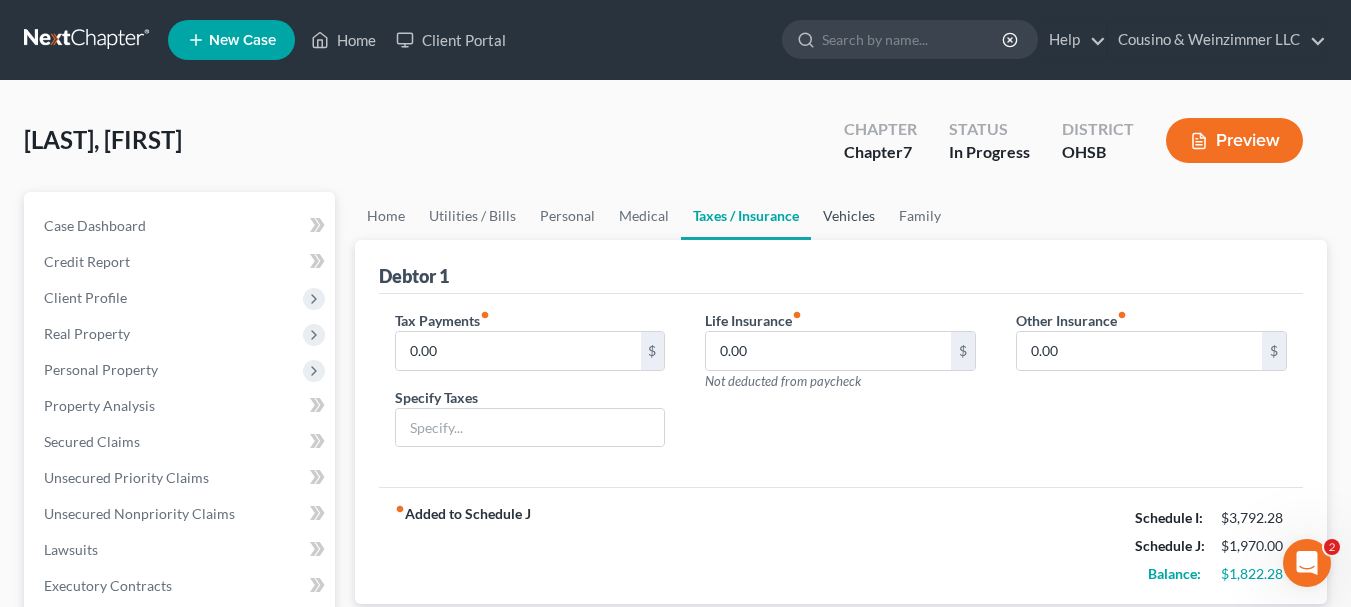 click on "Vehicles" at bounding box center (849, 216) 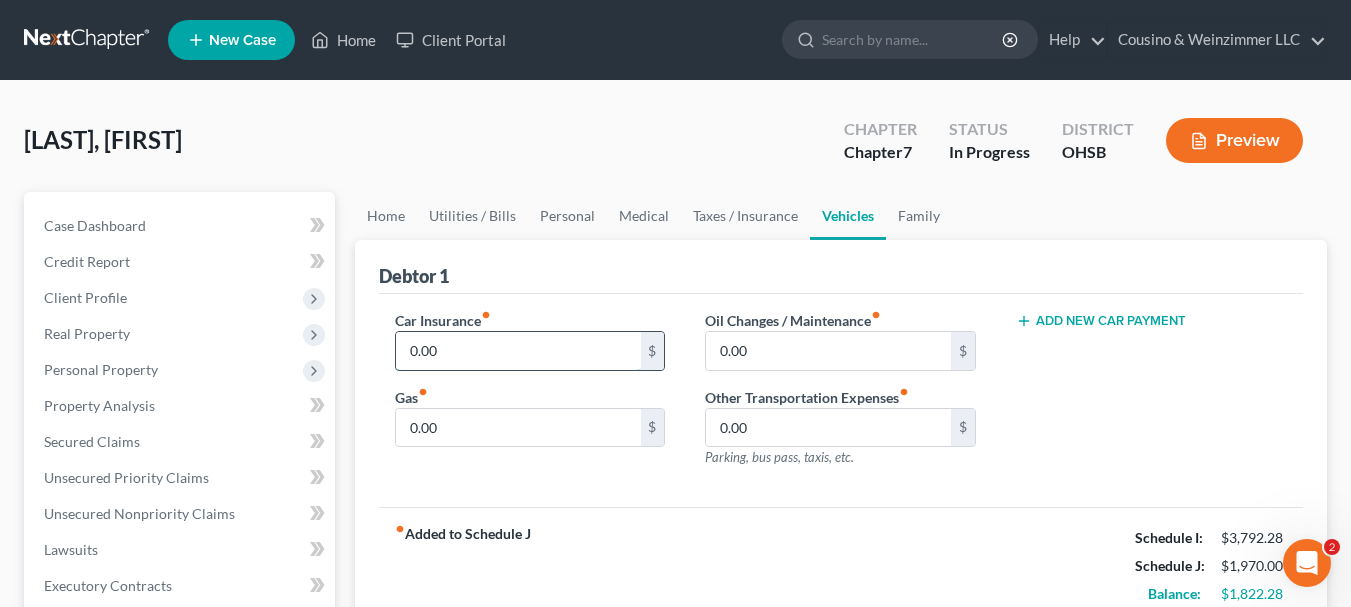 click on "0.00" at bounding box center (518, 351) 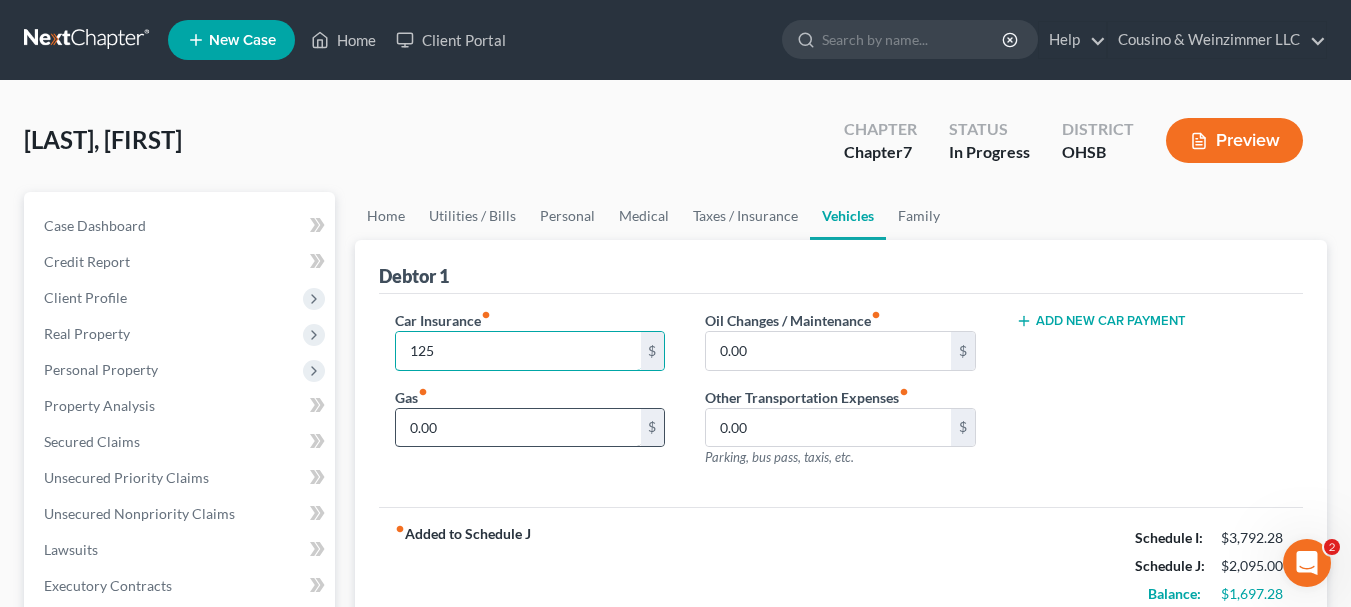 type on "125" 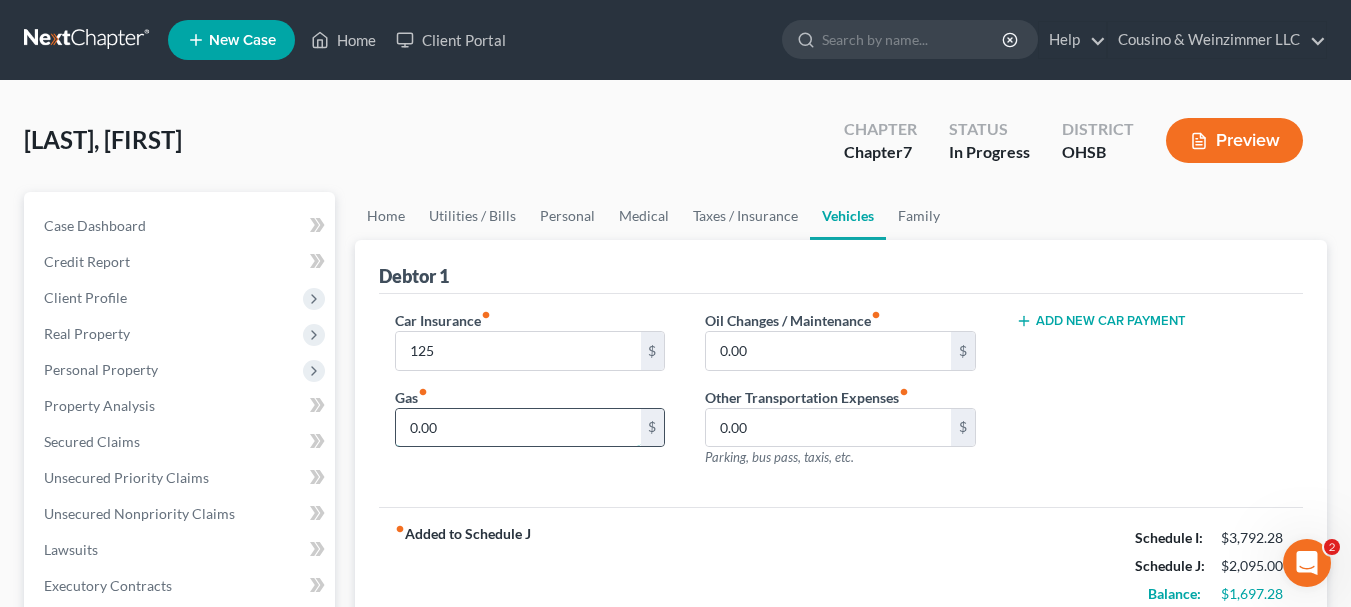 click on "0.00" at bounding box center [518, 428] 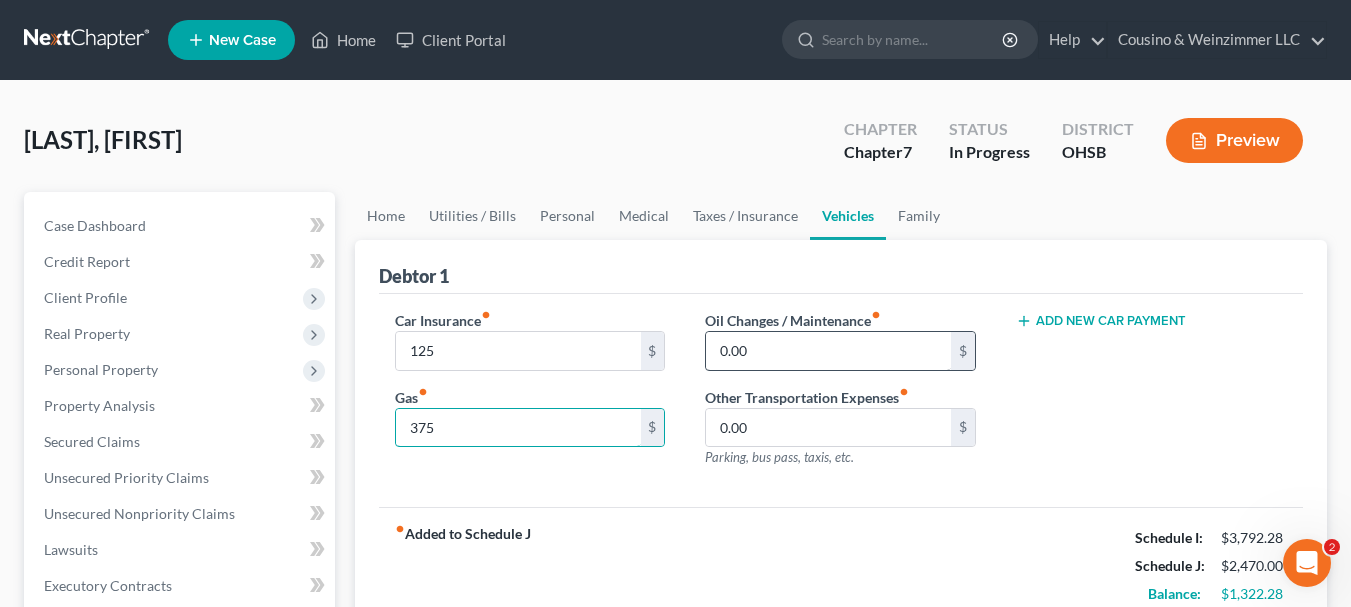 type on "375" 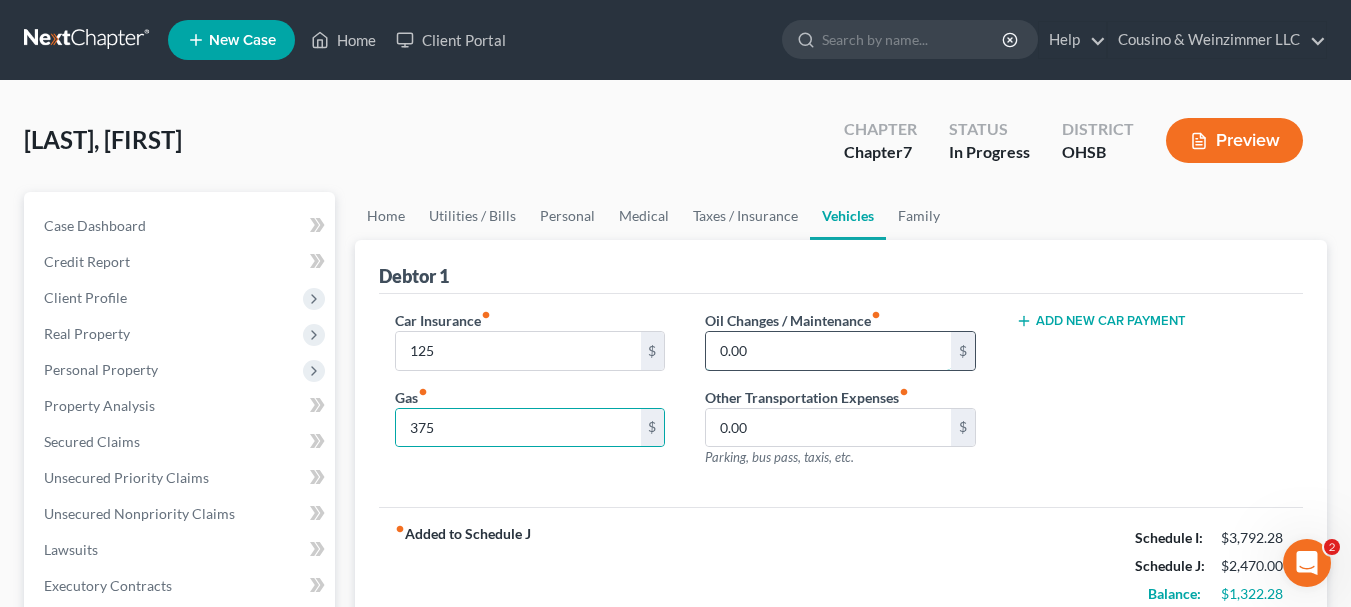 click on "0.00" at bounding box center [828, 351] 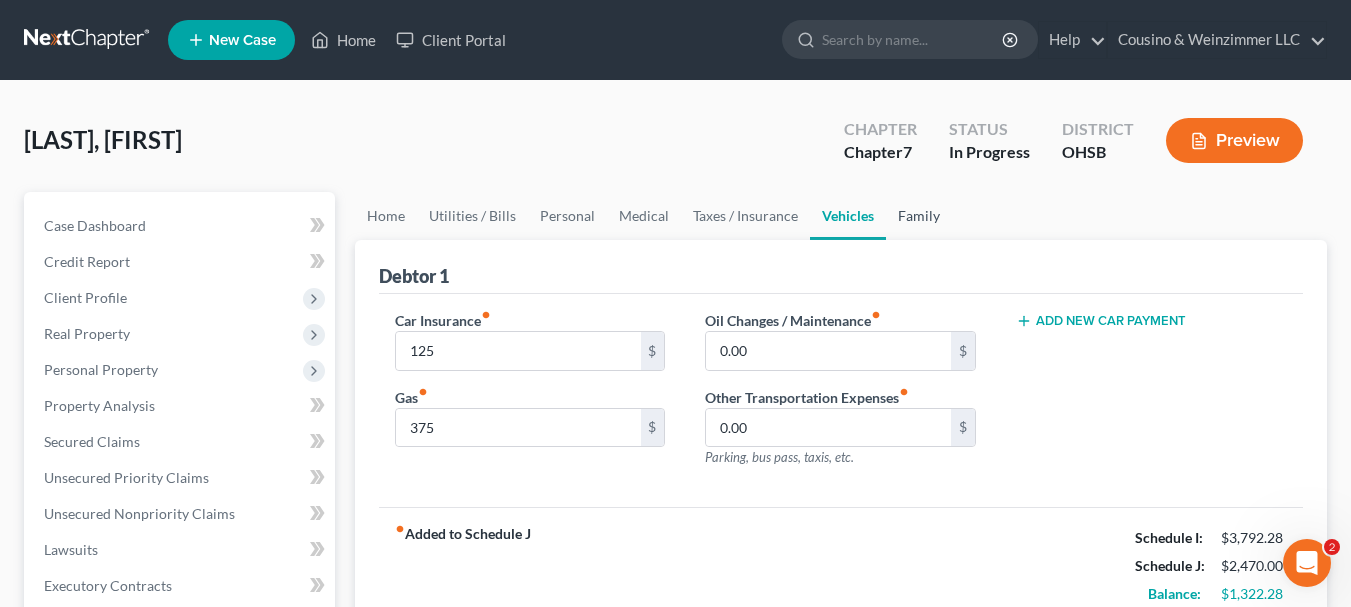 click on "Family" at bounding box center [919, 216] 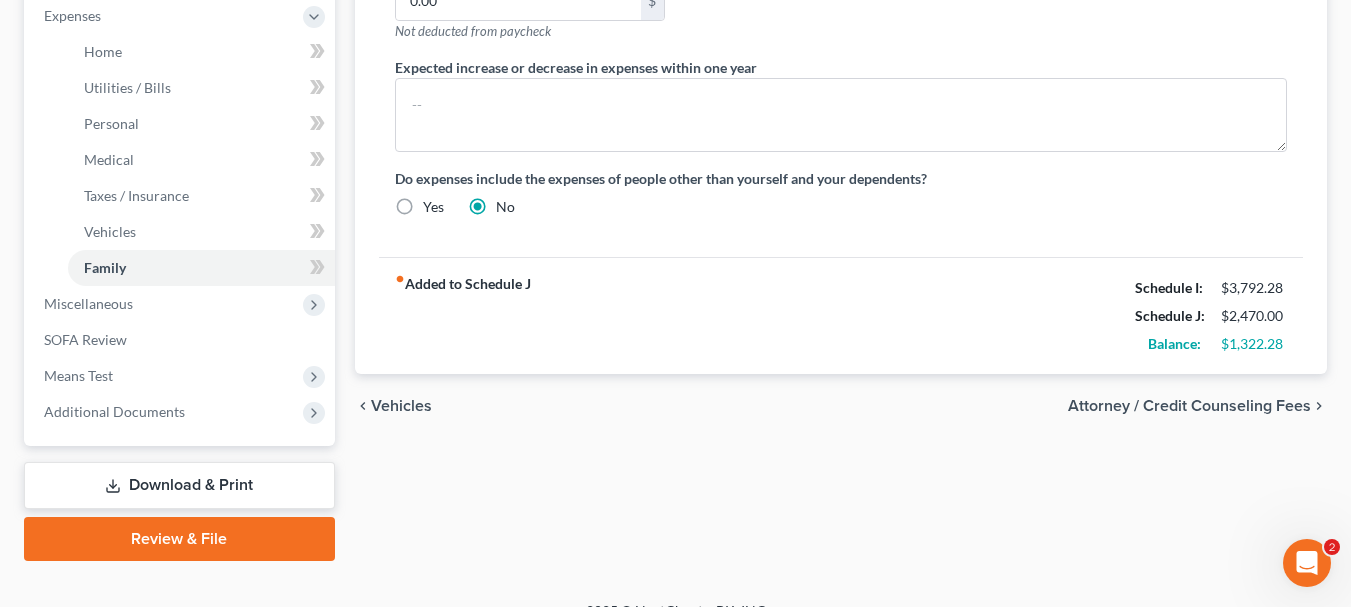 scroll, scrollTop: 700, scrollLeft: 0, axis: vertical 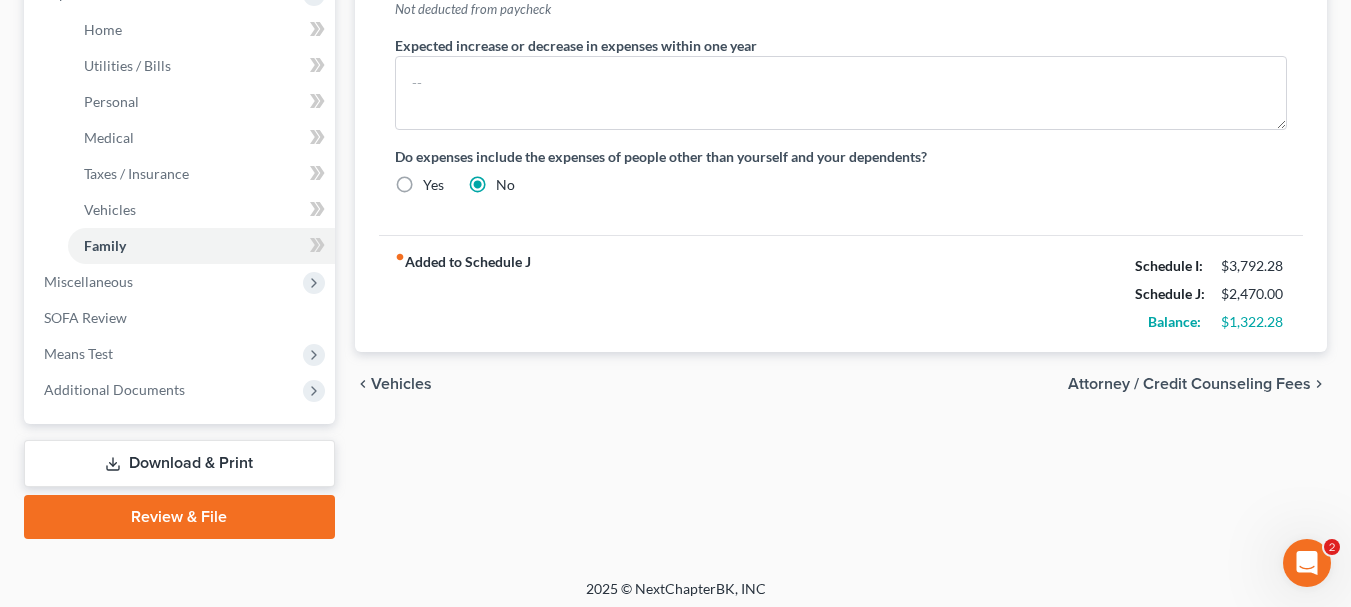click on "Attorney / Credit Counseling Fees" at bounding box center (1189, 384) 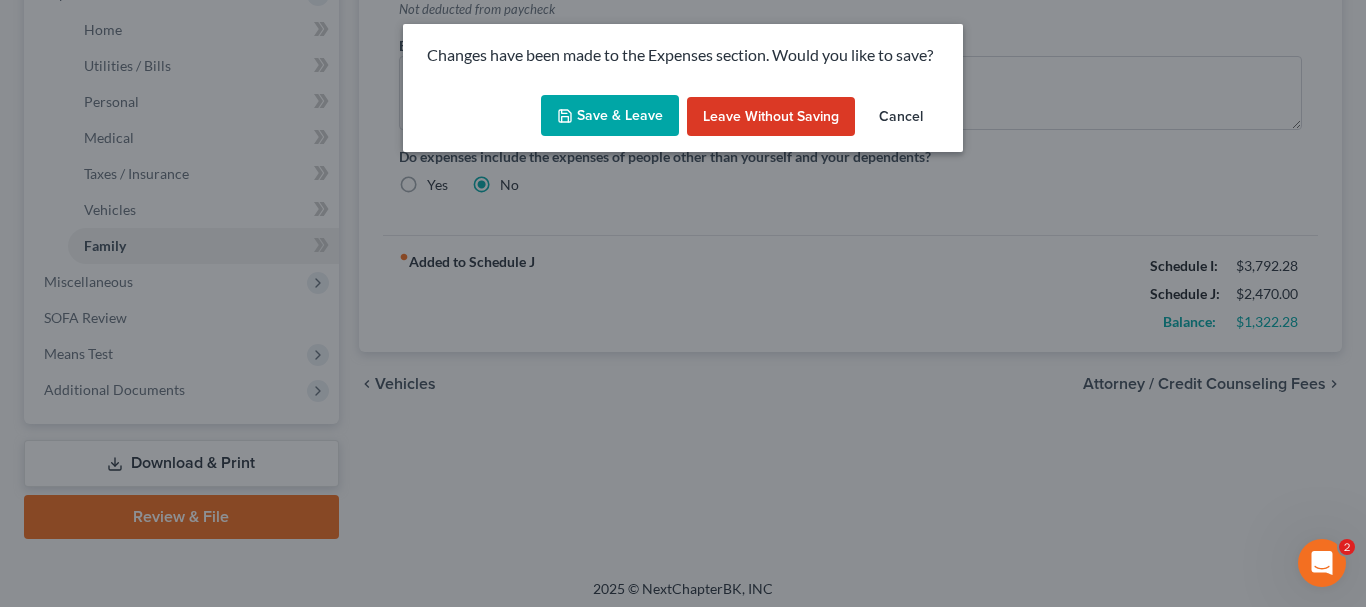 click on "Save & Leave" at bounding box center (610, 116) 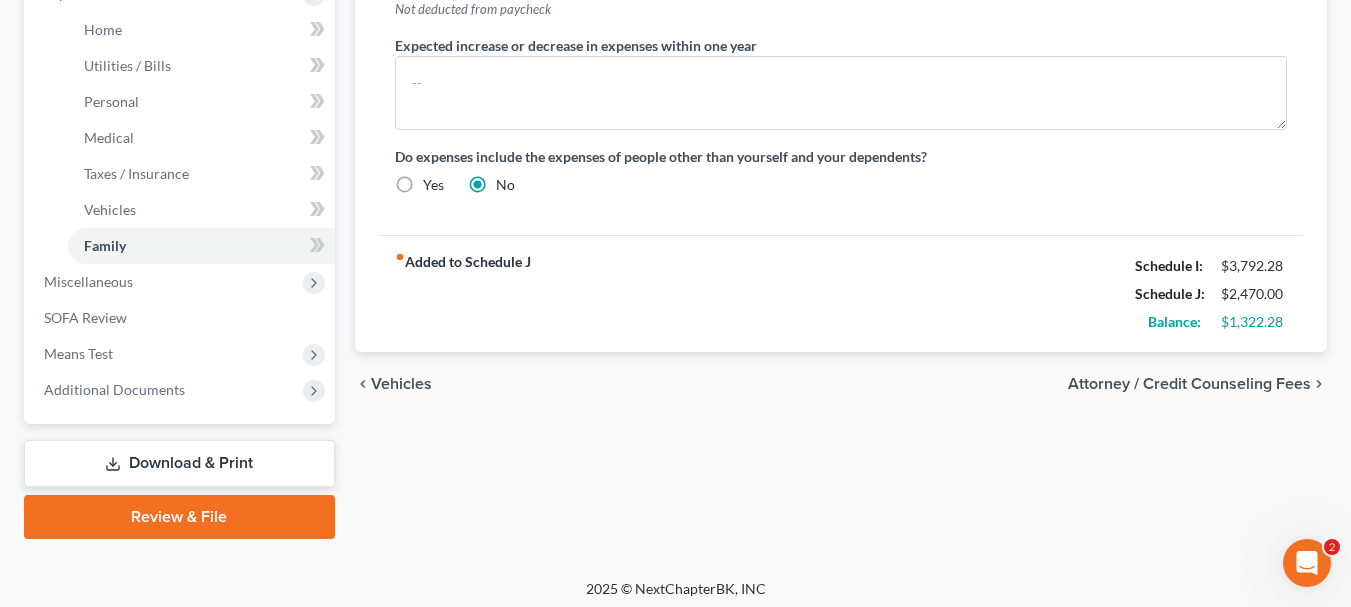select on "0" 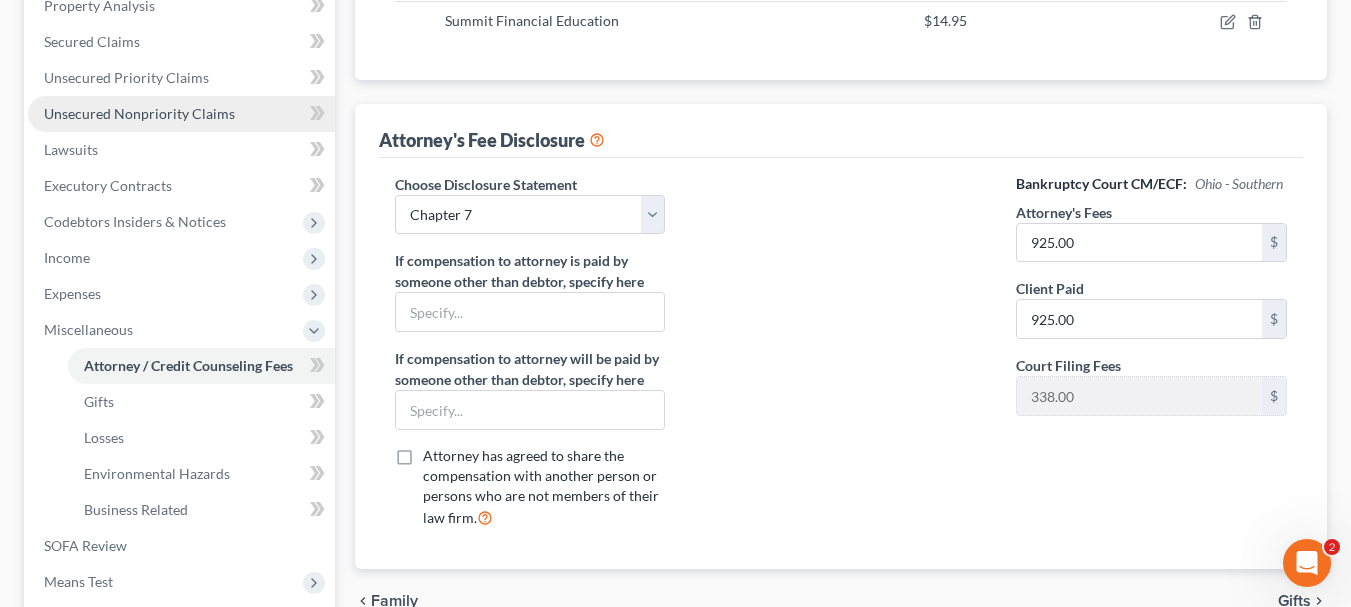 scroll, scrollTop: 600, scrollLeft: 0, axis: vertical 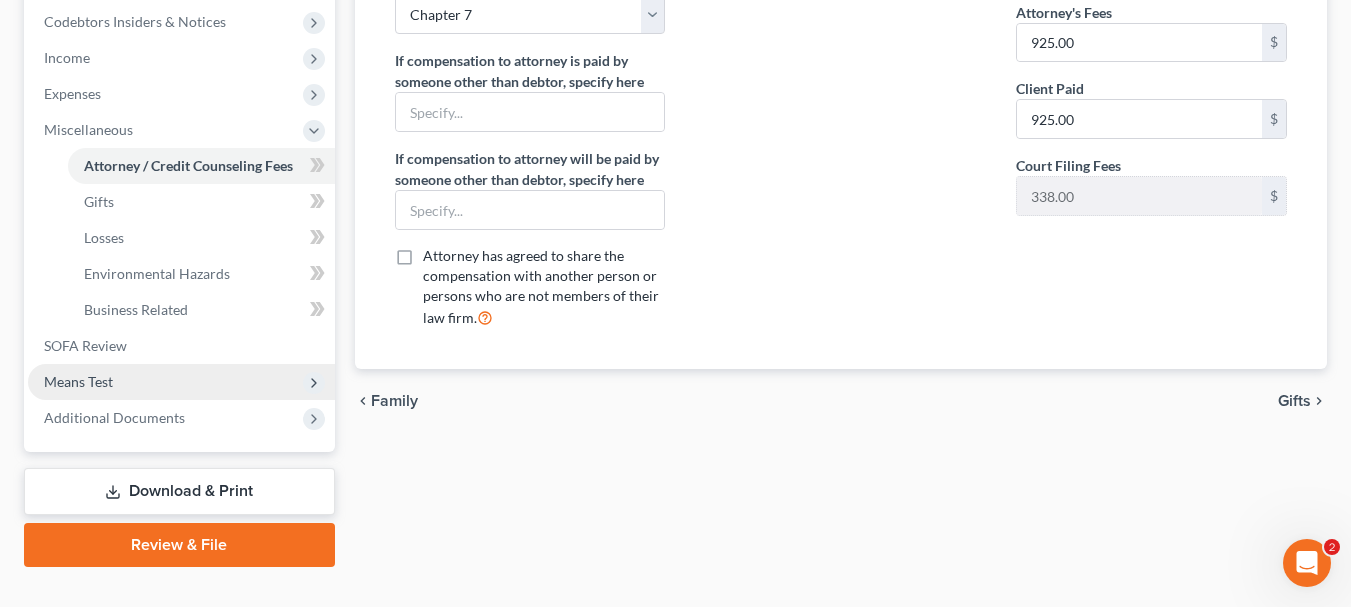 click on "Means Test" at bounding box center (78, 381) 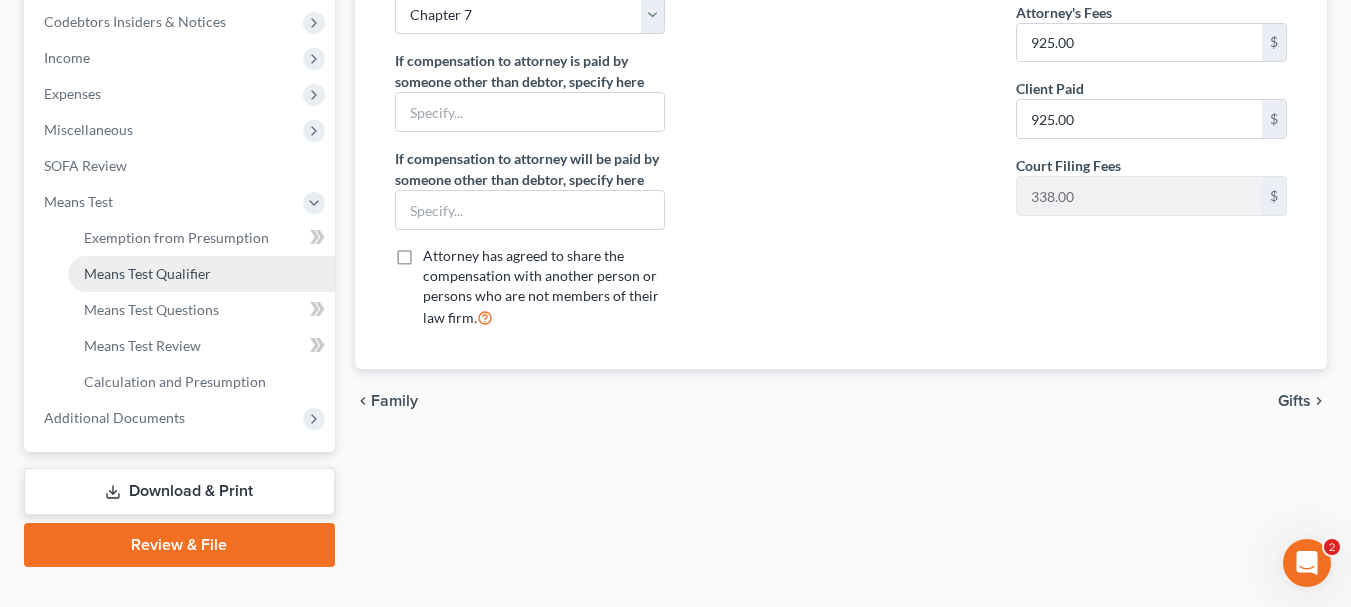 click on "Means Test Qualifier" at bounding box center (147, 273) 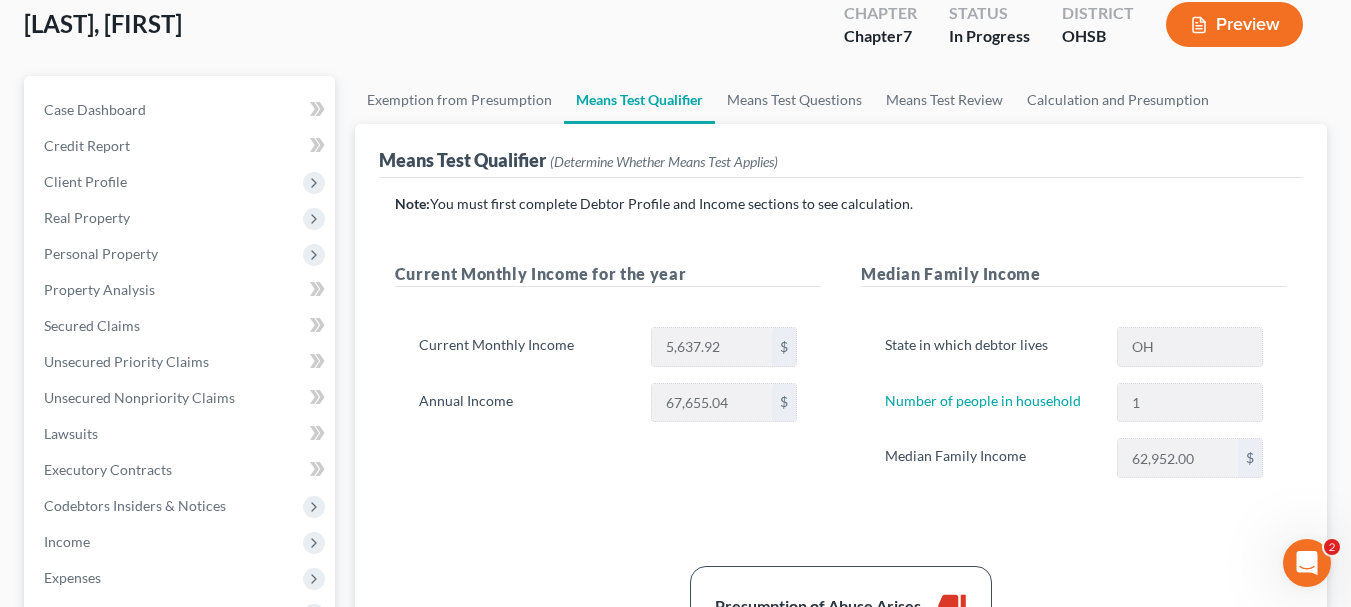 scroll, scrollTop: 0, scrollLeft: 0, axis: both 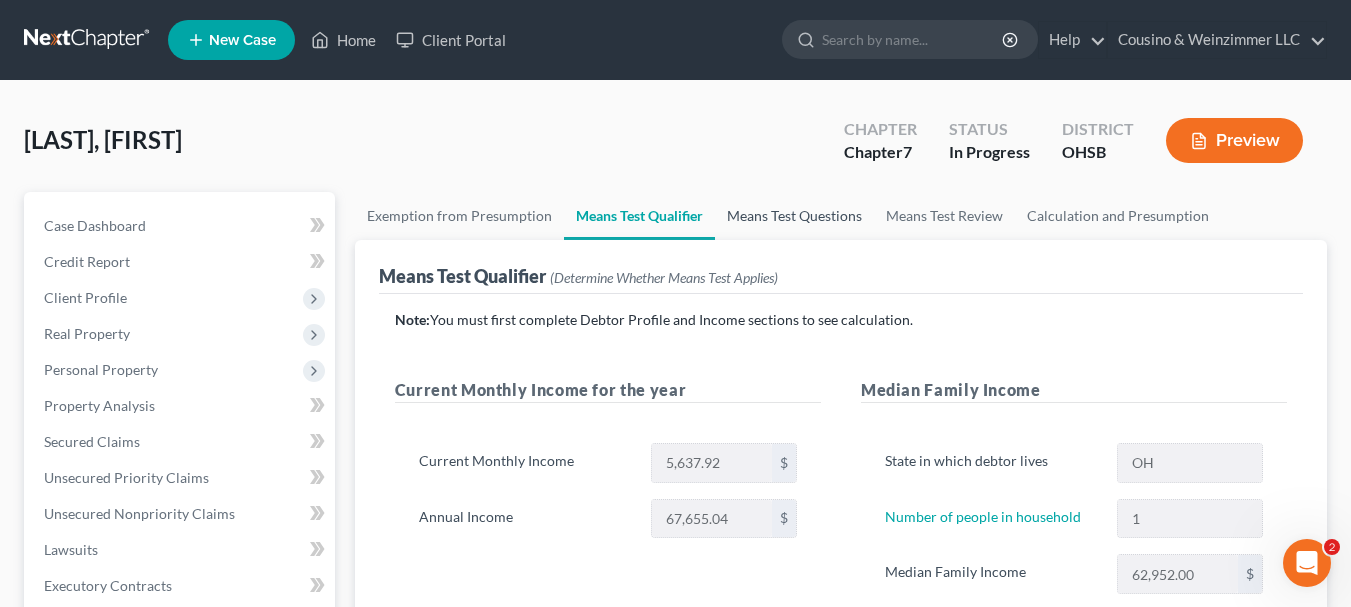 click on "Means Test Questions" at bounding box center [794, 216] 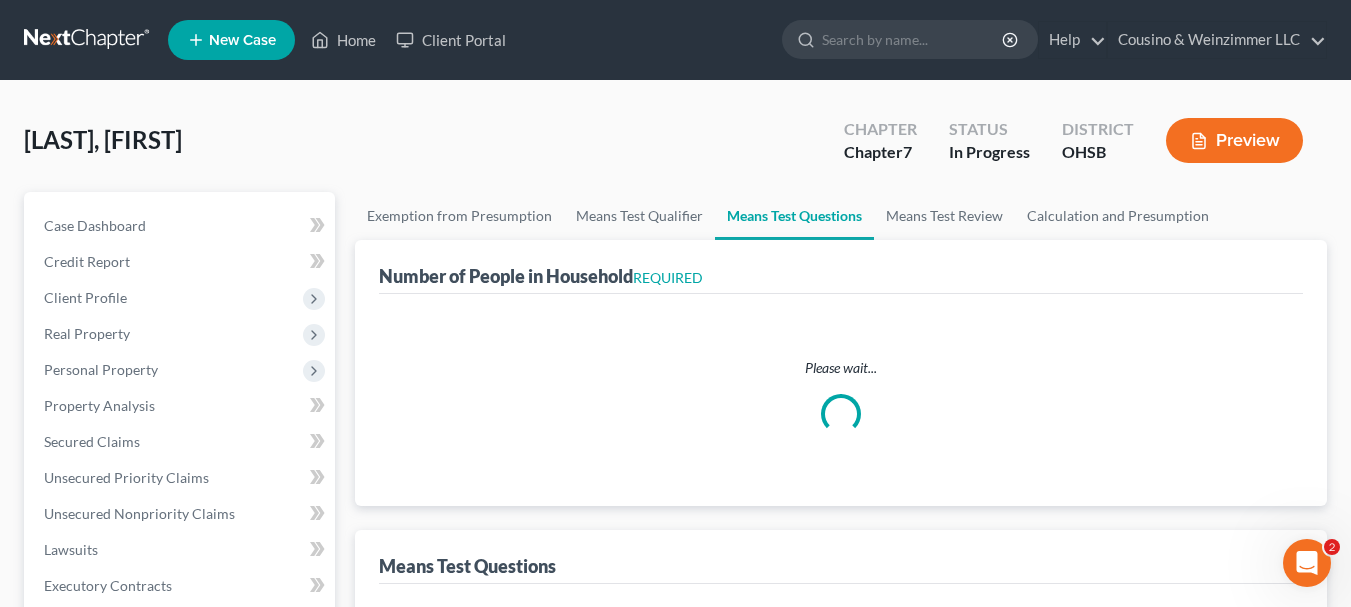 select on "1" 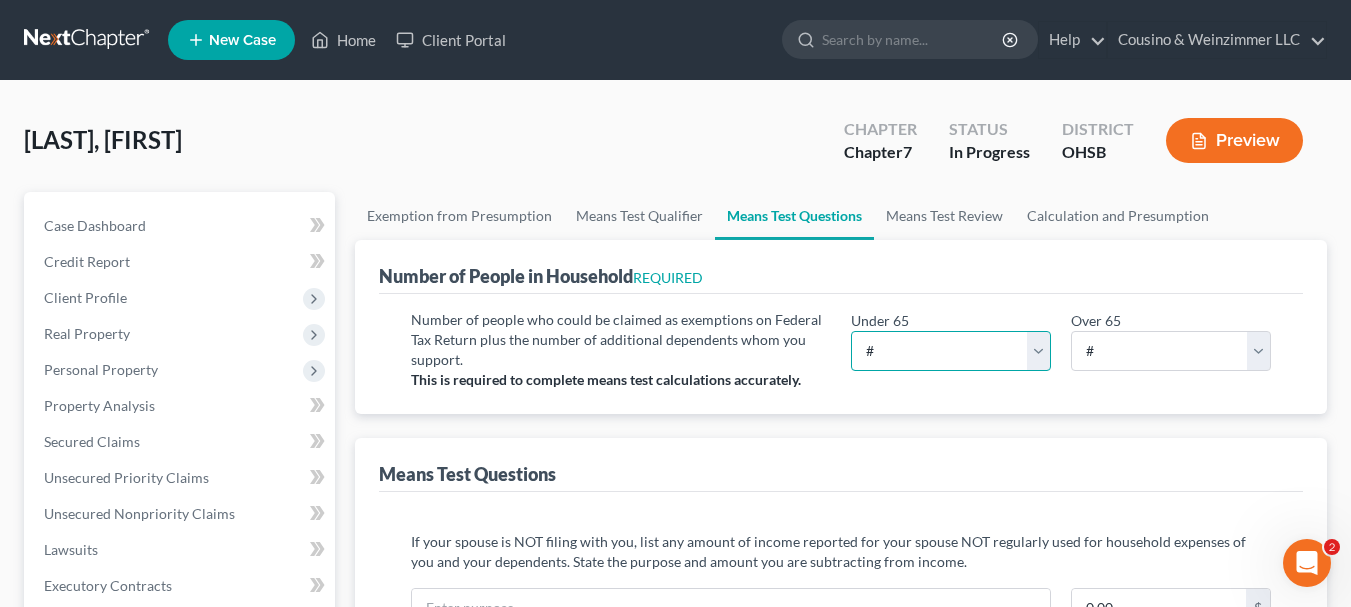 click on "# 0 1 2 3 4 5 6 7 8 9 10" at bounding box center (951, 351) 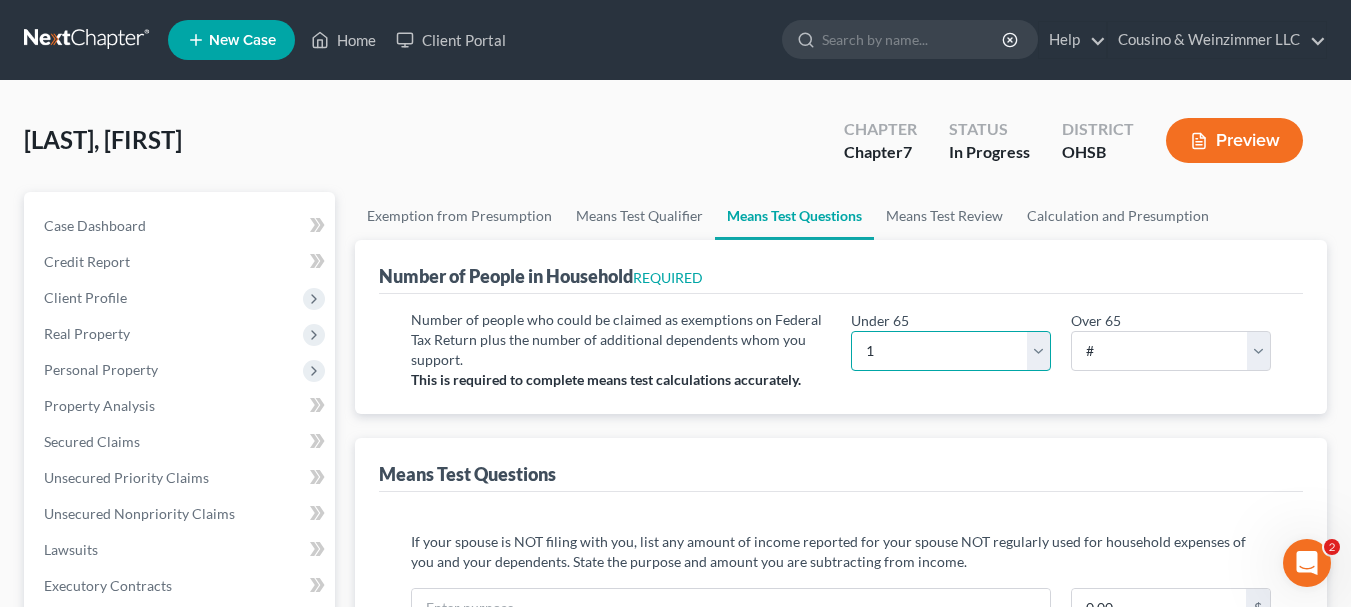 click on "# 0 1 2 3 4 5 6 7 8 9 10" at bounding box center [951, 351] 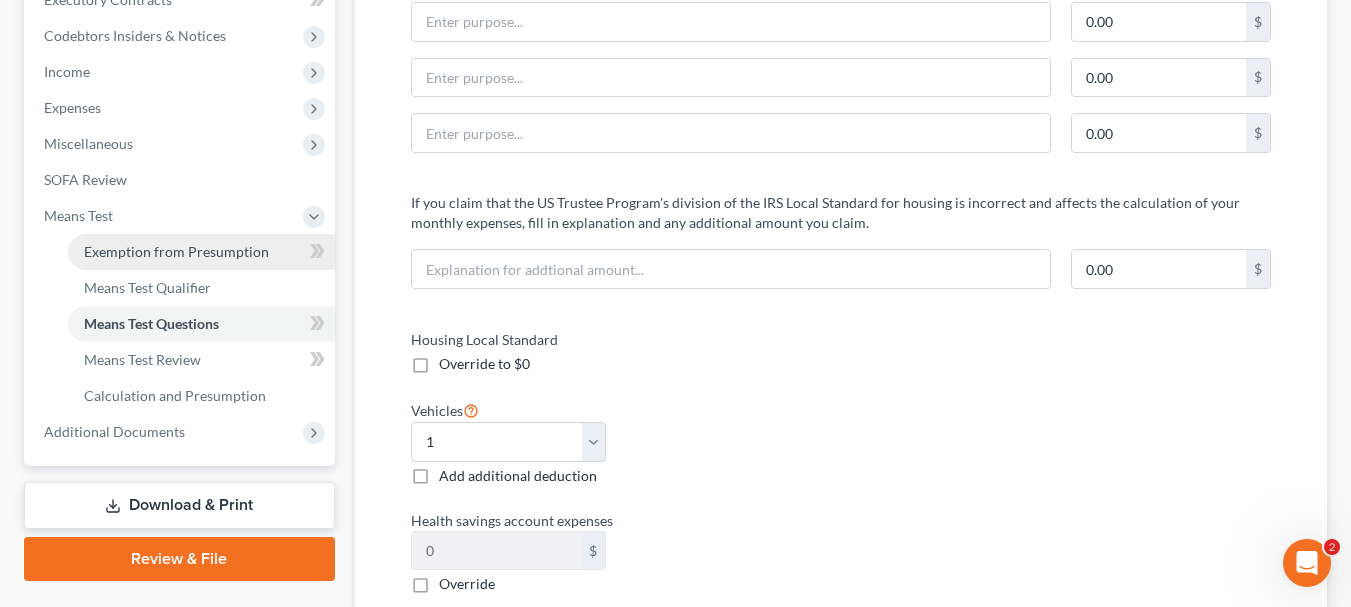scroll, scrollTop: 400, scrollLeft: 0, axis: vertical 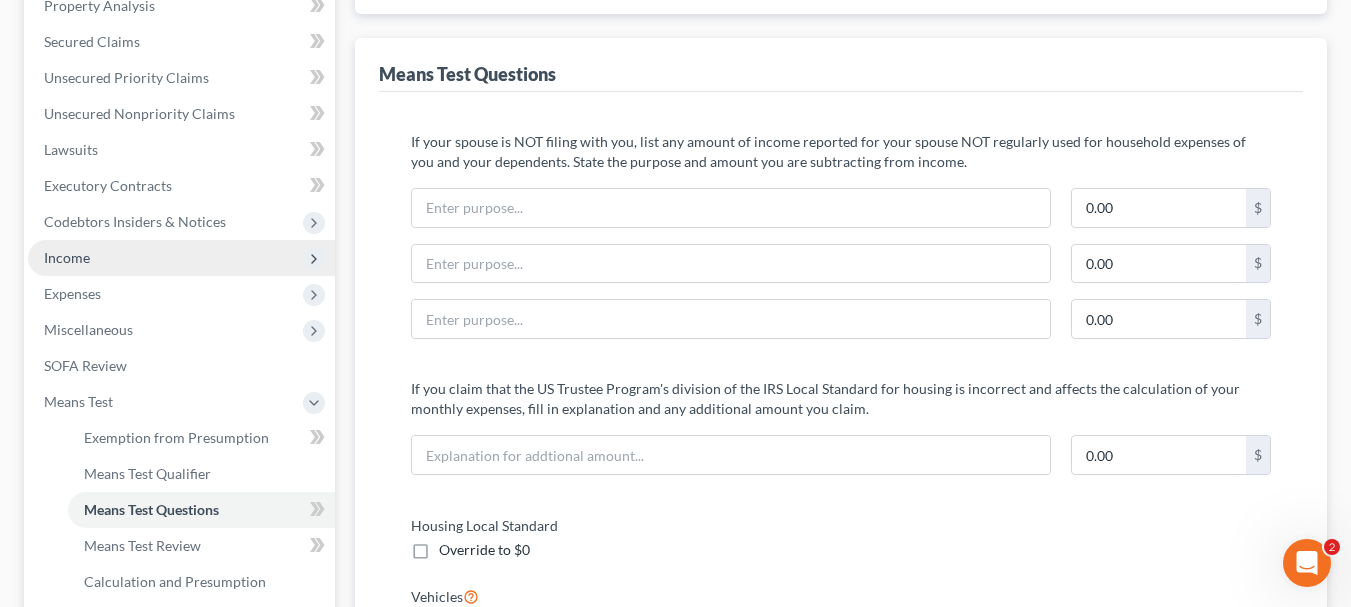 click on "Income" at bounding box center (181, 258) 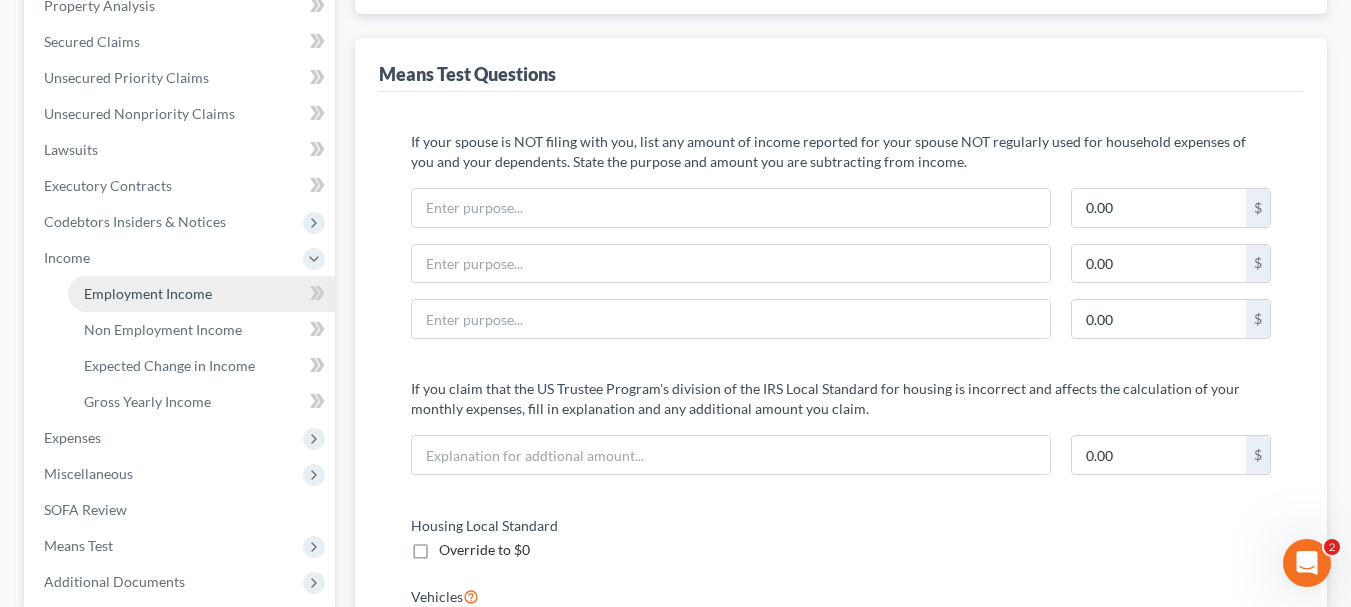 click on "Employment Income" at bounding box center (148, 293) 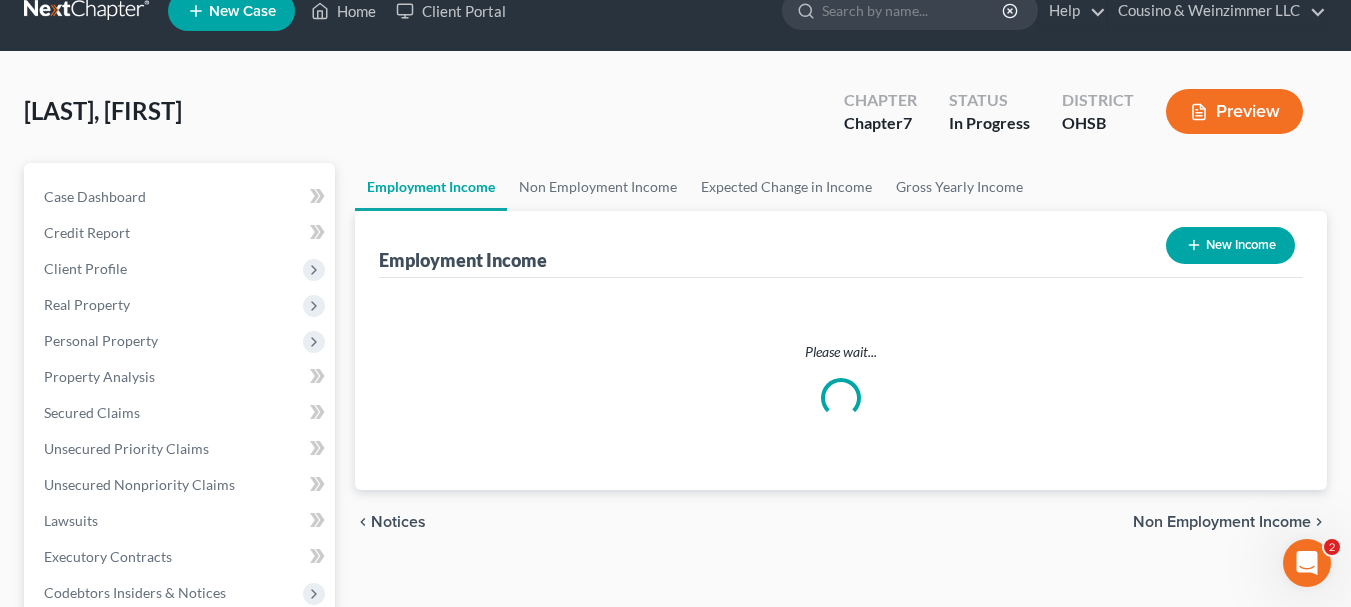 scroll, scrollTop: 0, scrollLeft: 0, axis: both 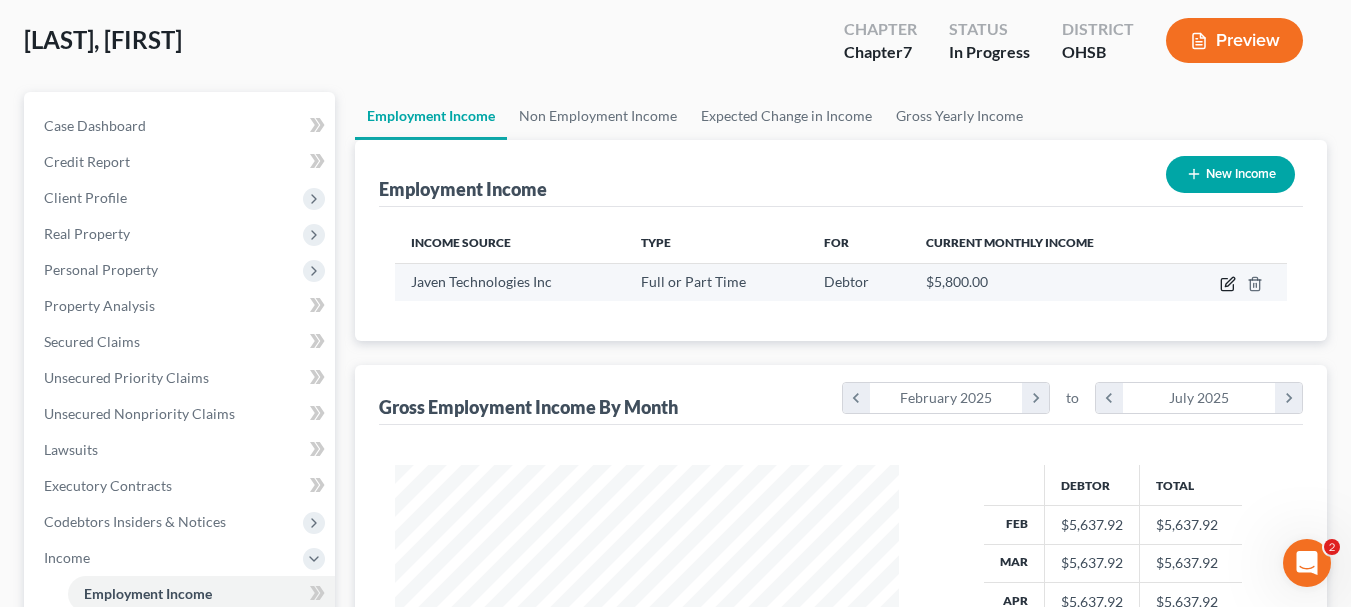 click 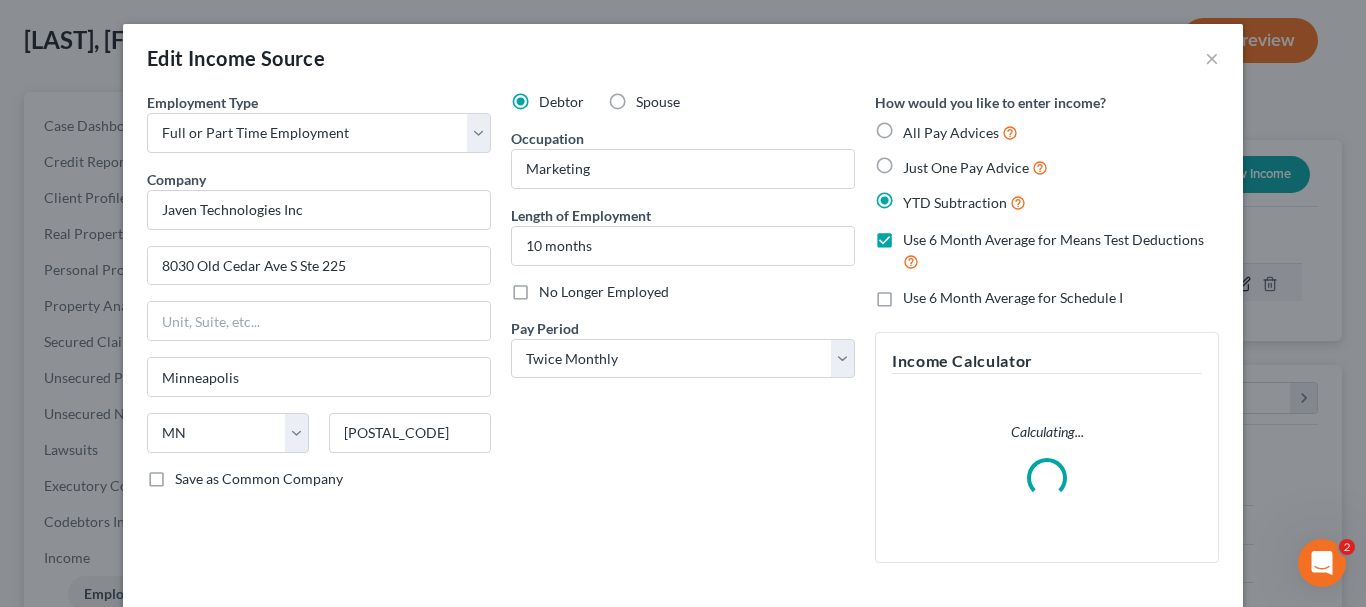 scroll, scrollTop: 999642, scrollLeft: 999450, axis: both 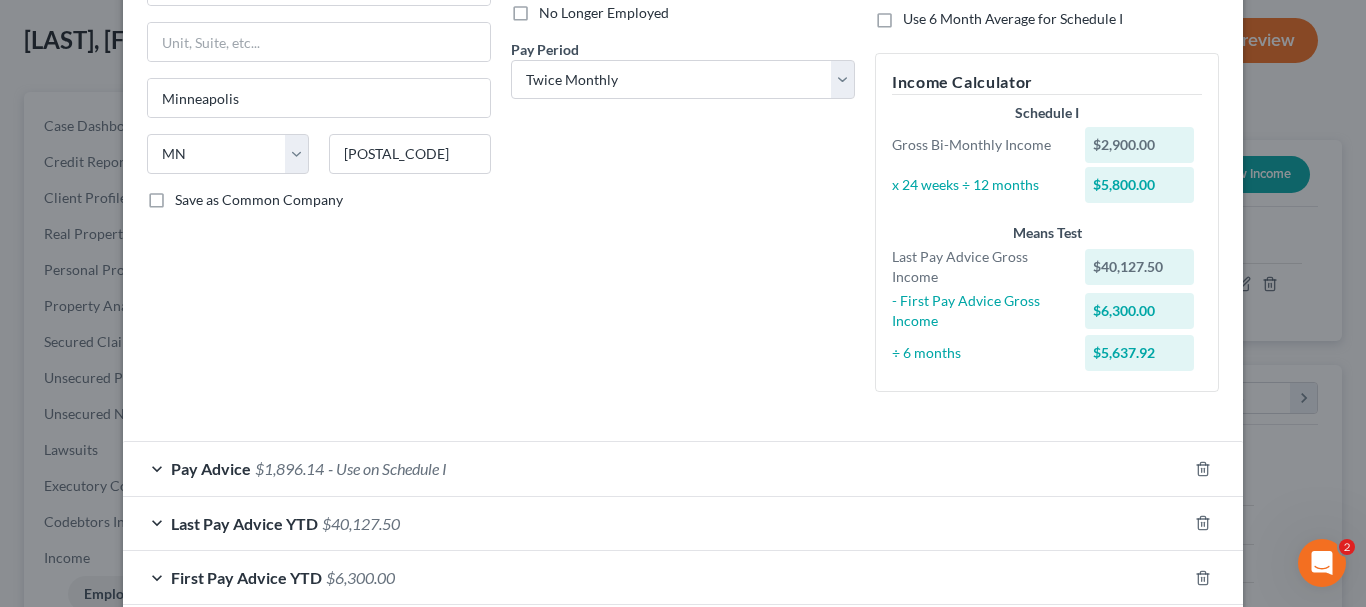 click on "Employment Type
*
Select Full or Part Time Employment Self Employment
Company
*
Javen Technologies Inc                      8030 Old Cedar Ave S Ste 225 Minneapolis State AL AK AR AZ CA CO CT DE DC FL GA GU HI ID IL IN IA KS KY LA ME MD MA MI MN MS MO MT NC ND NE NV NH NJ NM NY OH OK OR PA PR RI SC SD TN TX UT VI VA VT WA WV WI WY 55425 Save as Common Company Debtor Spouse Occupation Marketing Length of Employment 10 months No Longer Employed
Pay Period
*
Select Monthly Twice Monthly Every Other Week Weekly How would you like to enter income?
All Pay Advices
Just One Pay Advice
YTD Subtraction
Use 6 Month Average for Means Test Deductions  Use 6 Month Average for Schedule I  Income Calculator
Schedule I Gross Bi-Monthly Income $2,900.00 x 24 weeks ÷ 12 months $5,800.00 Means Test Last Pay Advice Gross Income $40,127.50 - First Pay Advice Gross Income $6,300.00" at bounding box center (683, 209) 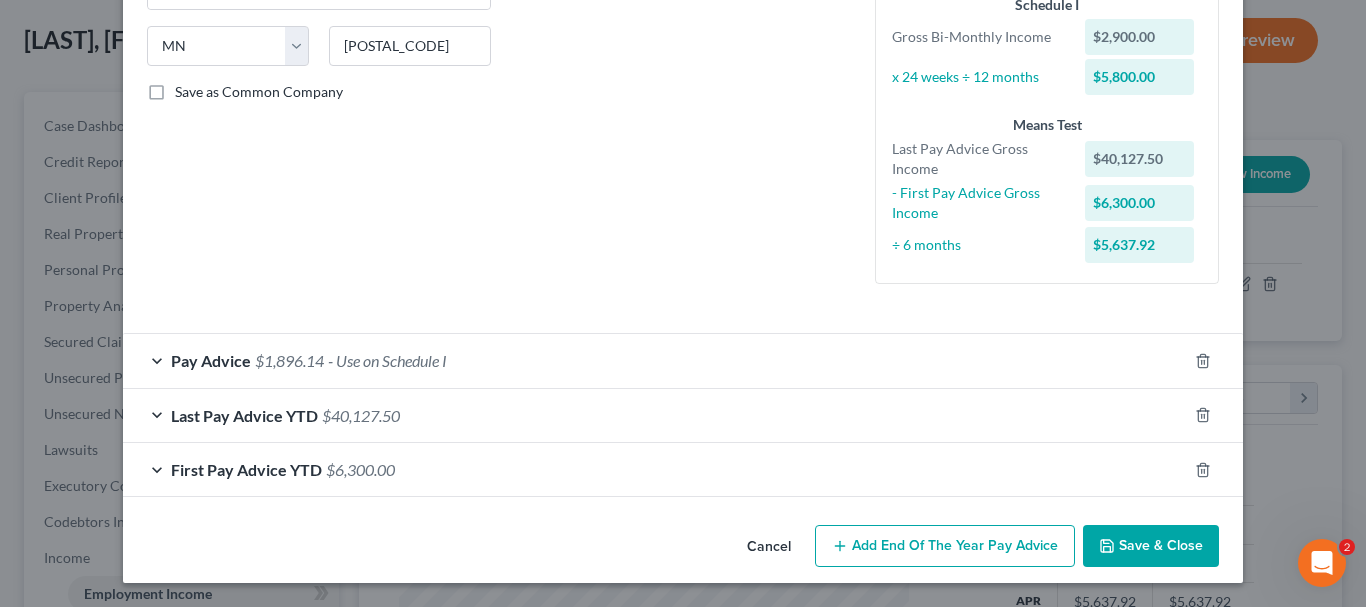 click on "Last Pay Advice YTD" at bounding box center [244, 415] 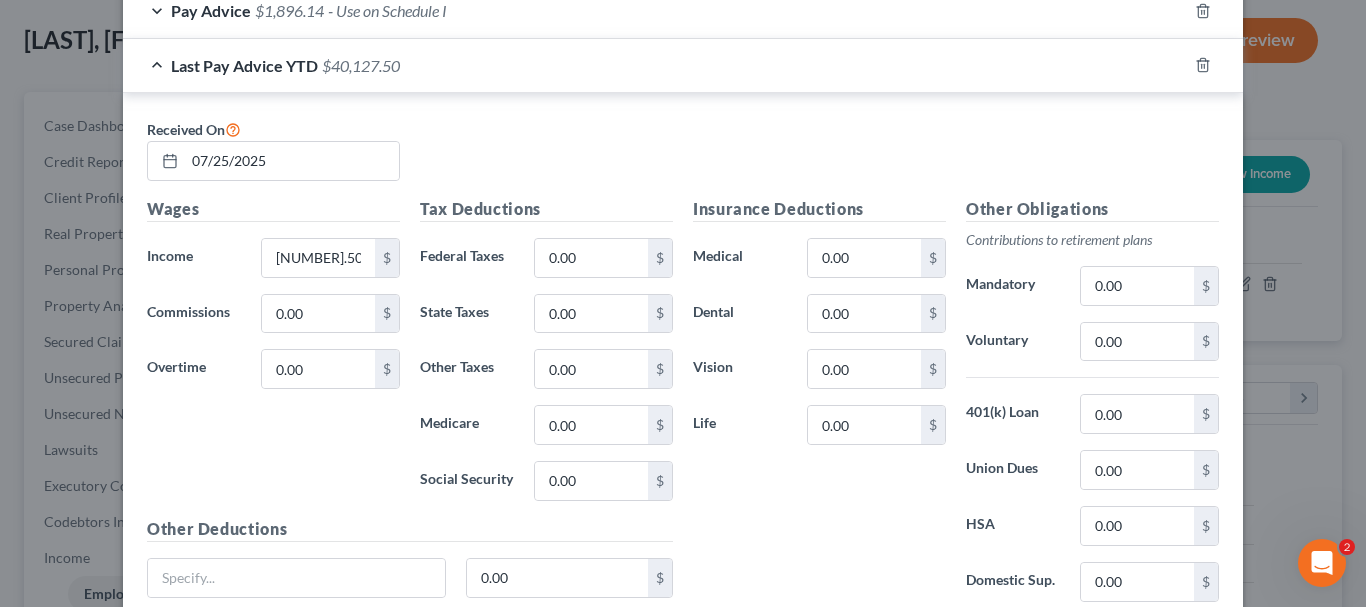 scroll, scrollTop: 787, scrollLeft: 0, axis: vertical 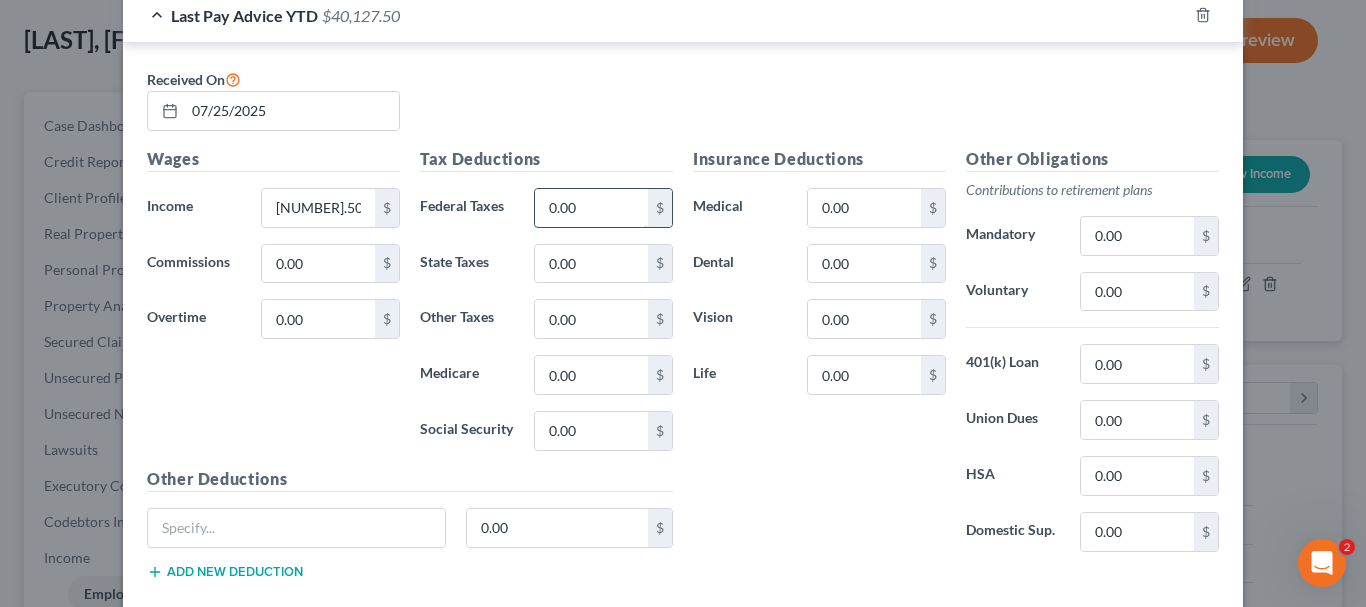 click on "0.00" at bounding box center (591, 208) 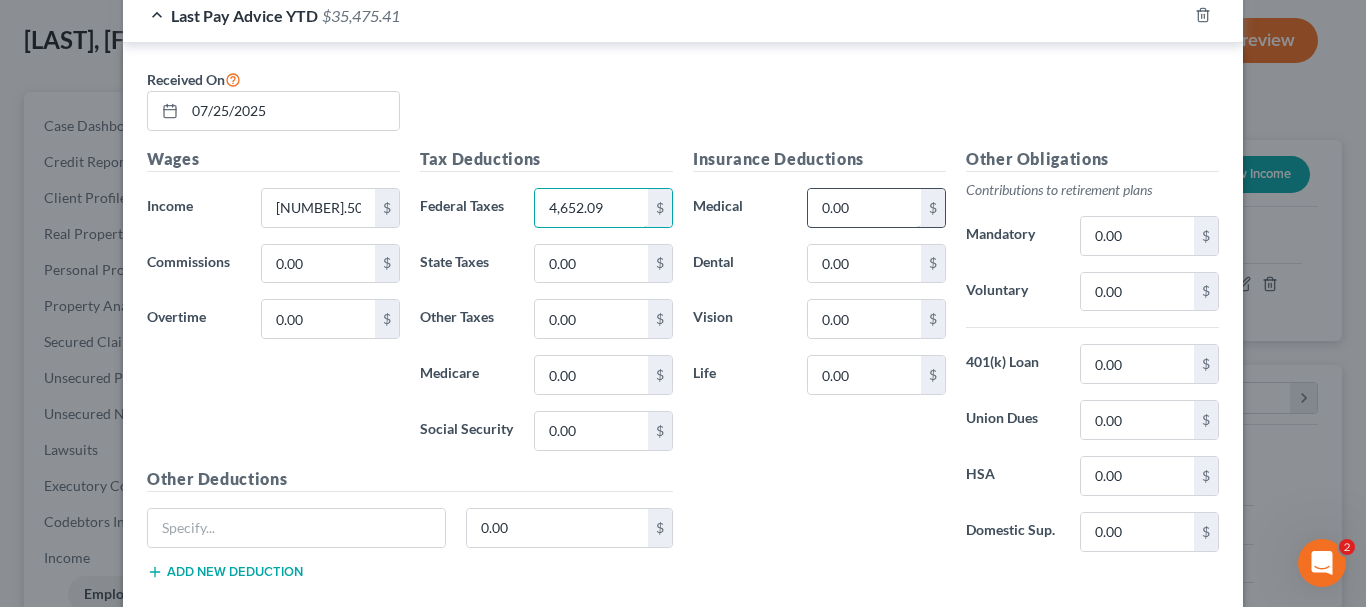 type on "4,652.09" 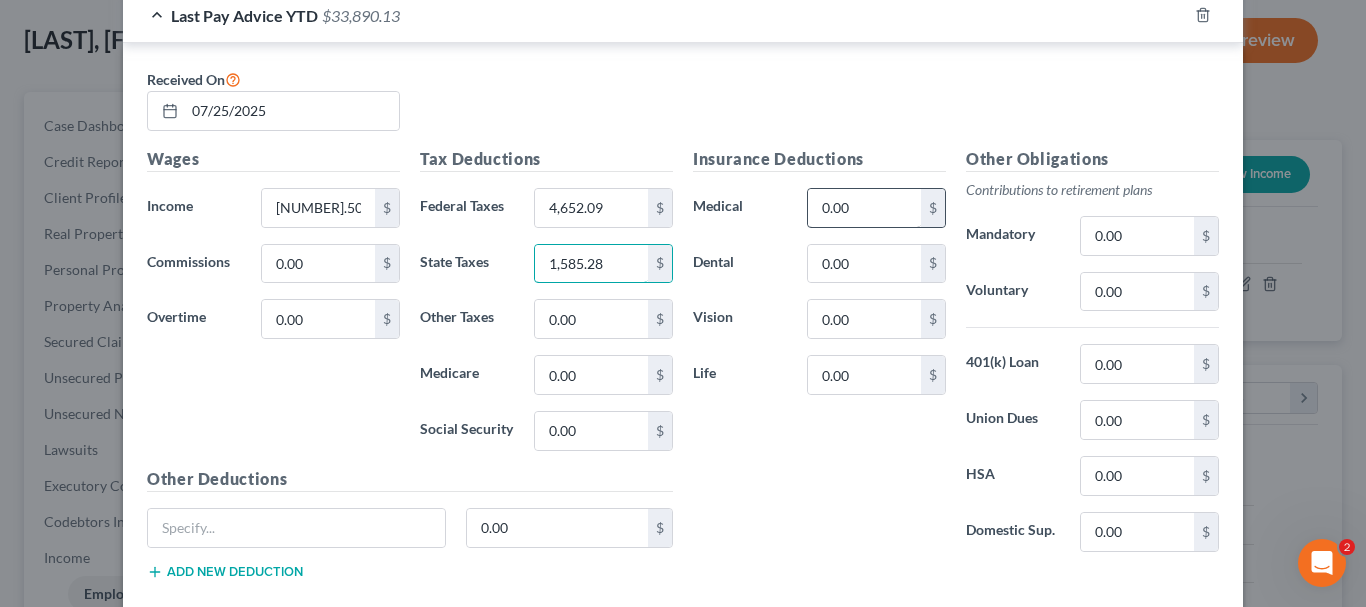 type on "1,585.28" 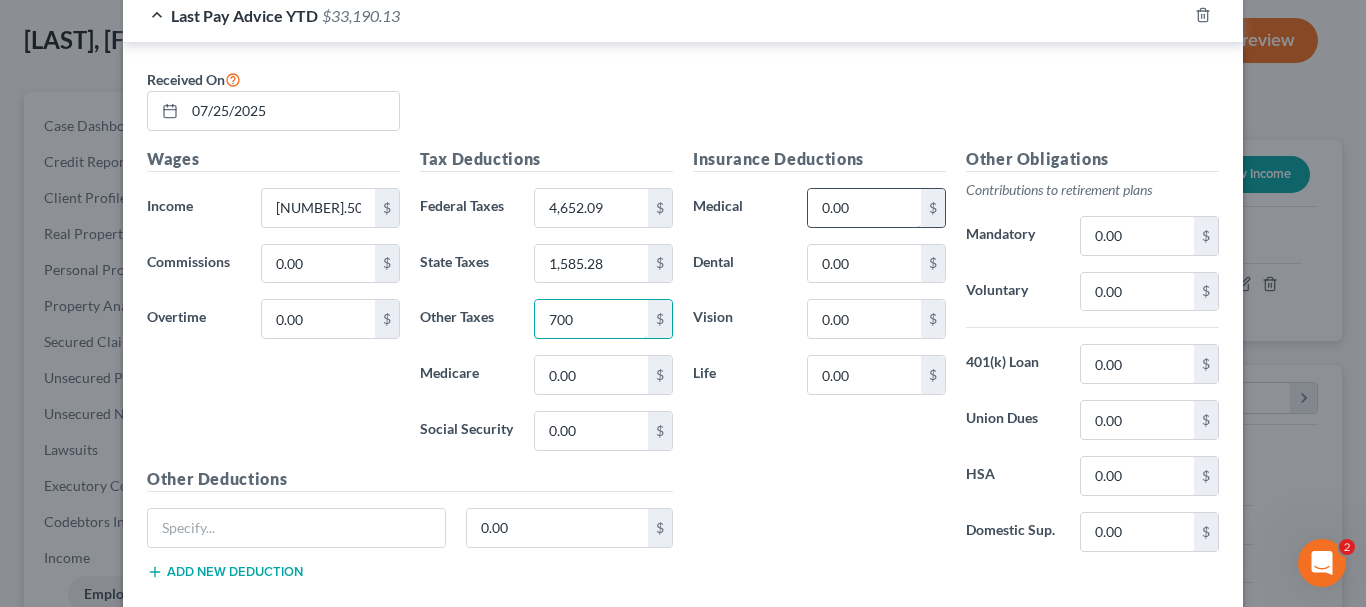 type on "700" 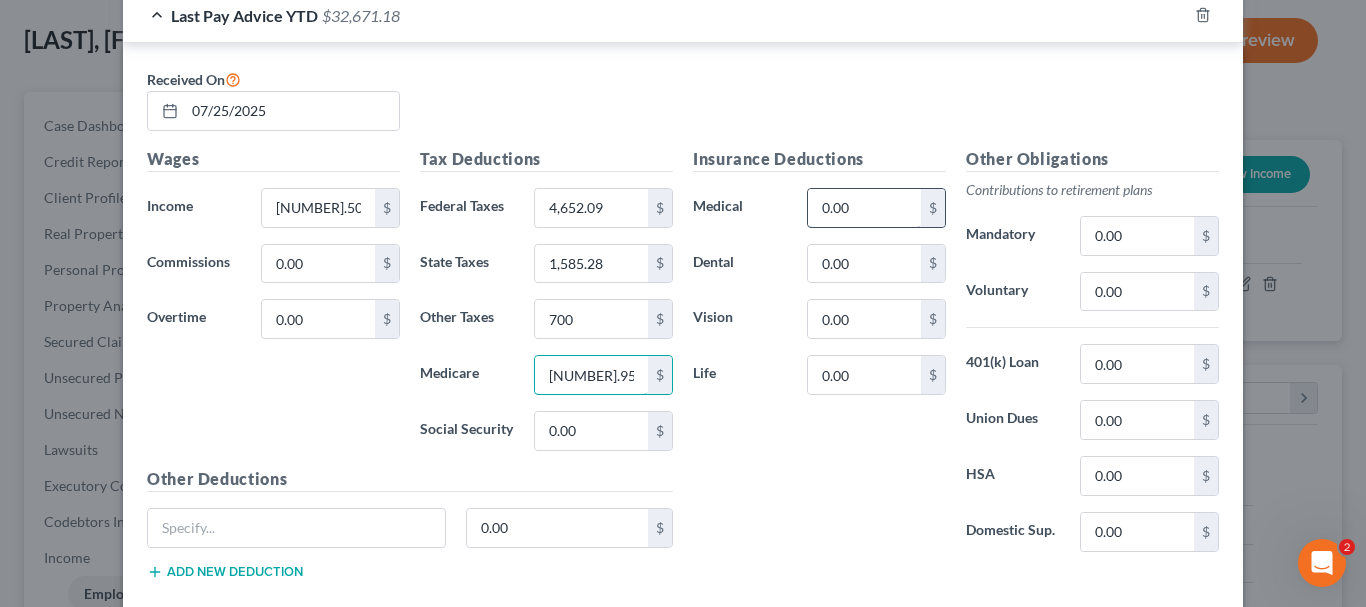 type on "518.95" 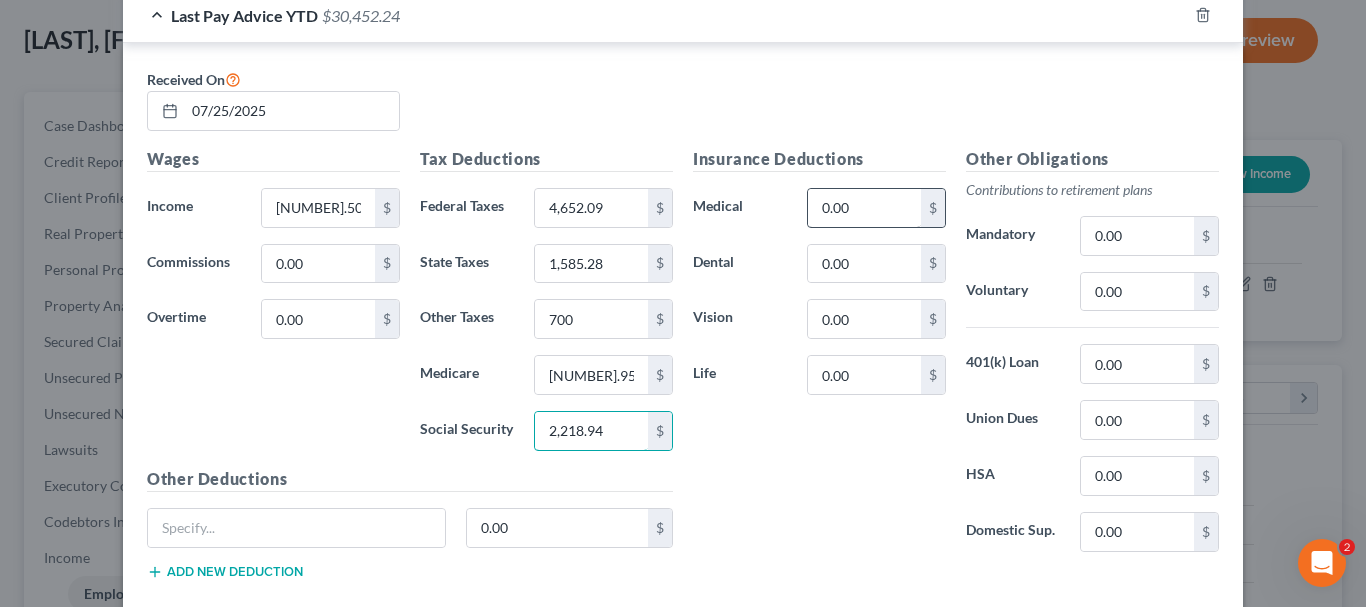 type on "2,218.94" 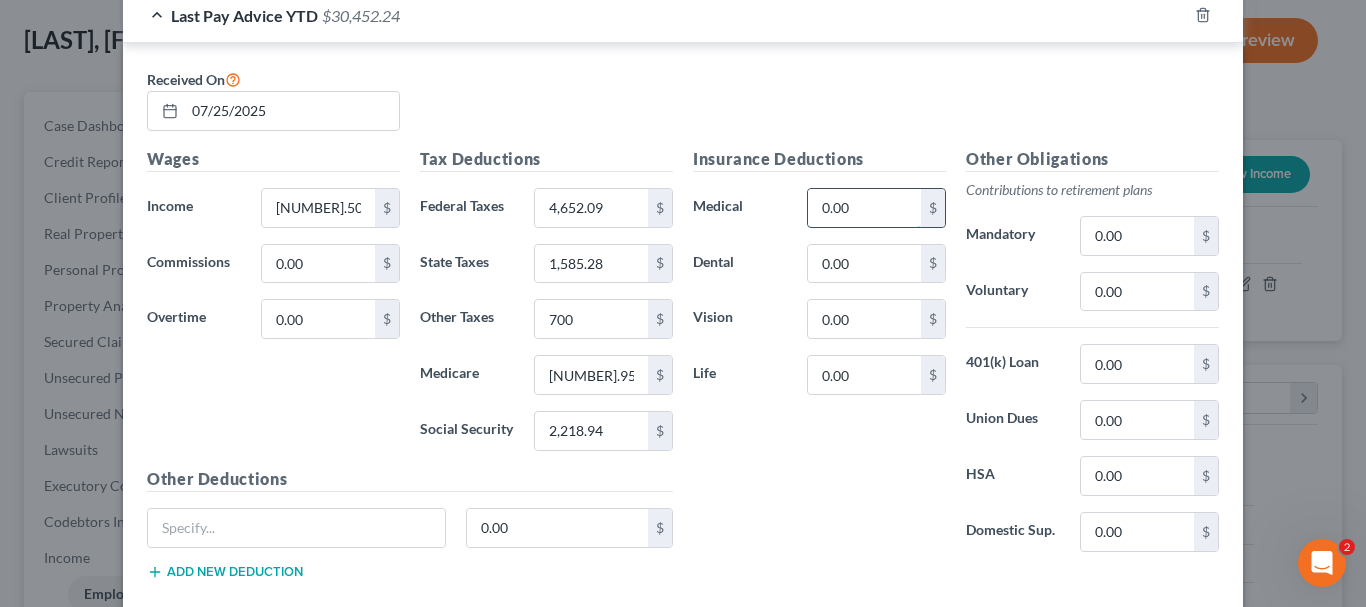 click on "0.00" at bounding box center [864, 208] 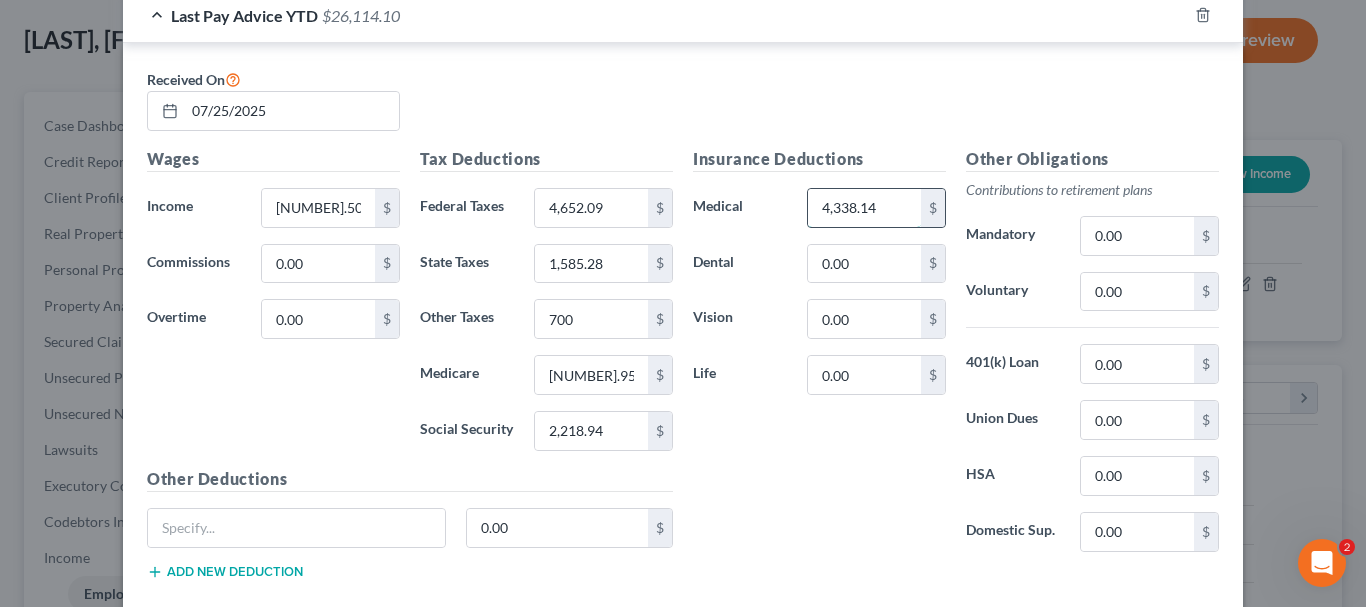 type on "4,338.14" 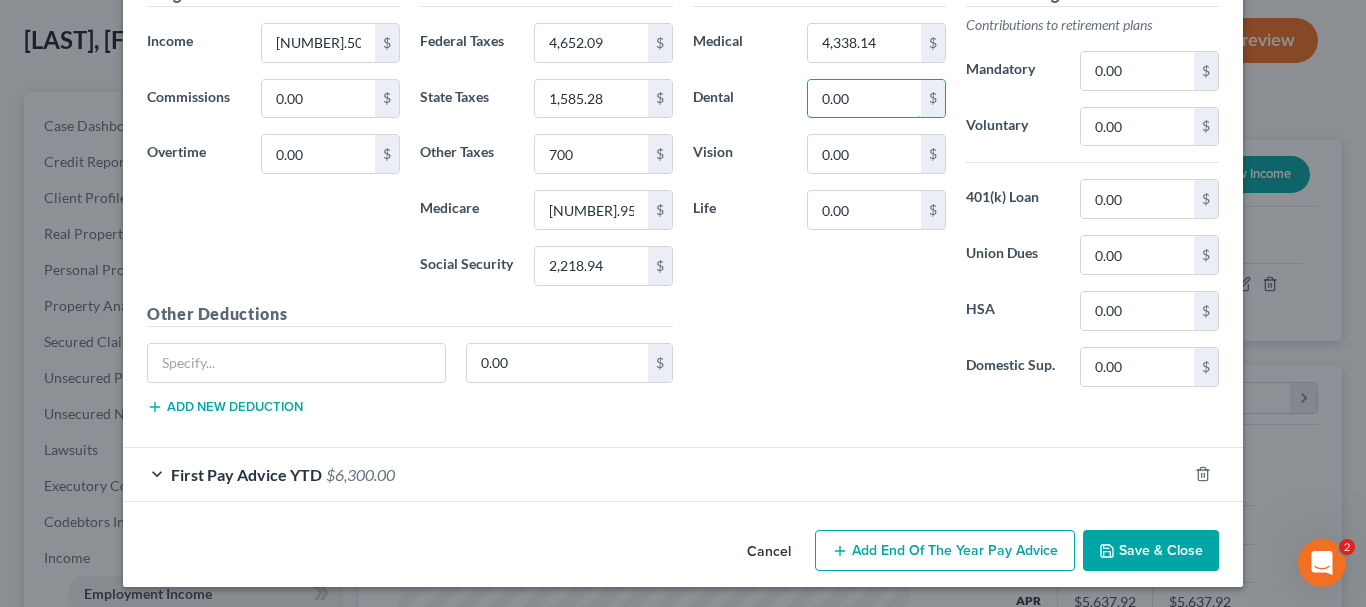 scroll, scrollTop: 956, scrollLeft: 0, axis: vertical 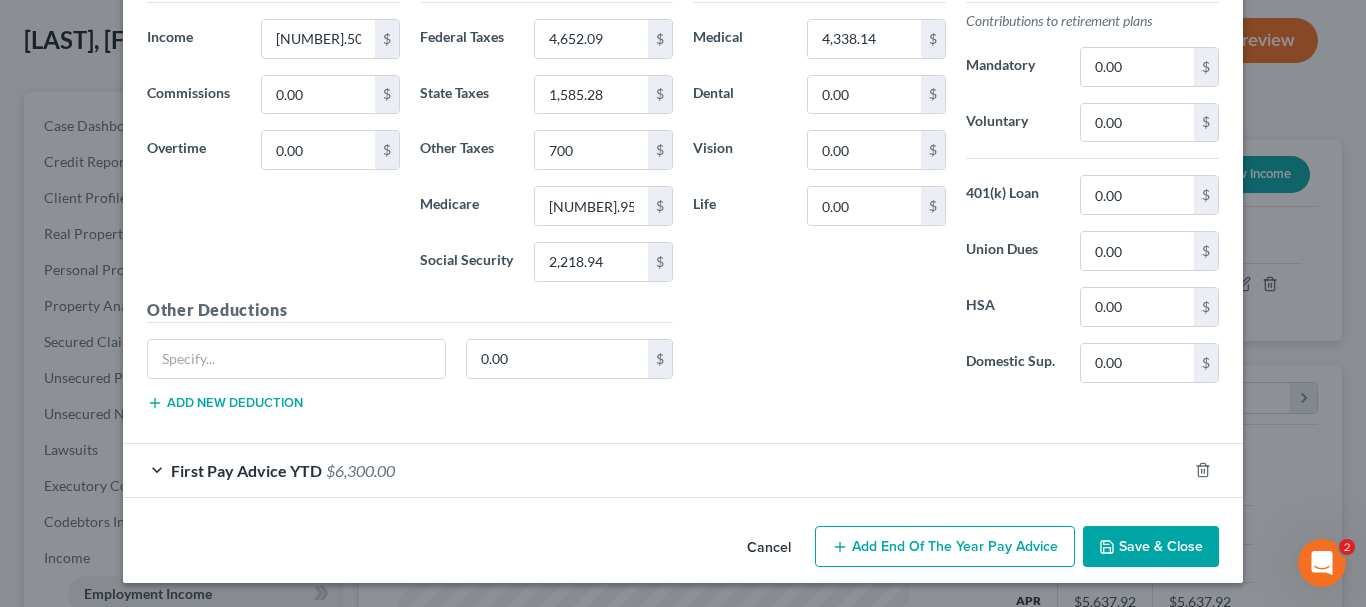 click on "First Pay Advice YTD $6,300.00" at bounding box center (655, 470) 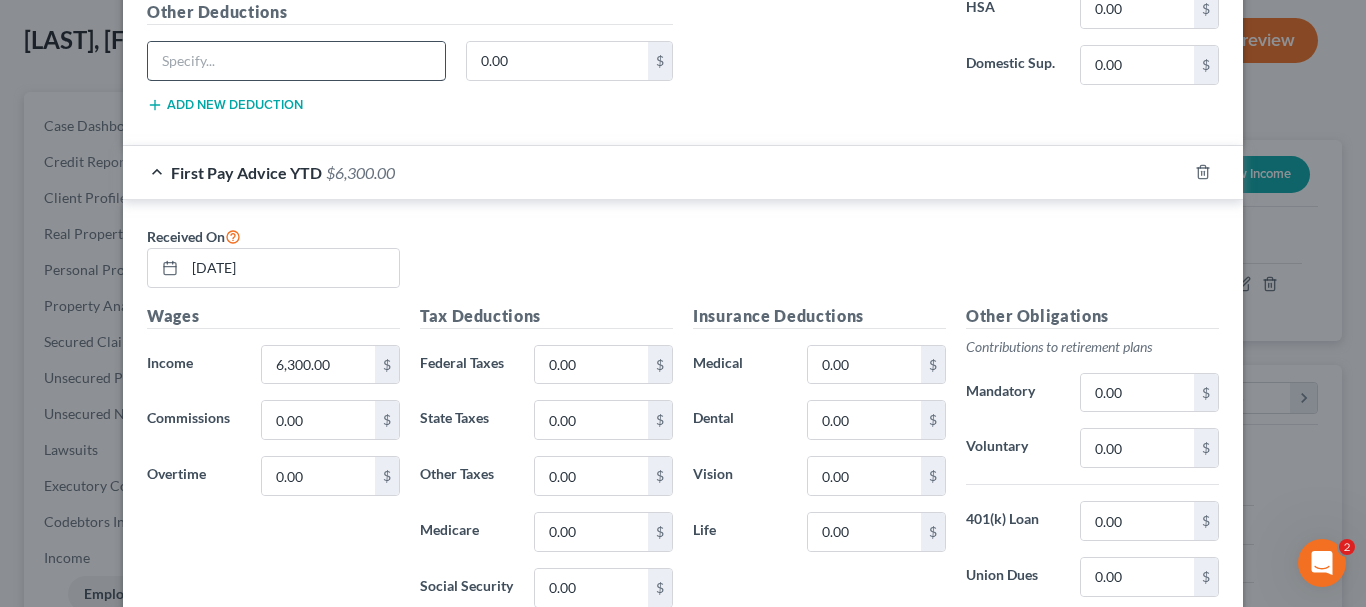 scroll, scrollTop: 1256, scrollLeft: 0, axis: vertical 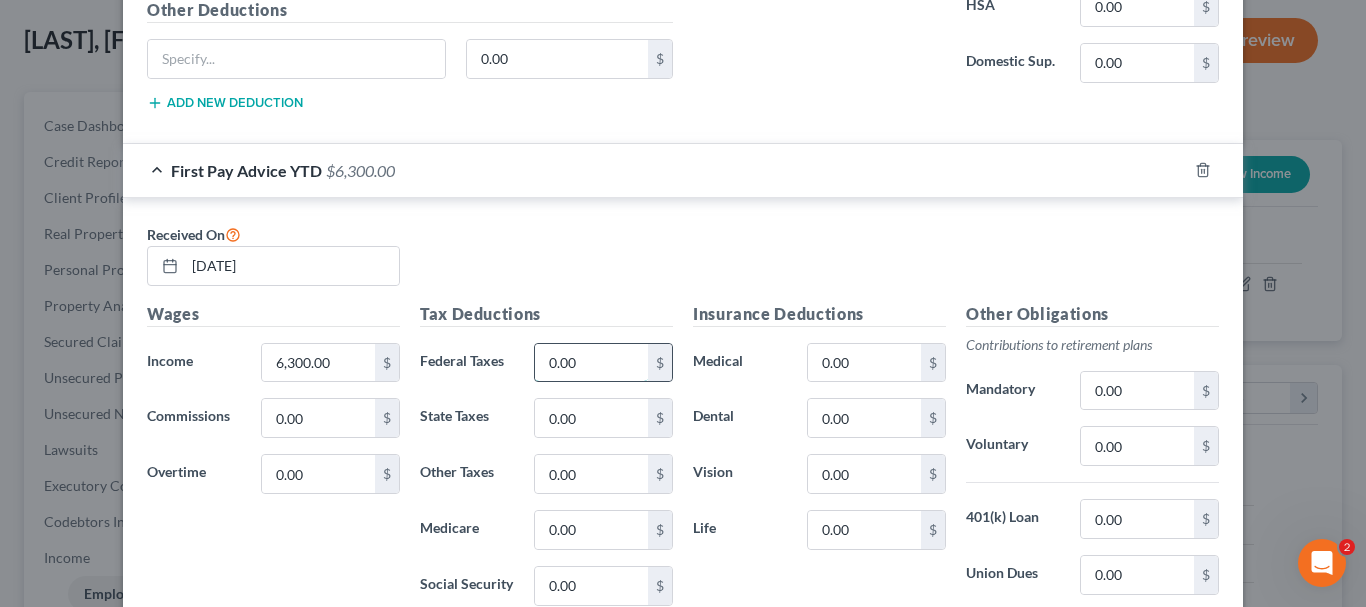 click on "0.00" at bounding box center [591, 363] 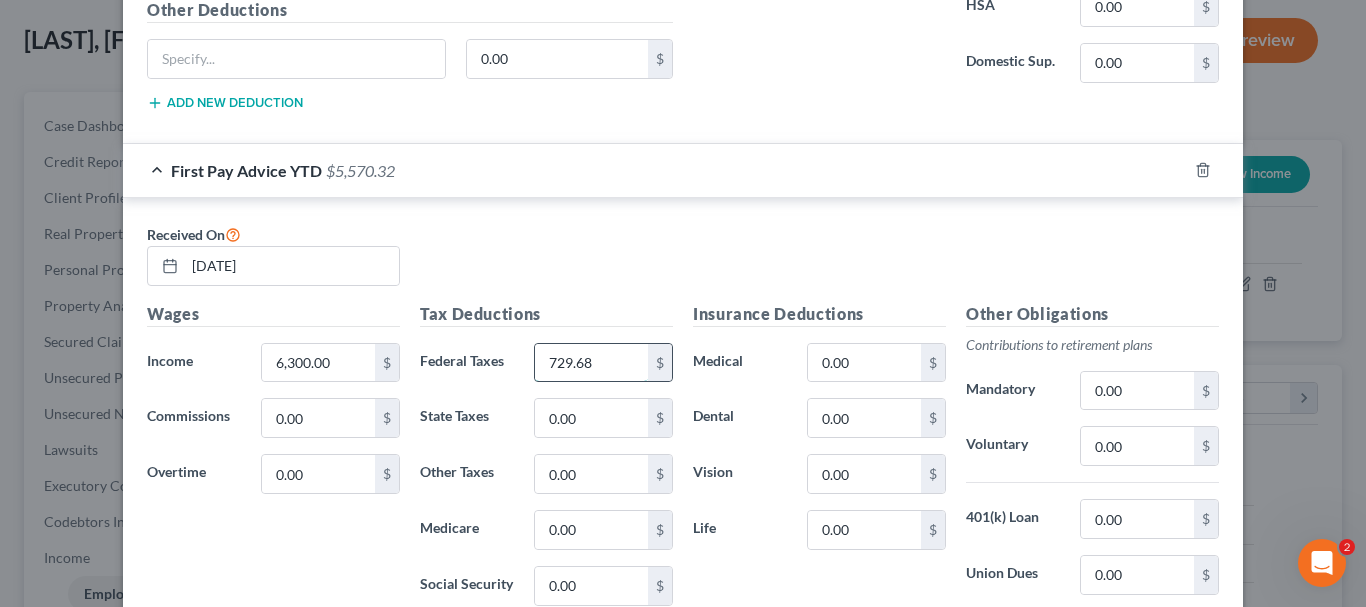 type on "729.68" 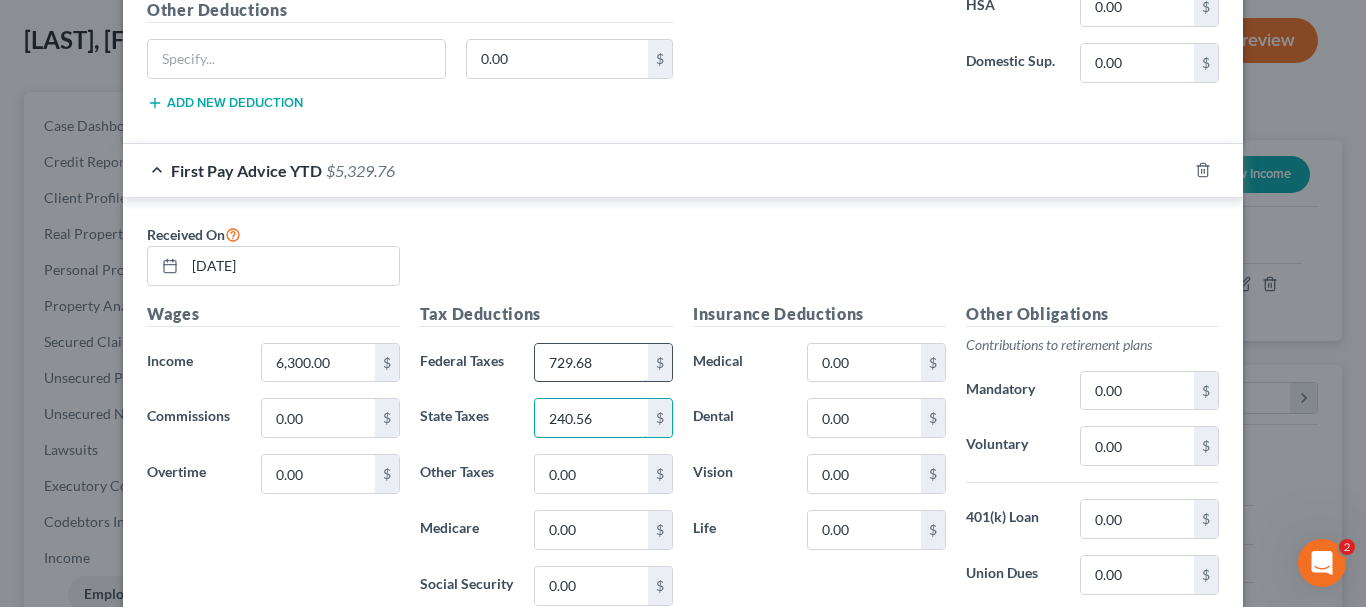 type on "240.56" 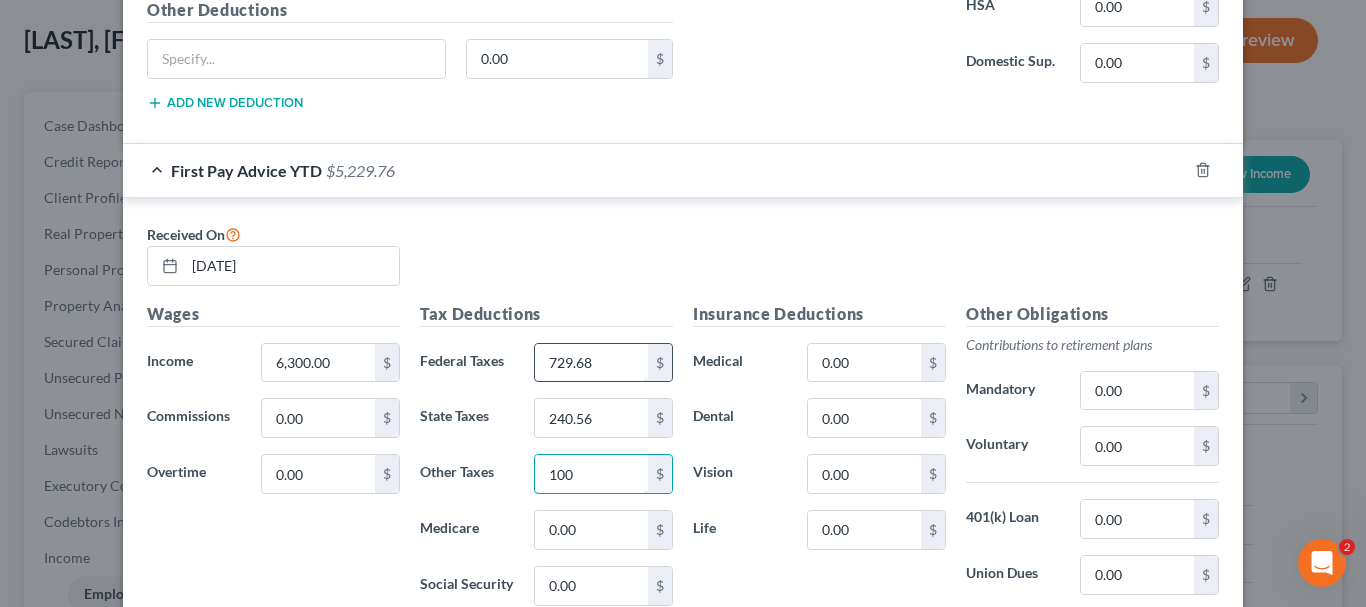 type on "100" 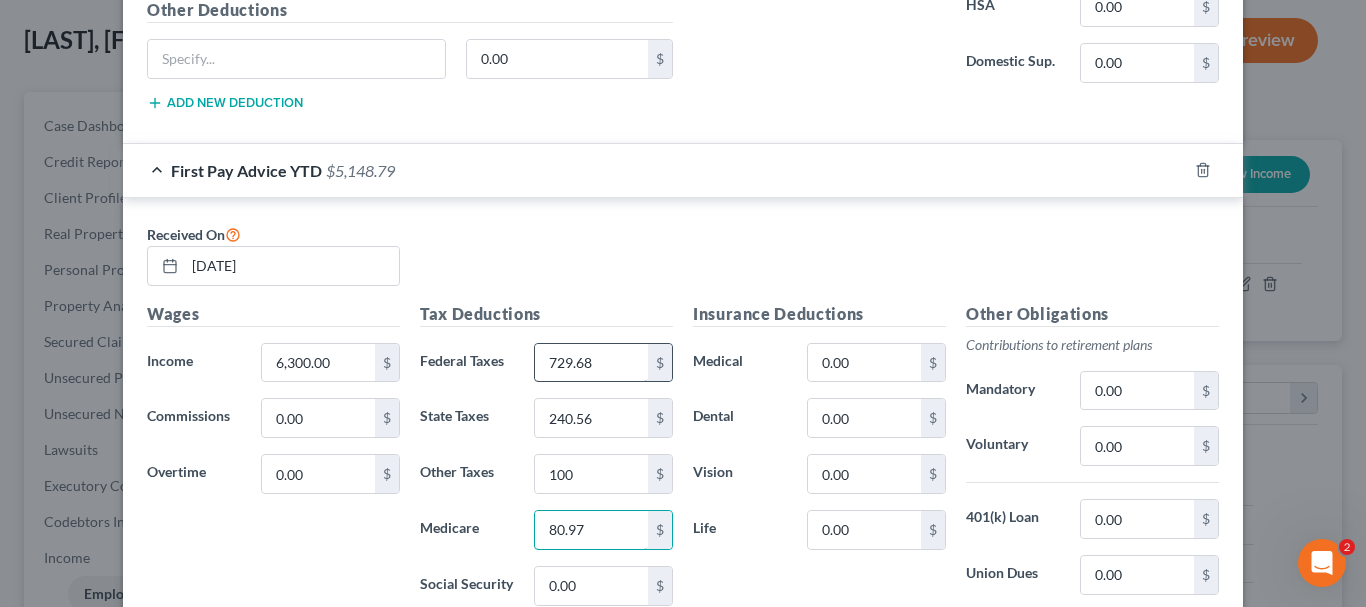 type on "80.97" 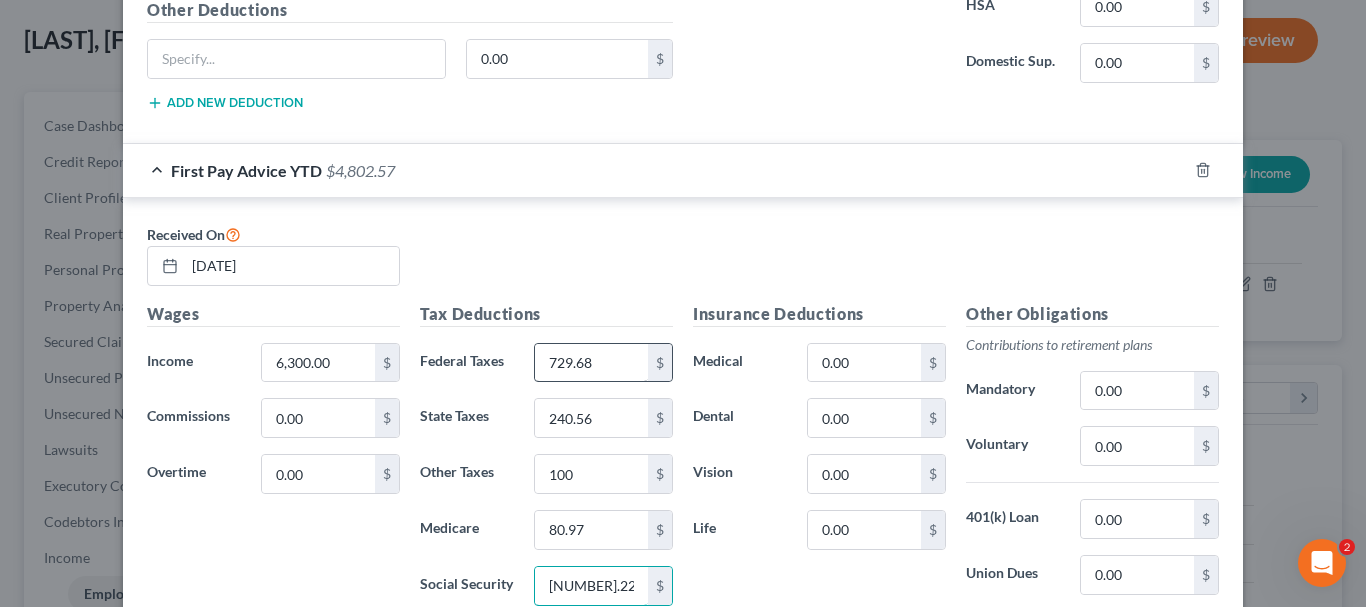 type on "346.22" 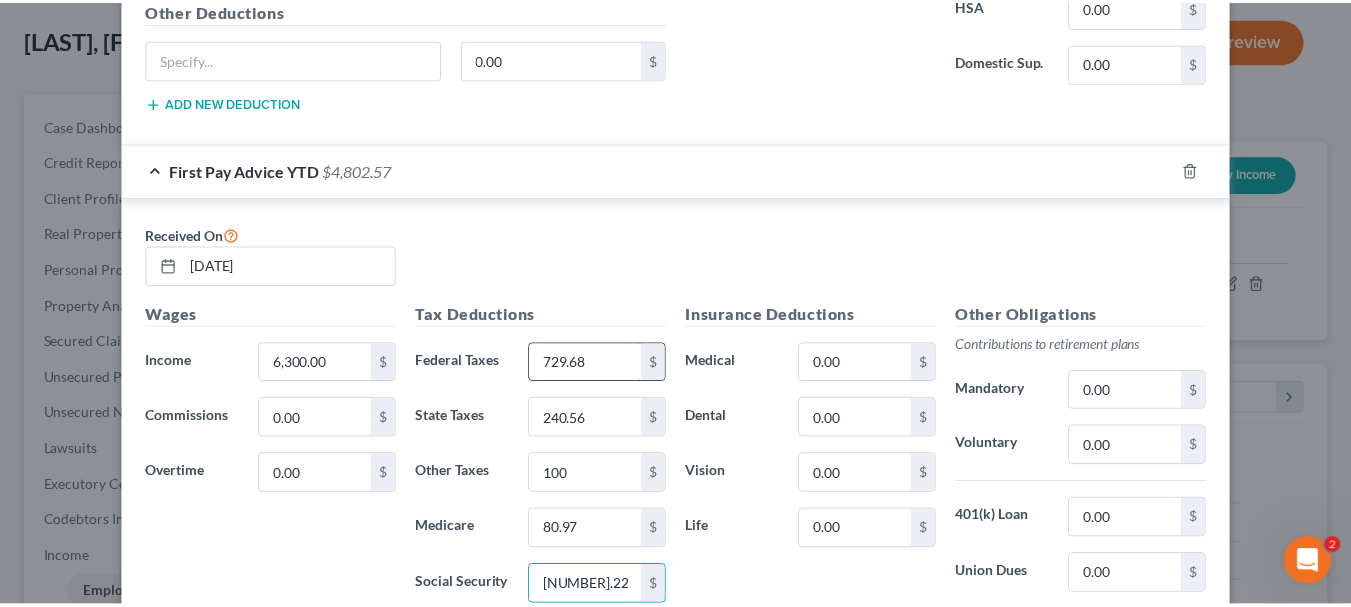scroll, scrollTop: 1525, scrollLeft: 0, axis: vertical 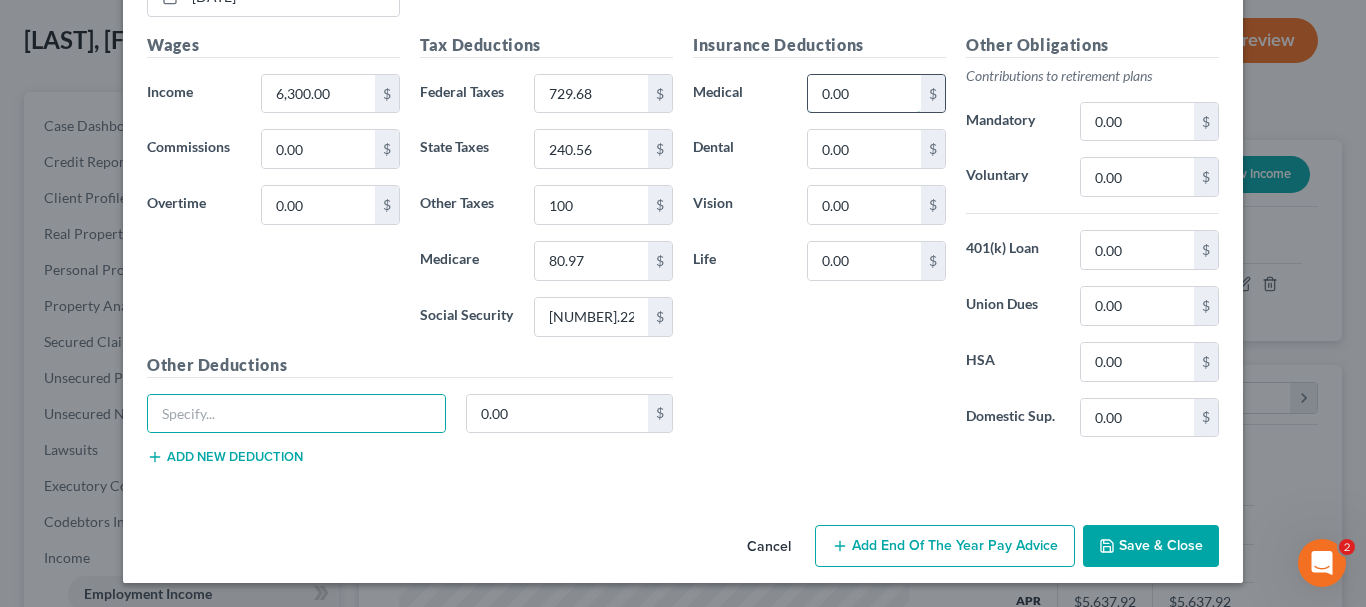 click on "0.00" at bounding box center (864, 94) 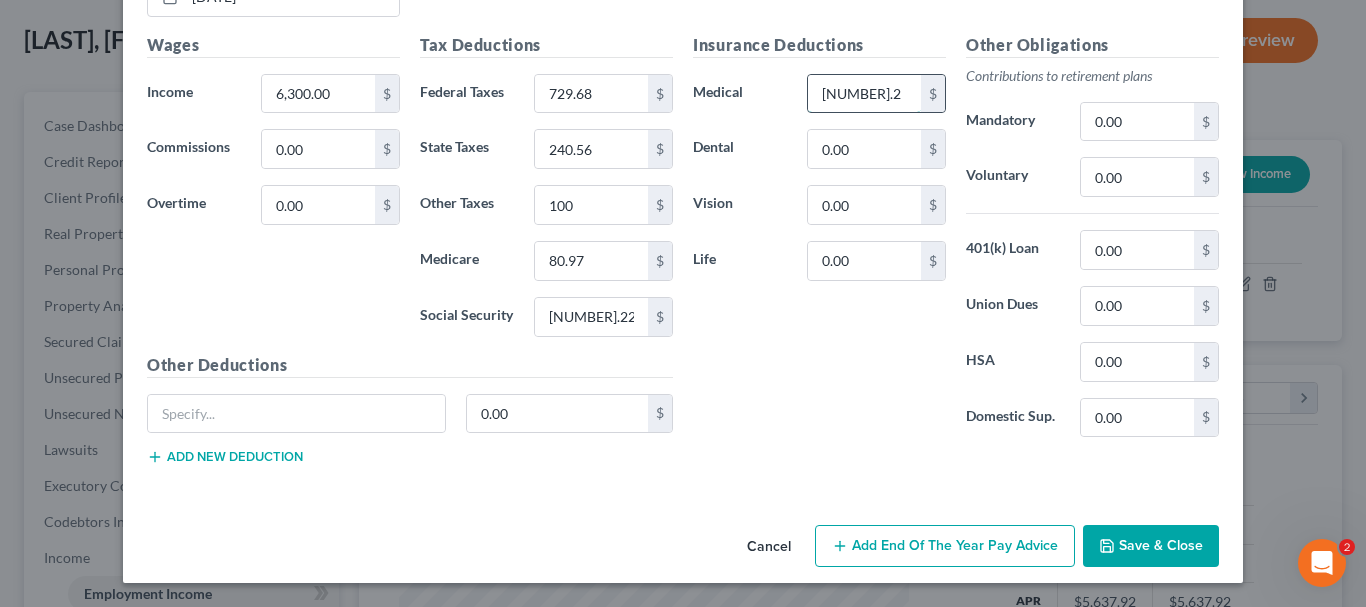 type on "715.82" 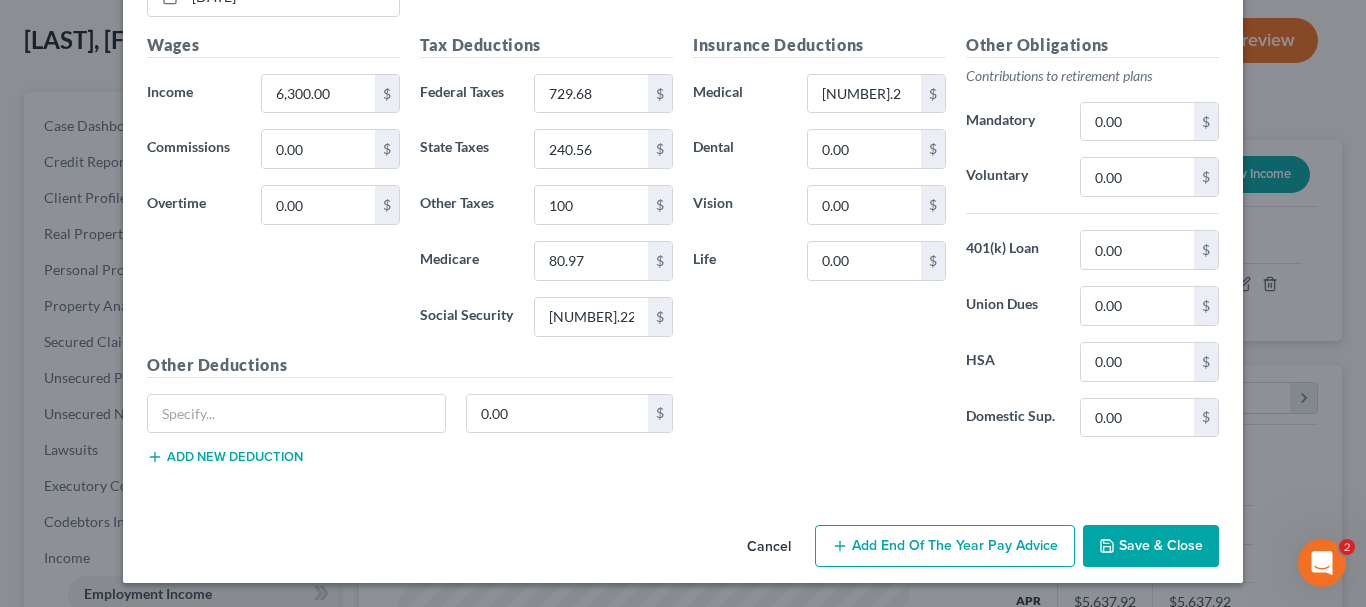 click on "Save & Close" at bounding box center [1151, 546] 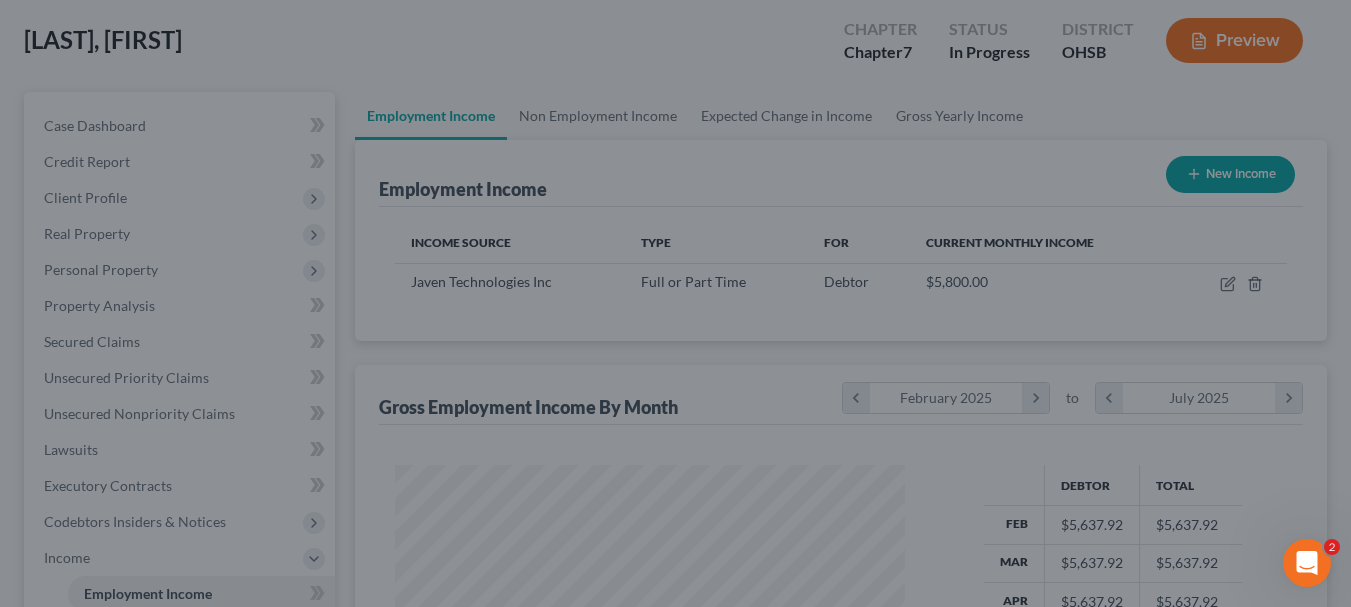 scroll, scrollTop: 359, scrollLeft: 544, axis: both 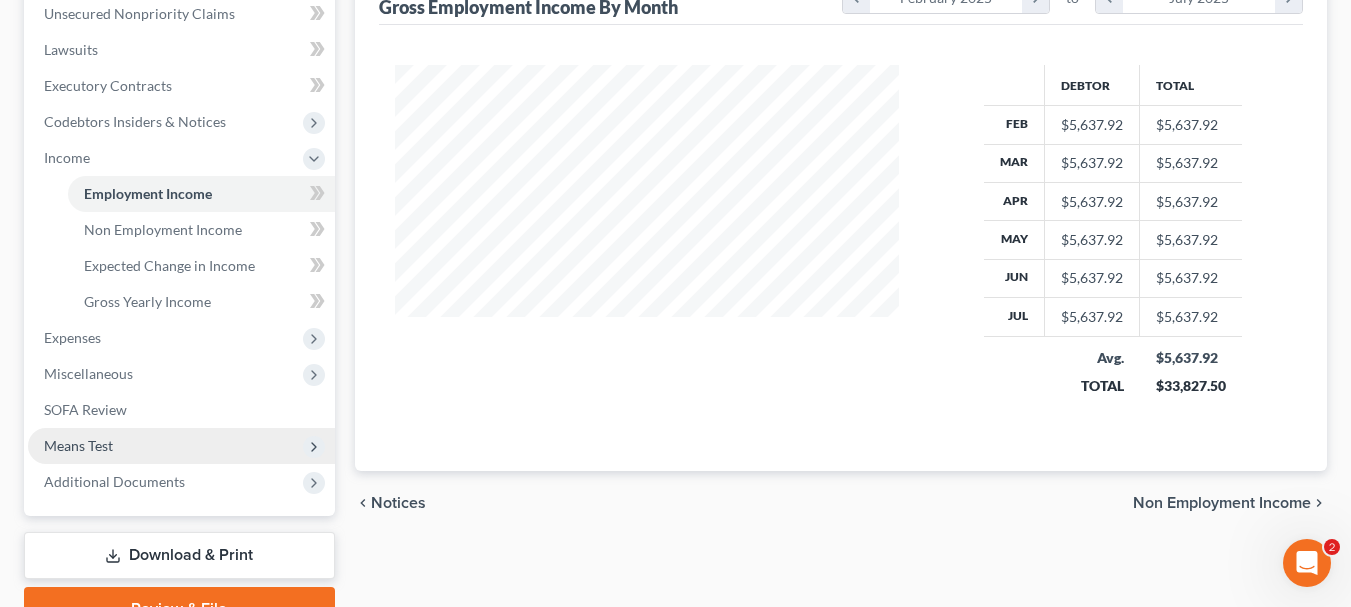 click on "Means Test" at bounding box center [181, 446] 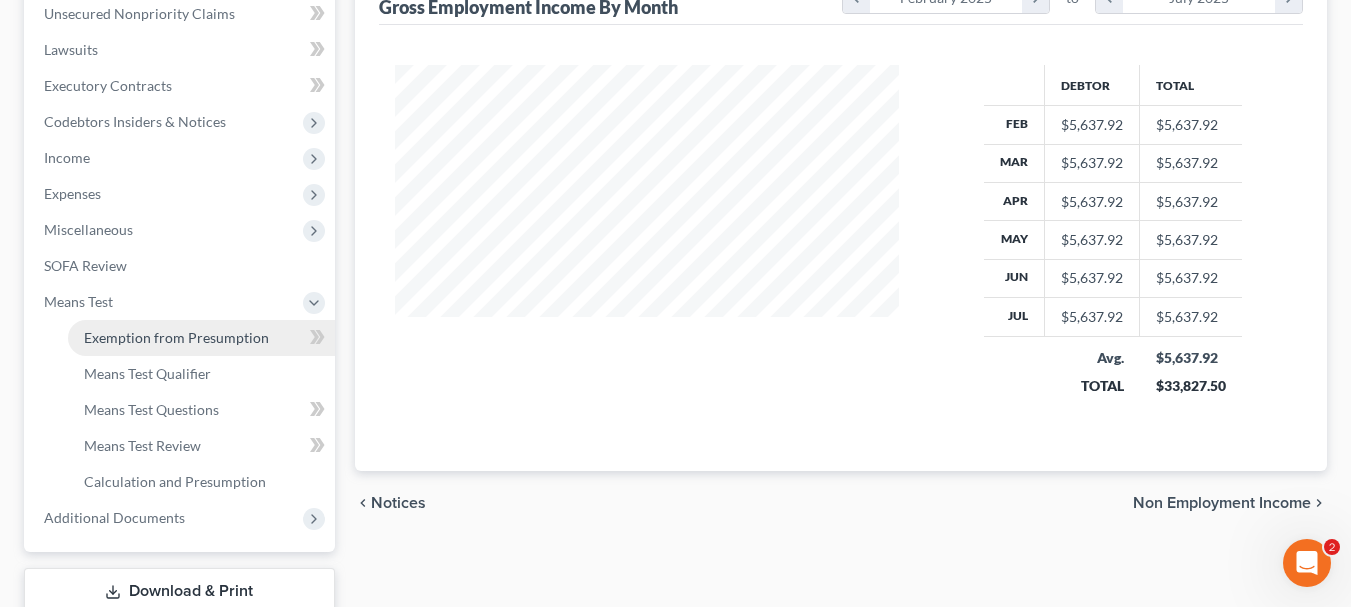 click on "Exemption from Presumption" at bounding box center (176, 337) 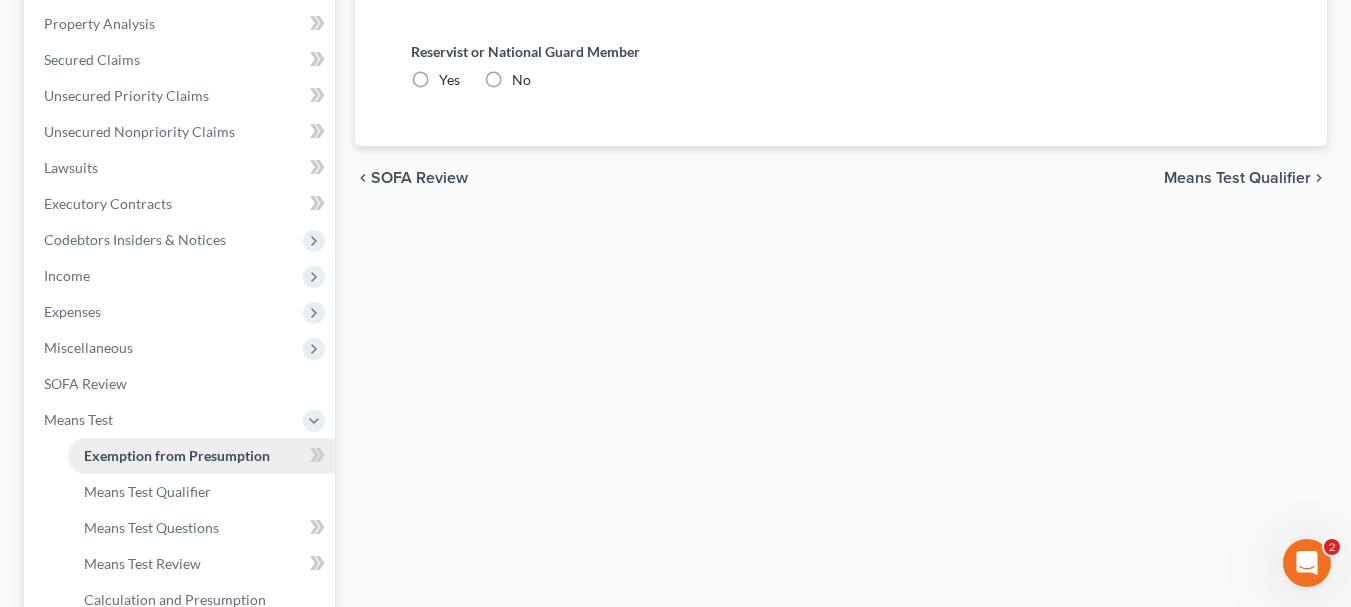 radio on "true" 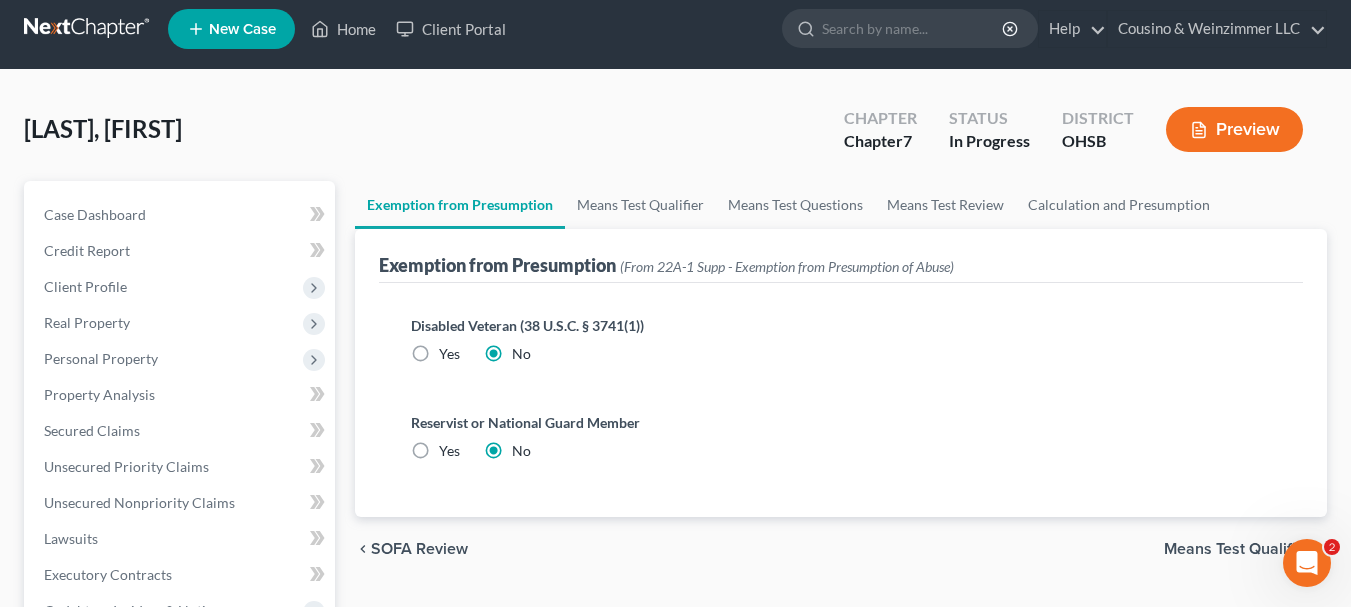scroll, scrollTop: 0, scrollLeft: 0, axis: both 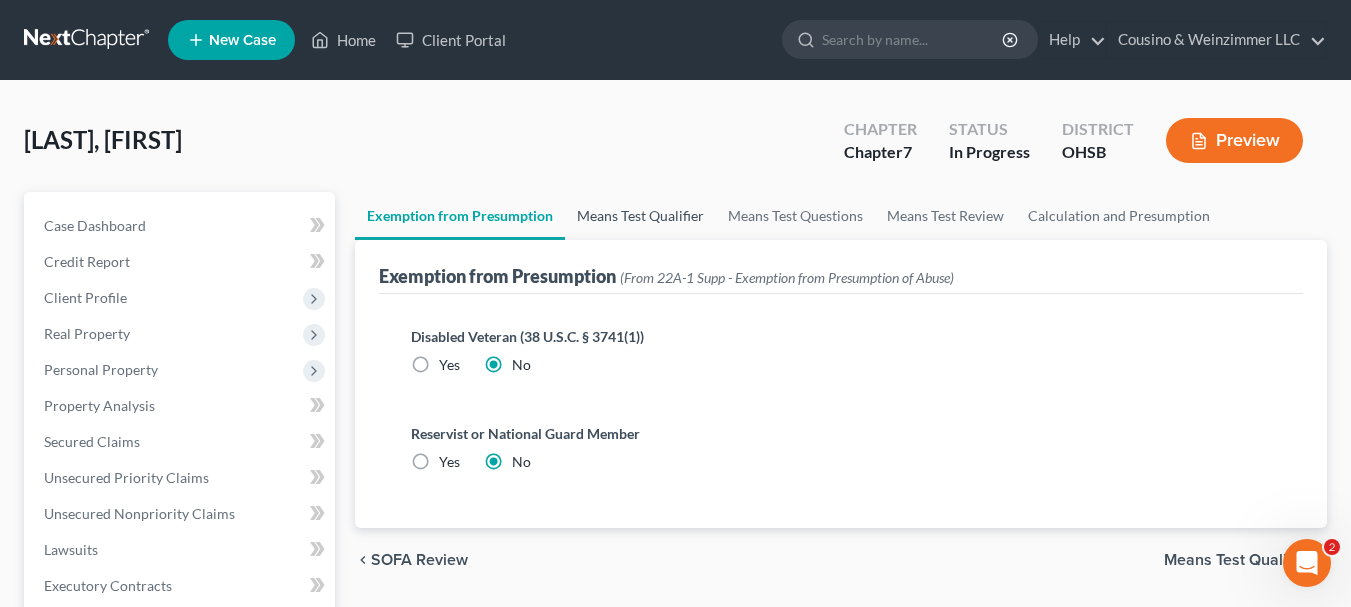 click on "Means Test Qualifier" at bounding box center [640, 216] 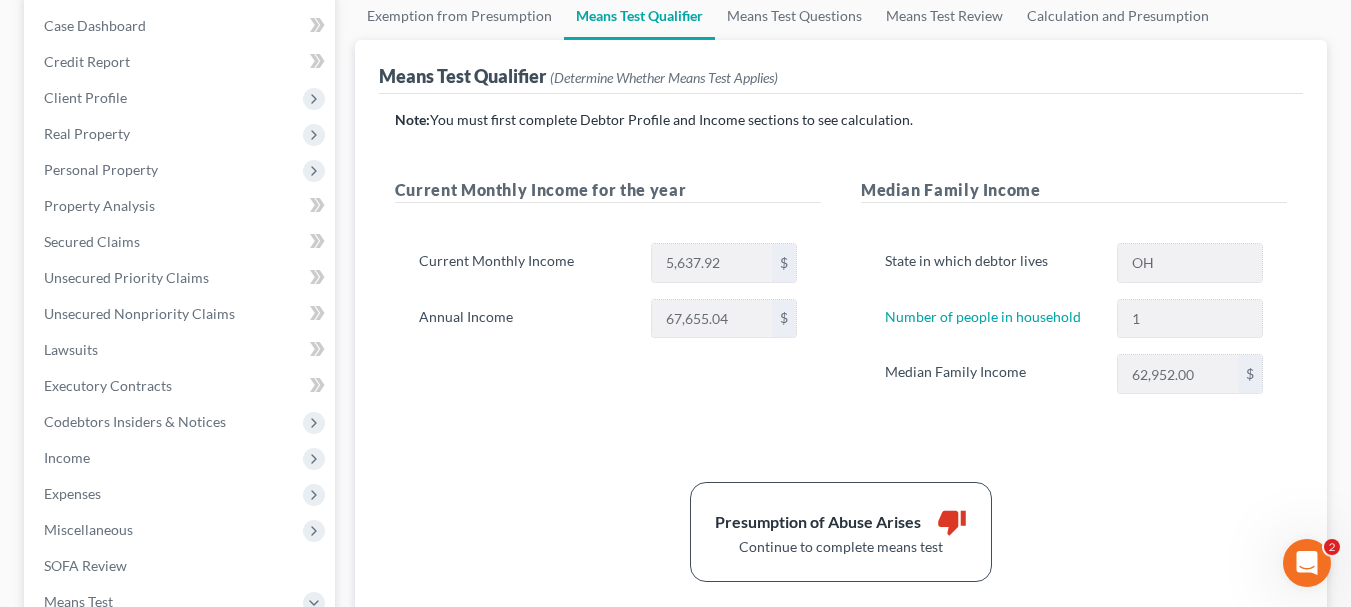 scroll, scrollTop: 100, scrollLeft: 0, axis: vertical 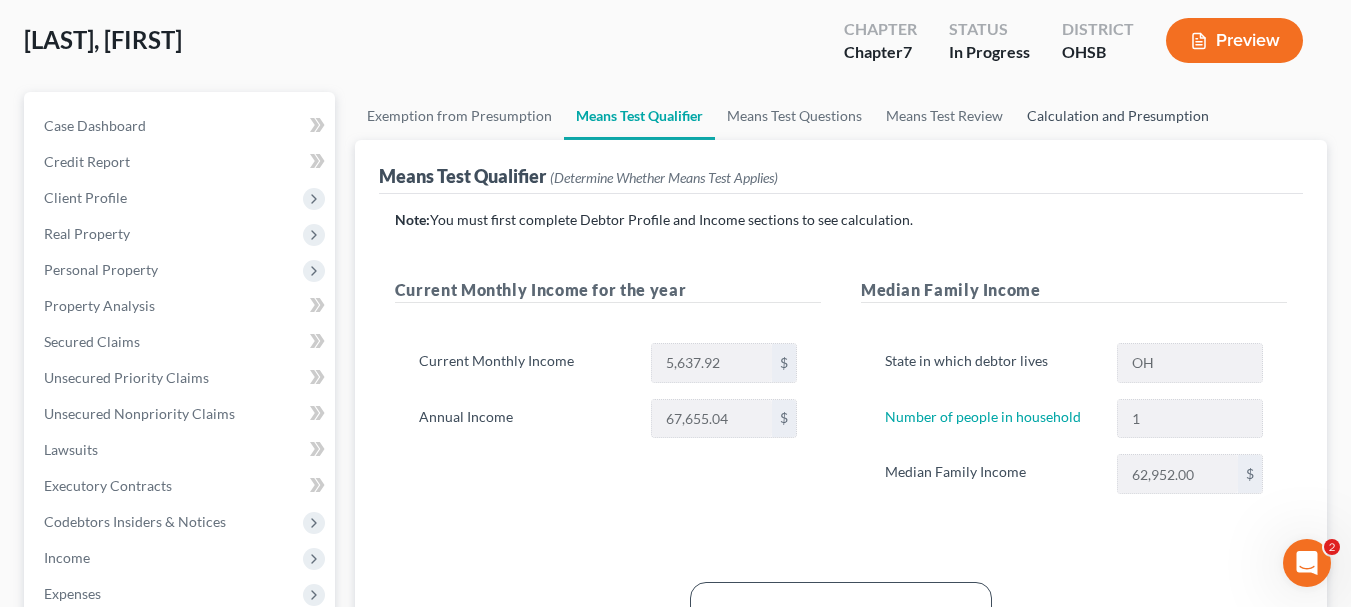 click on "Calculation and Presumption" at bounding box center (1118, 116) 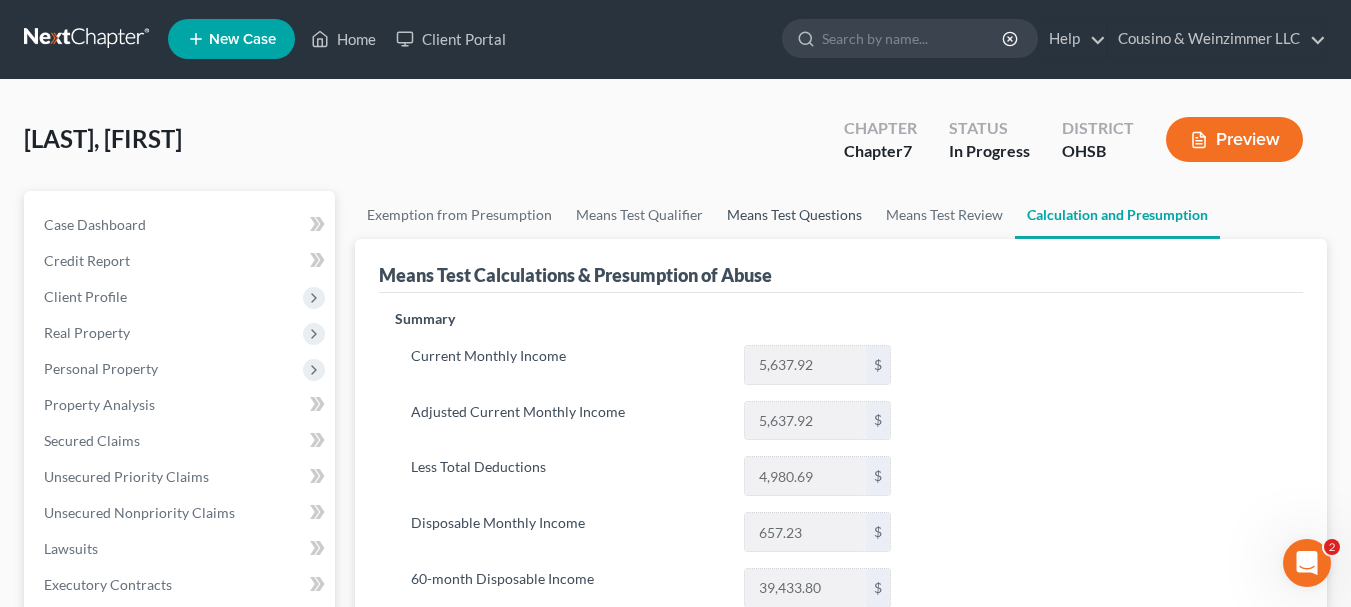 scroll, scrollTop: 0, scrollLeft: 0, axis: both 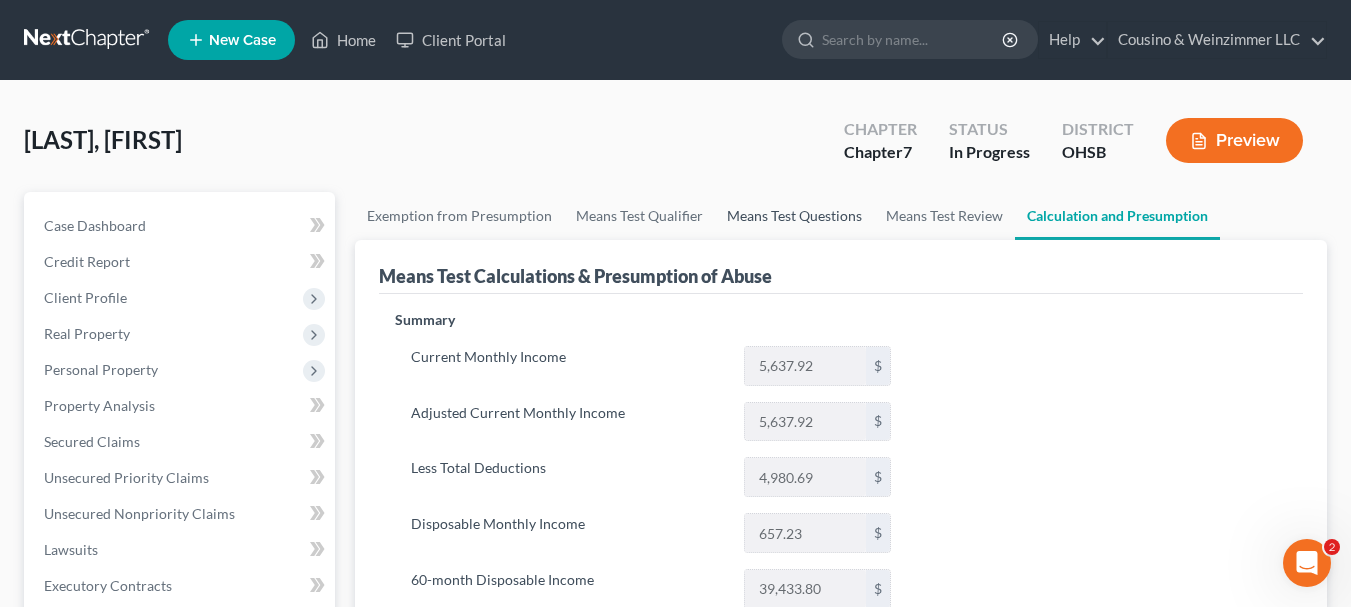 click on "Means Test Questions" at bounding box center [794, 216] 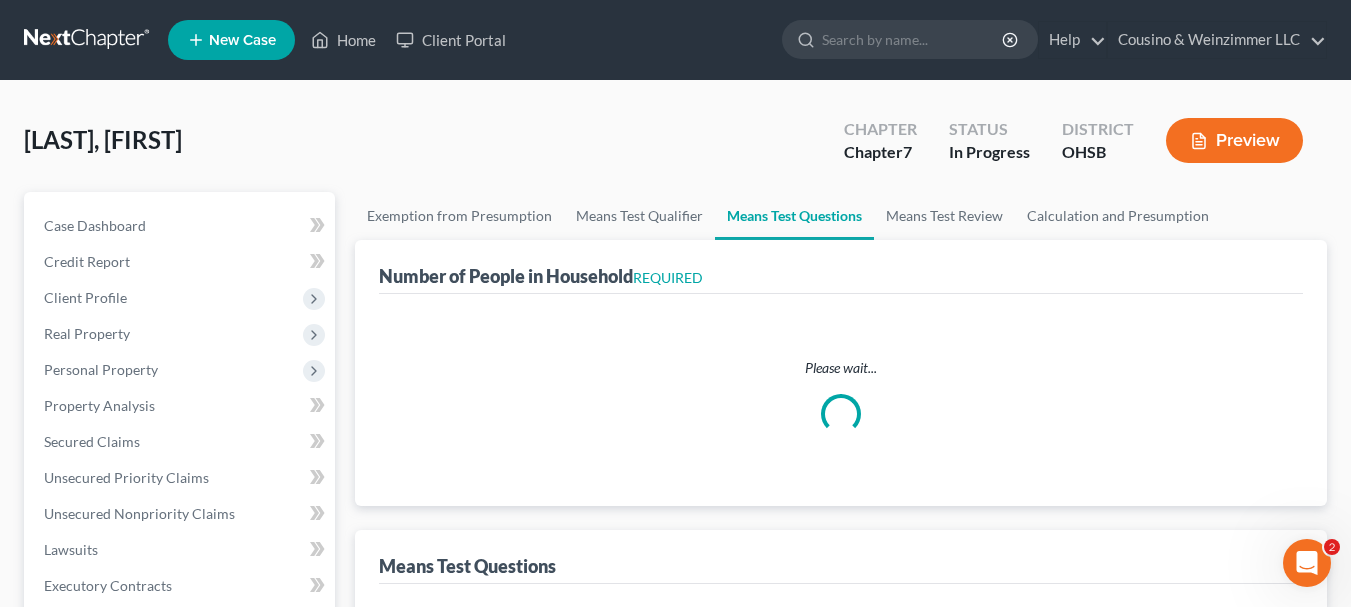 select on "1" 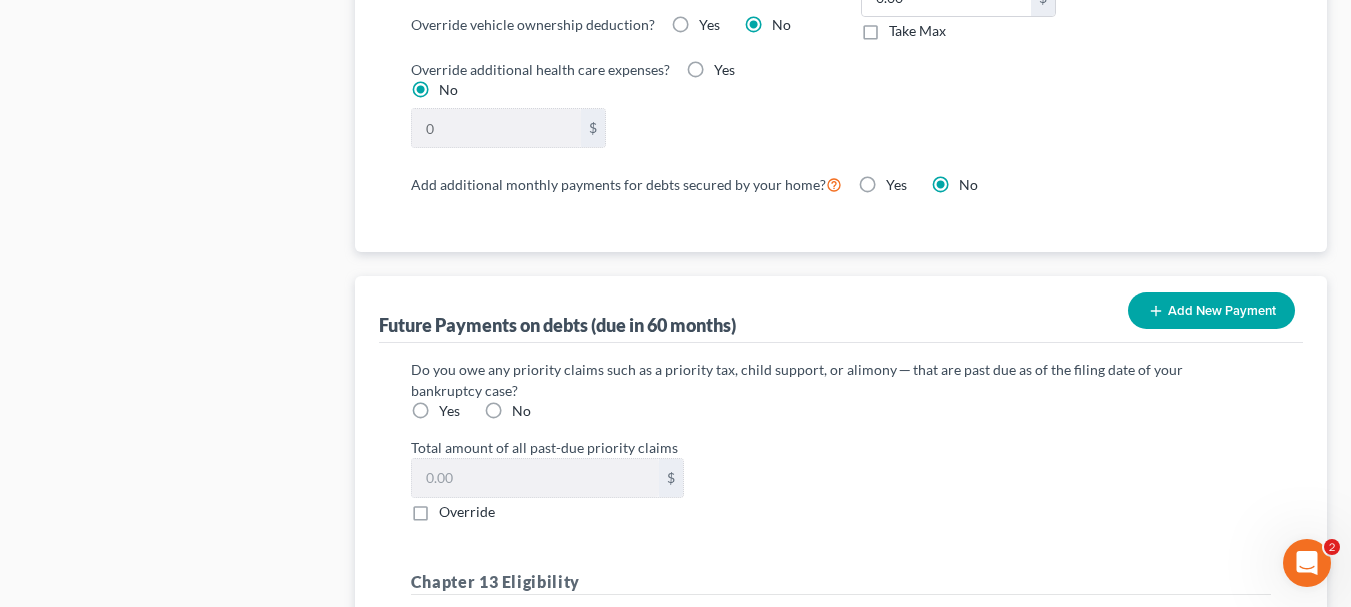 scroll, scrollTop: 1900, scrollLeft: 0, axis: vertical 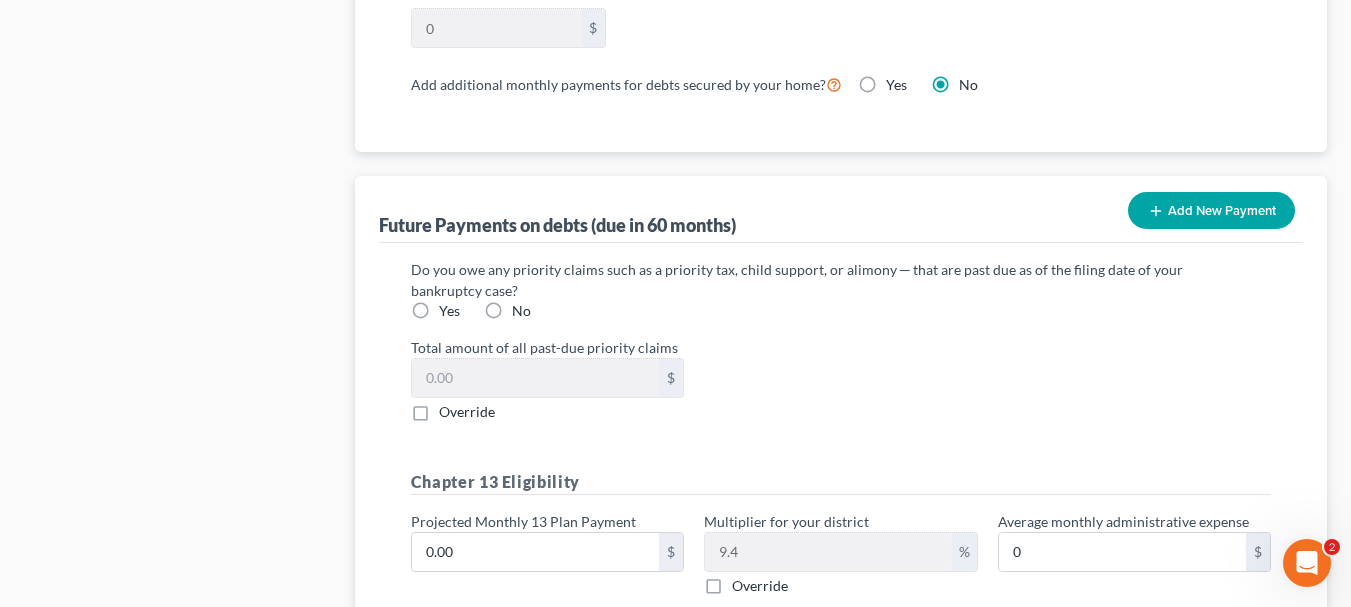 click on "No" at bounding box center (521, 311) 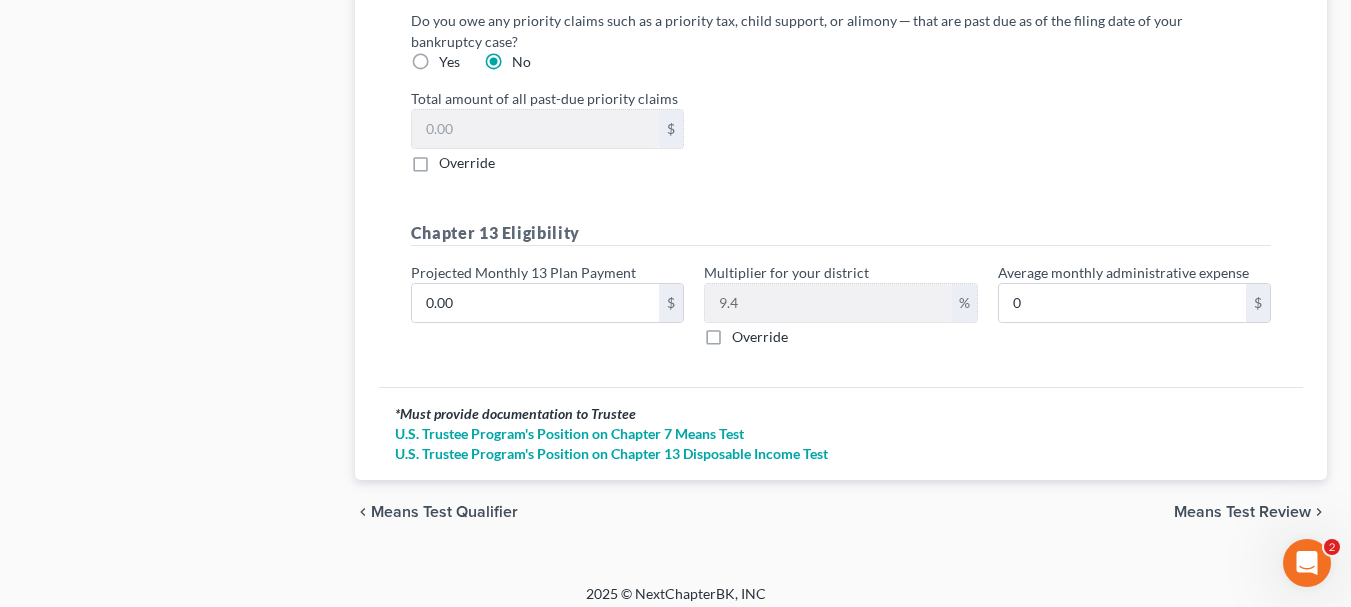 scroll, scrollTop: 2162, scrollLeft: 0, axis: vertical 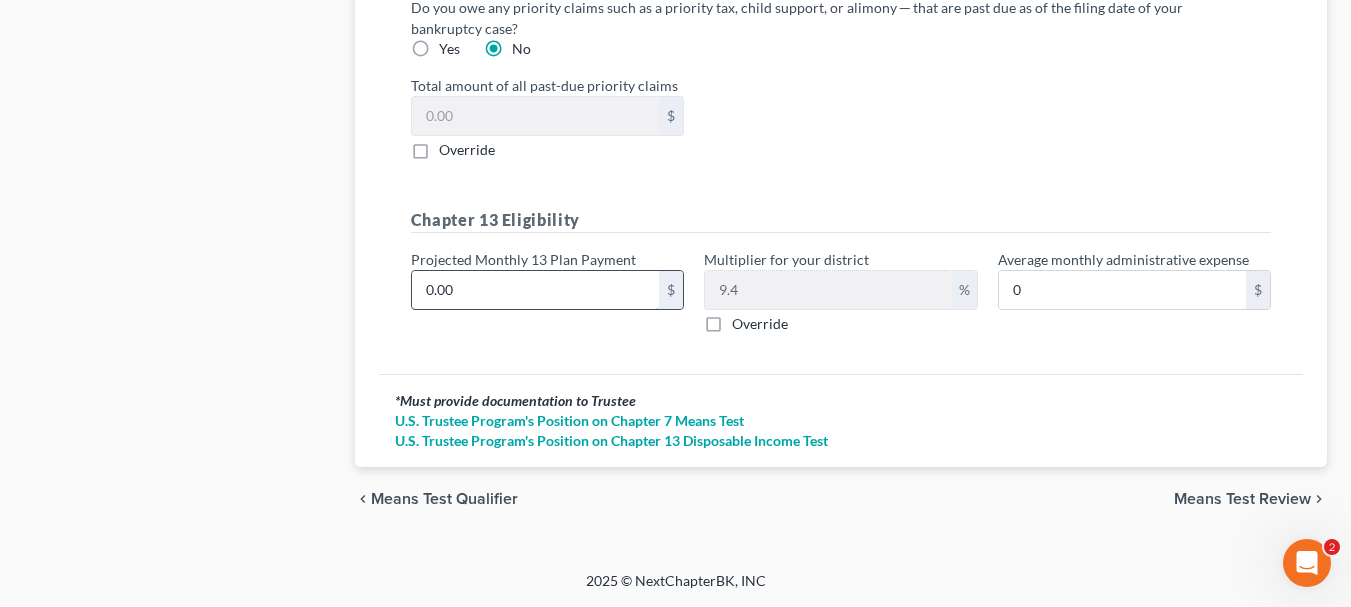 click on "0.00" at bounding box center [535, 290] 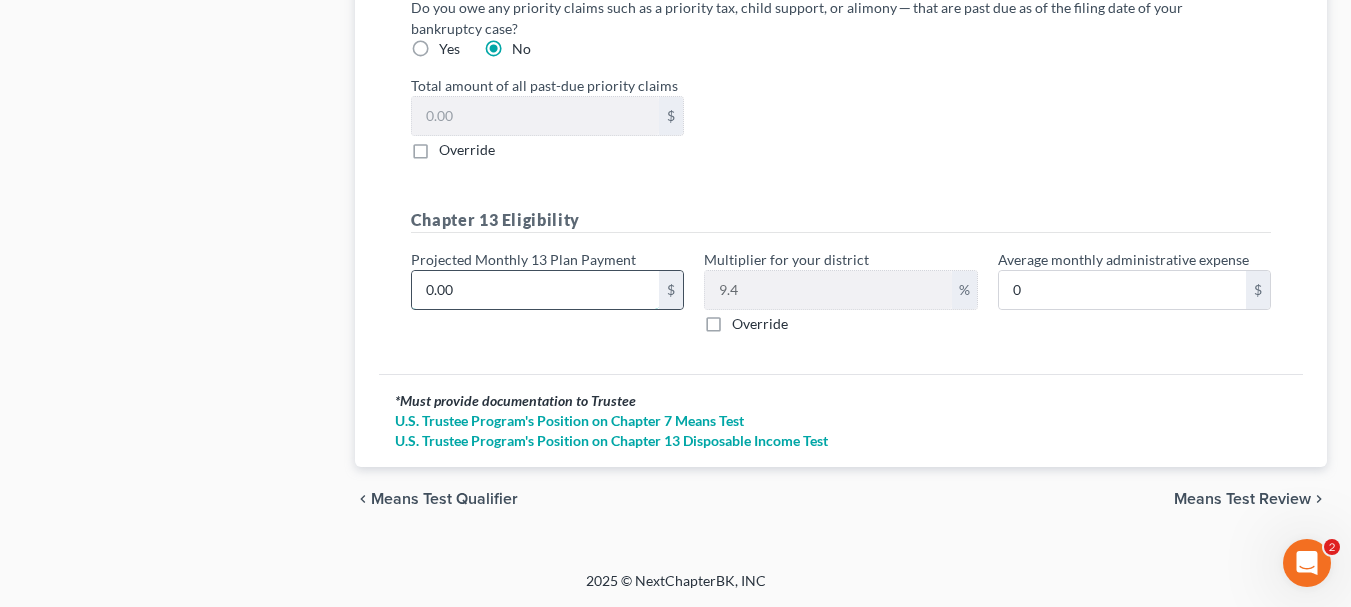 type on "3" 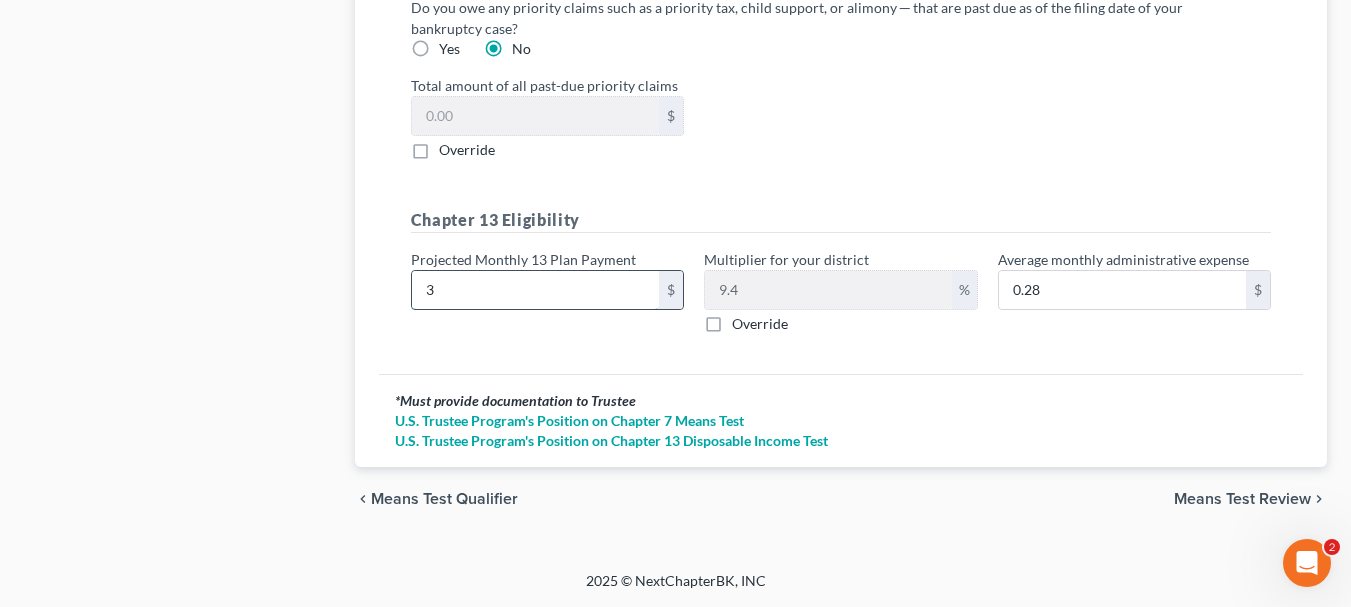 type on "30" 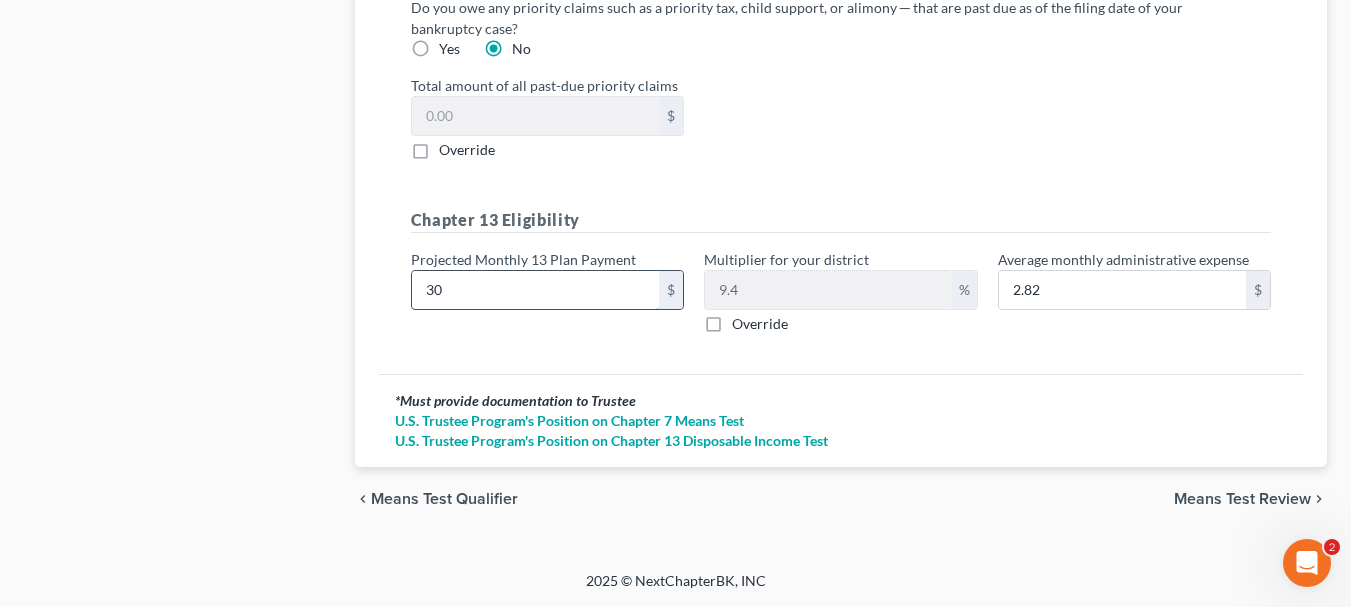 type on "300" 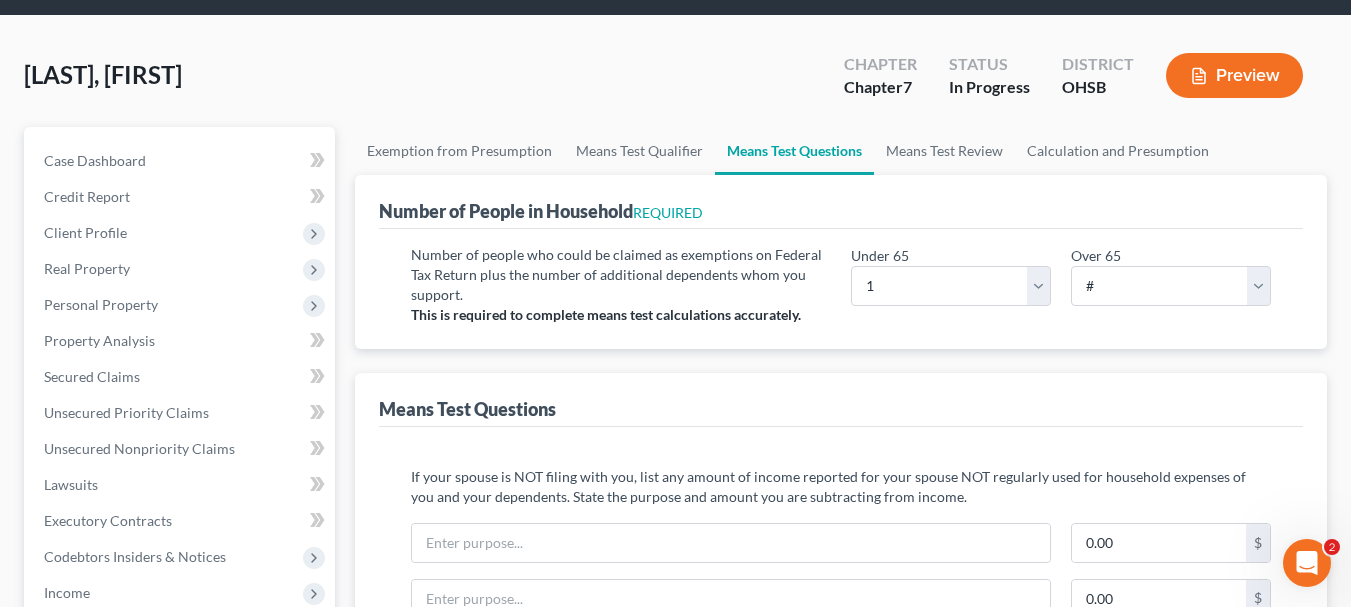 scroll, scrollTop: 62, scrollLeft: 0, axis: vertical 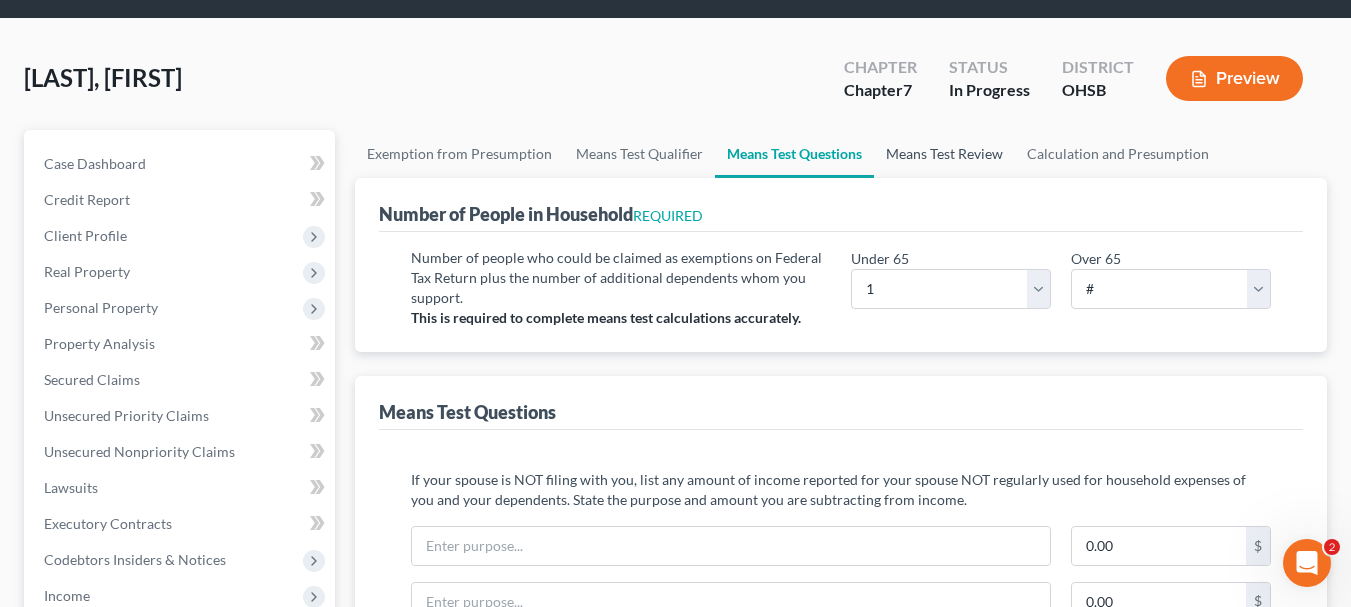 type on "300" 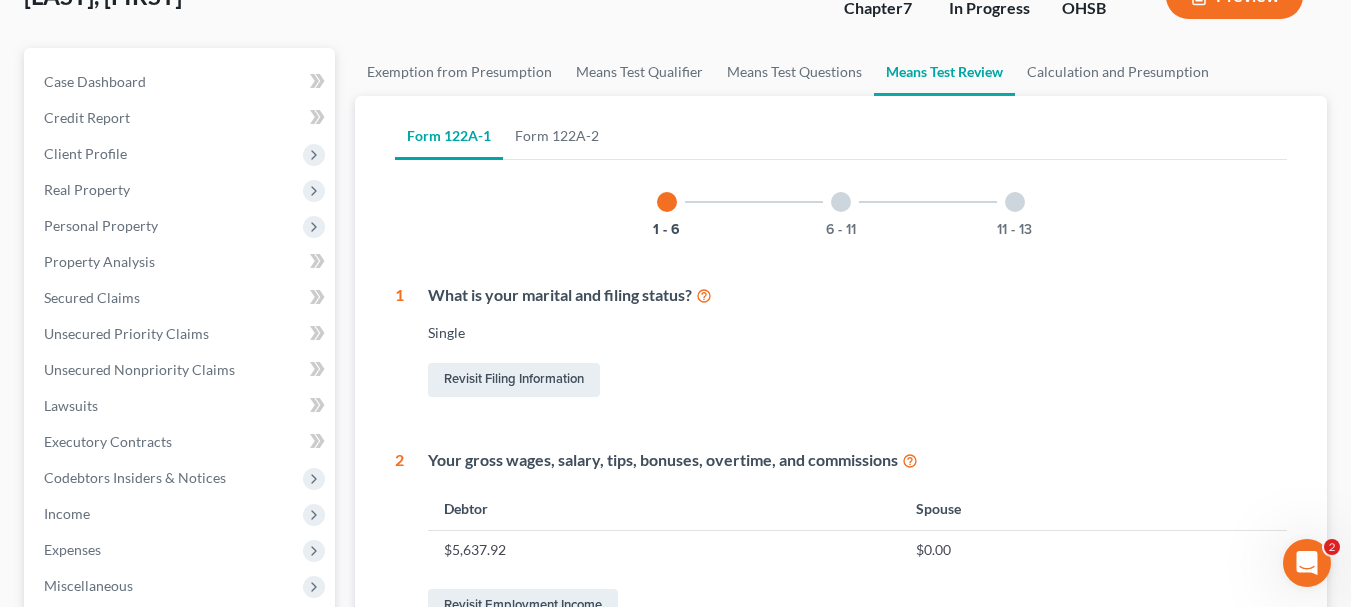 scroll, scrollTop: 100, scrollLeft: 0, axis: vertical 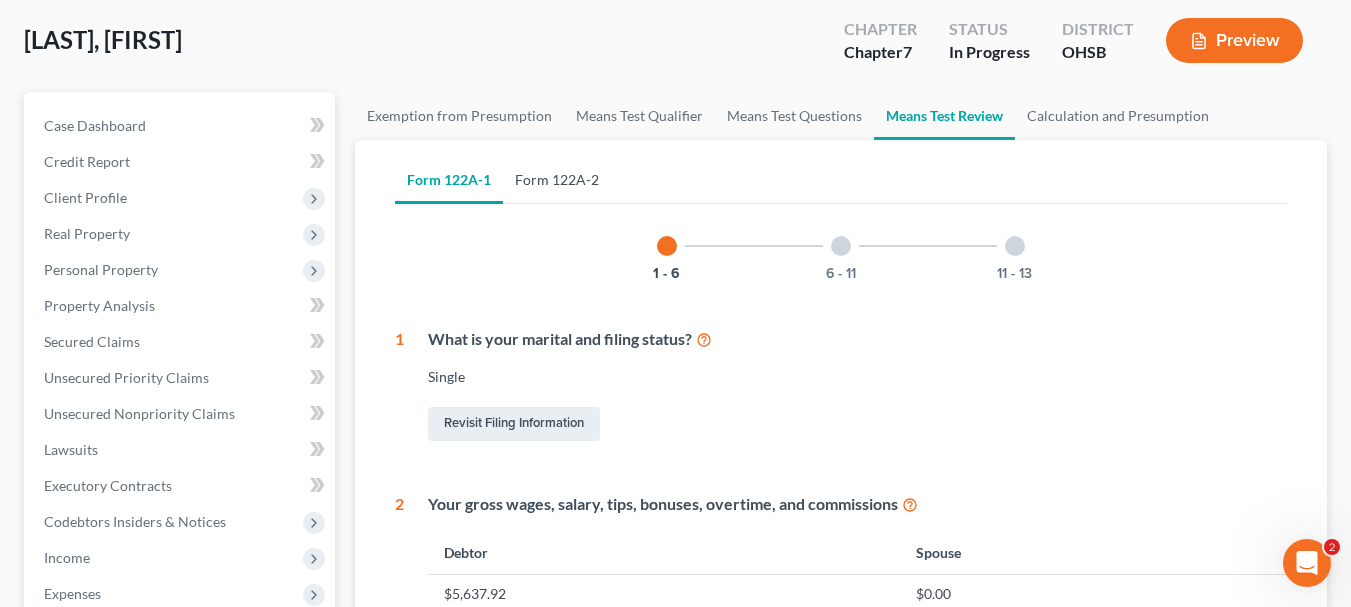 click on "Form 122A-2" at bounding box center (557, 180) 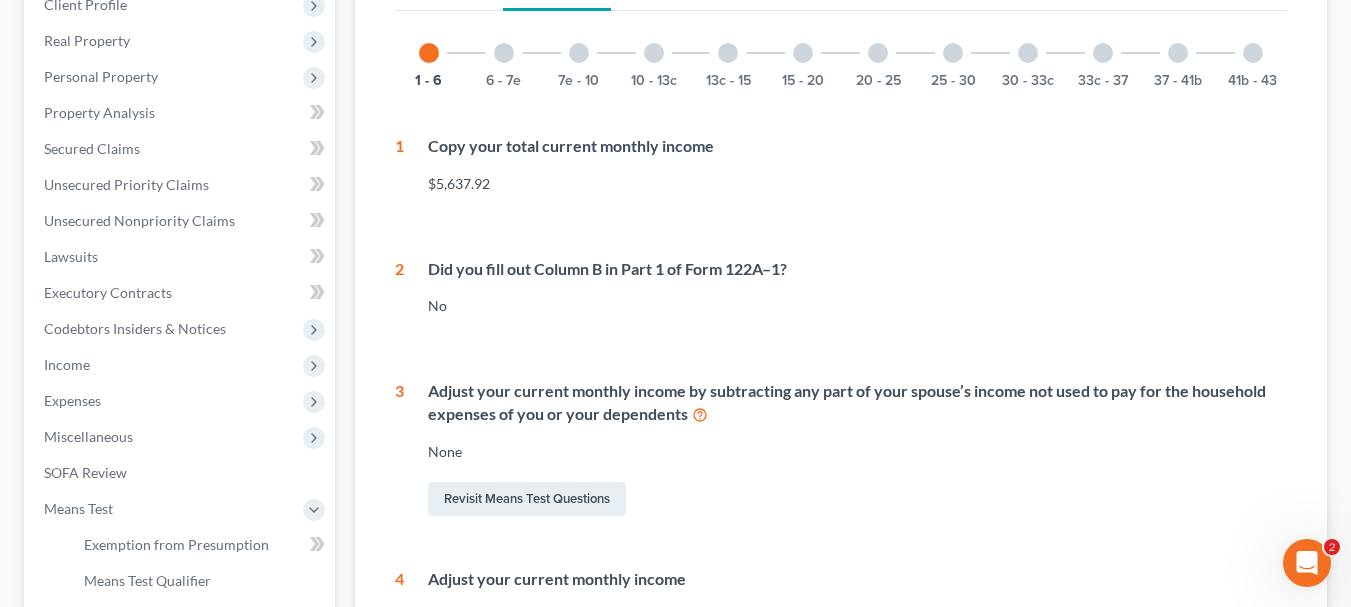 scroll, scrollTop: 106, scrollLeft: 0, axis: vertical 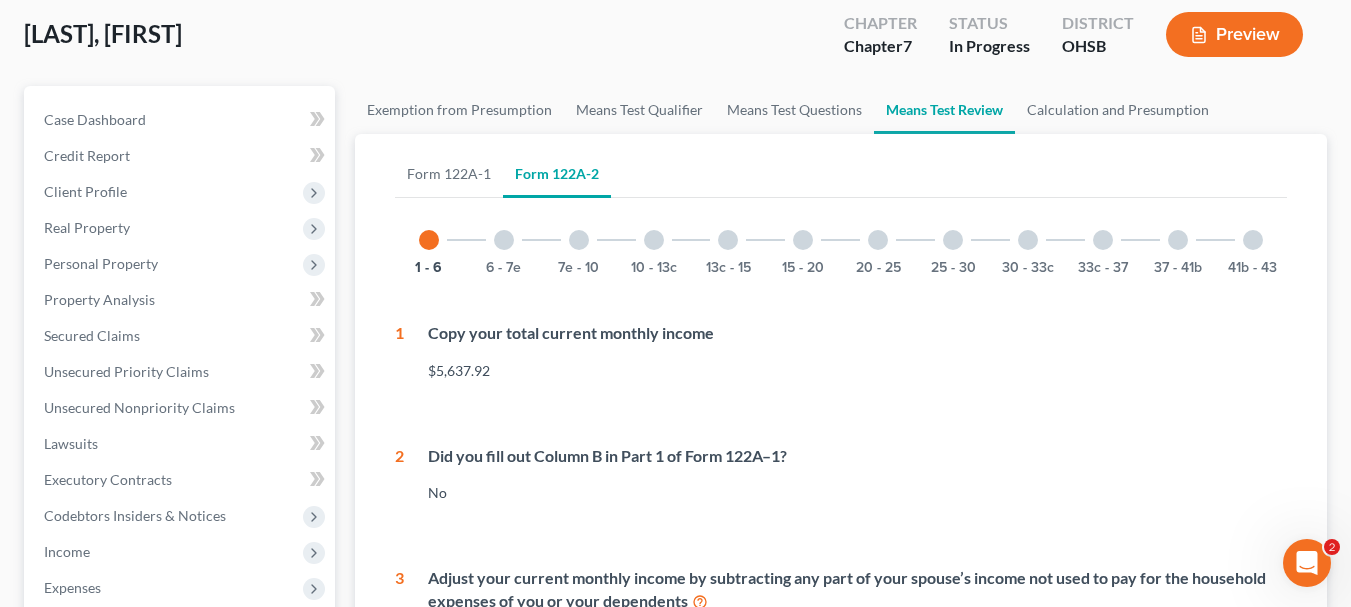 click at bounding box center (504, 240) 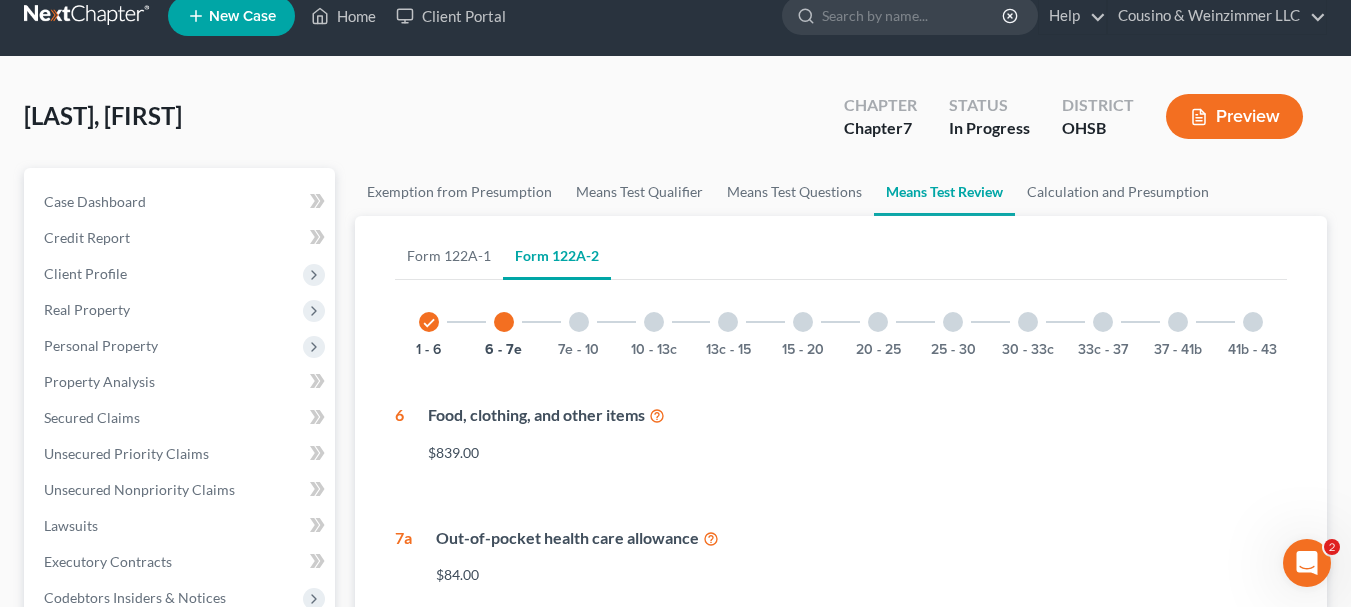 scroll, scrollTop: 0, scrollLeft: 0, axis: both 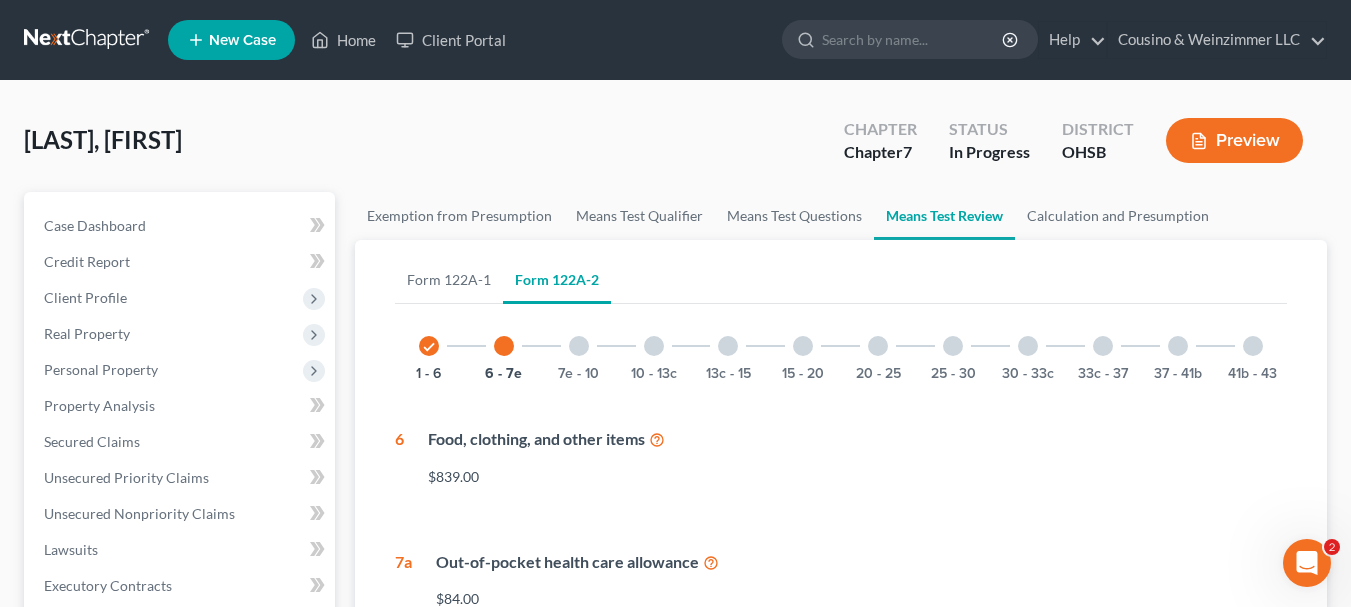 click at bounding box center (579, 346) 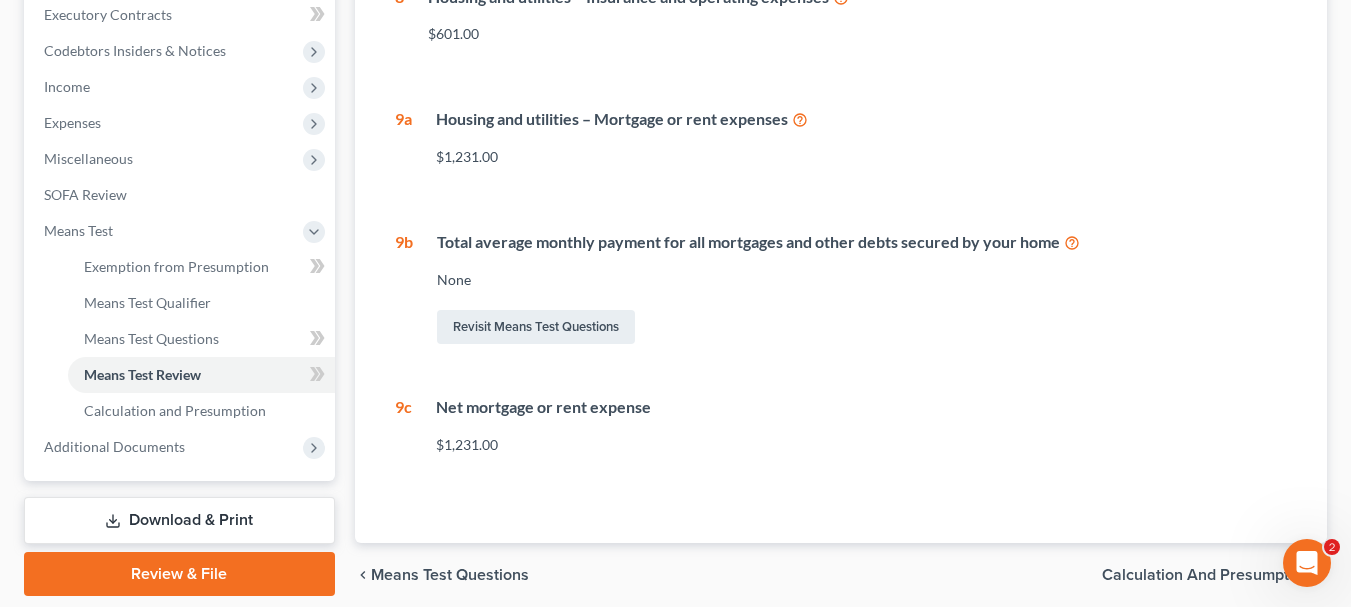 scroll, scrollTop: 600, scrollLeft: 0, axis: vertical 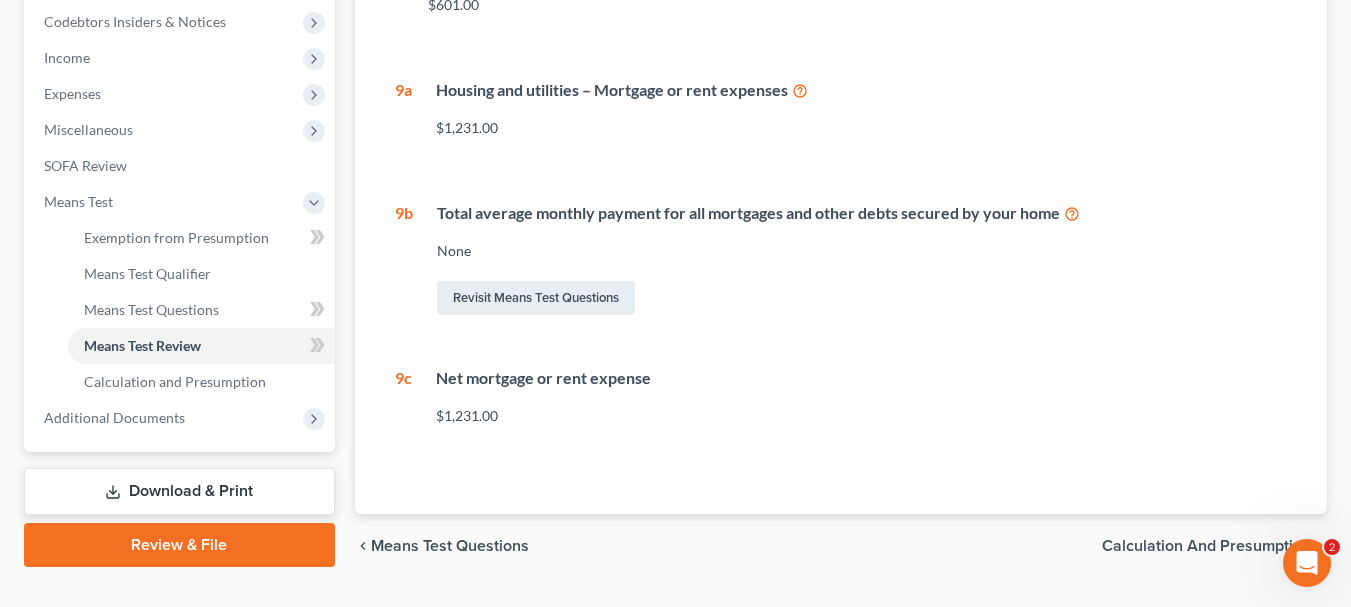 click at bounding box center (800, 89) 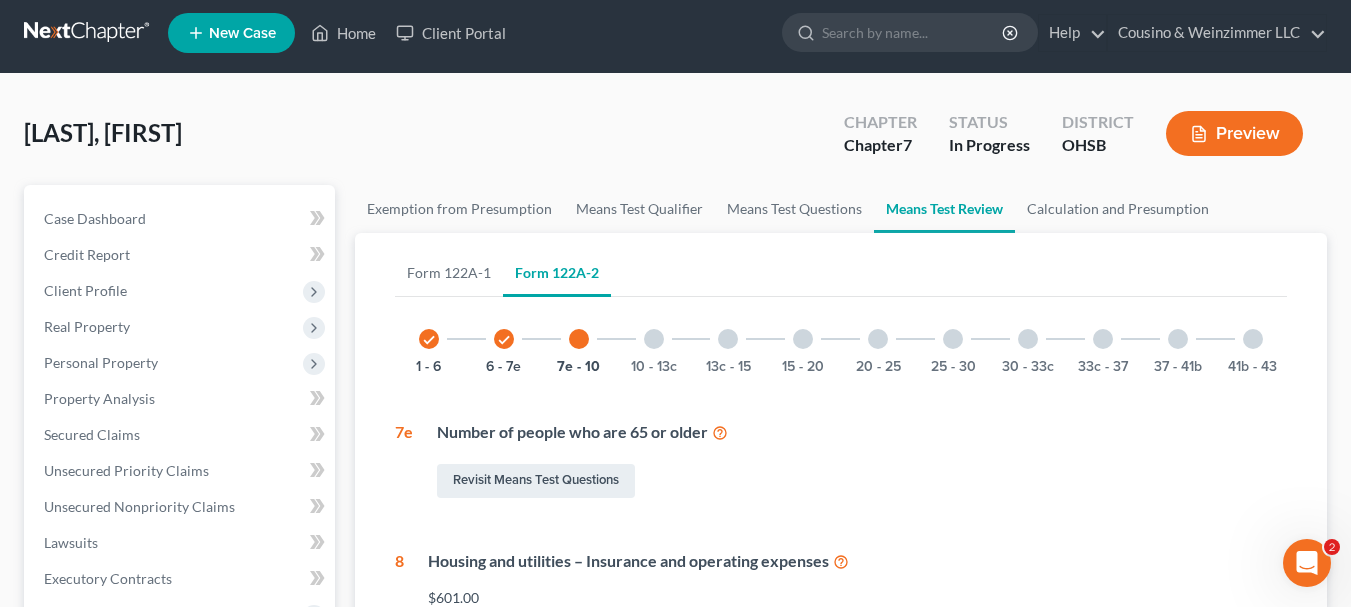 scroll, scrollTop: 0, scrollLeft: 0, axis: both 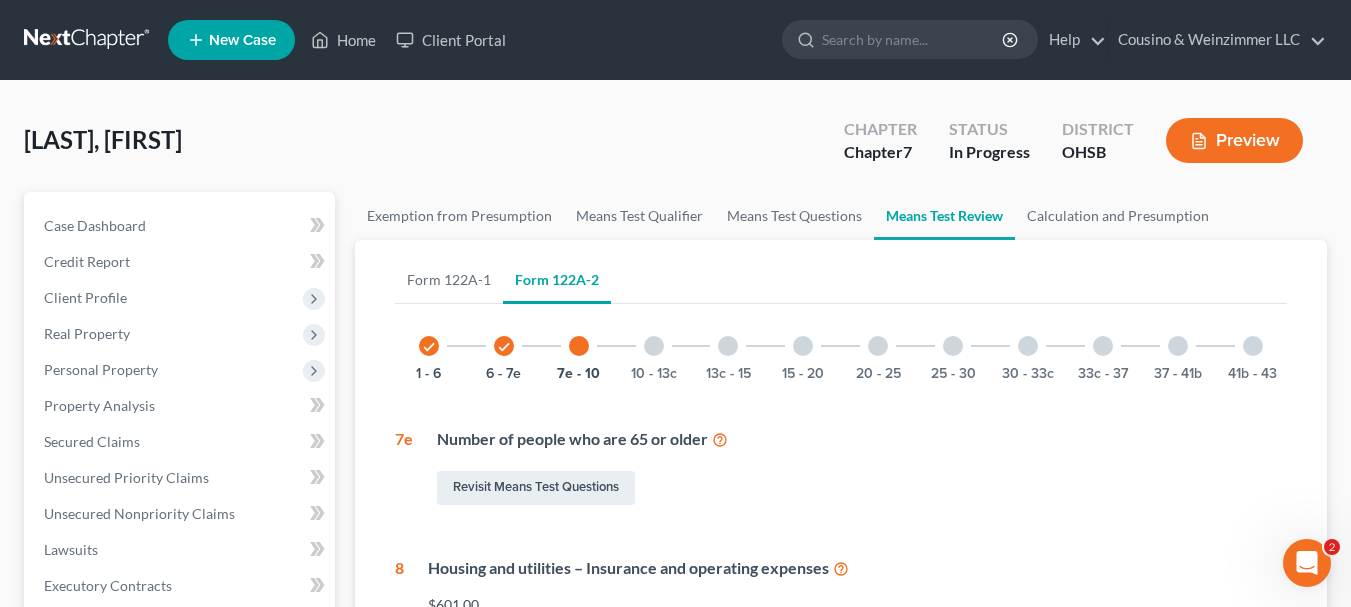 click at bounding box center [654, 346] 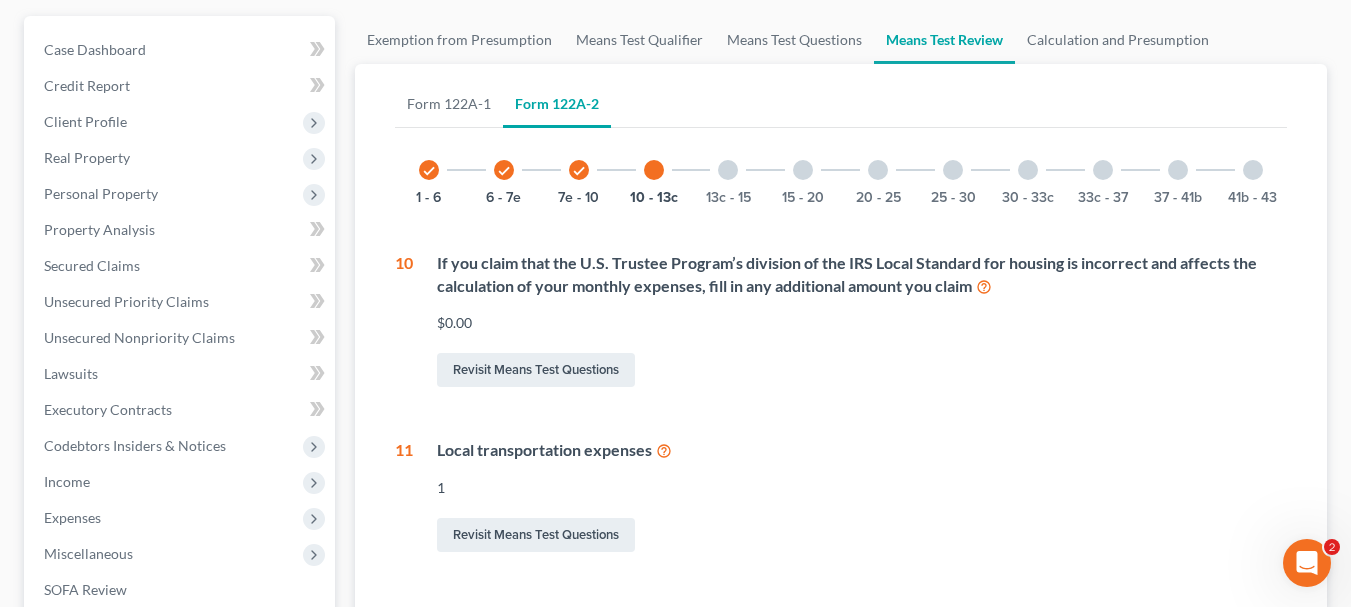 scroll, scrollTop: 148, scrollLeft: 0, axis: vertical 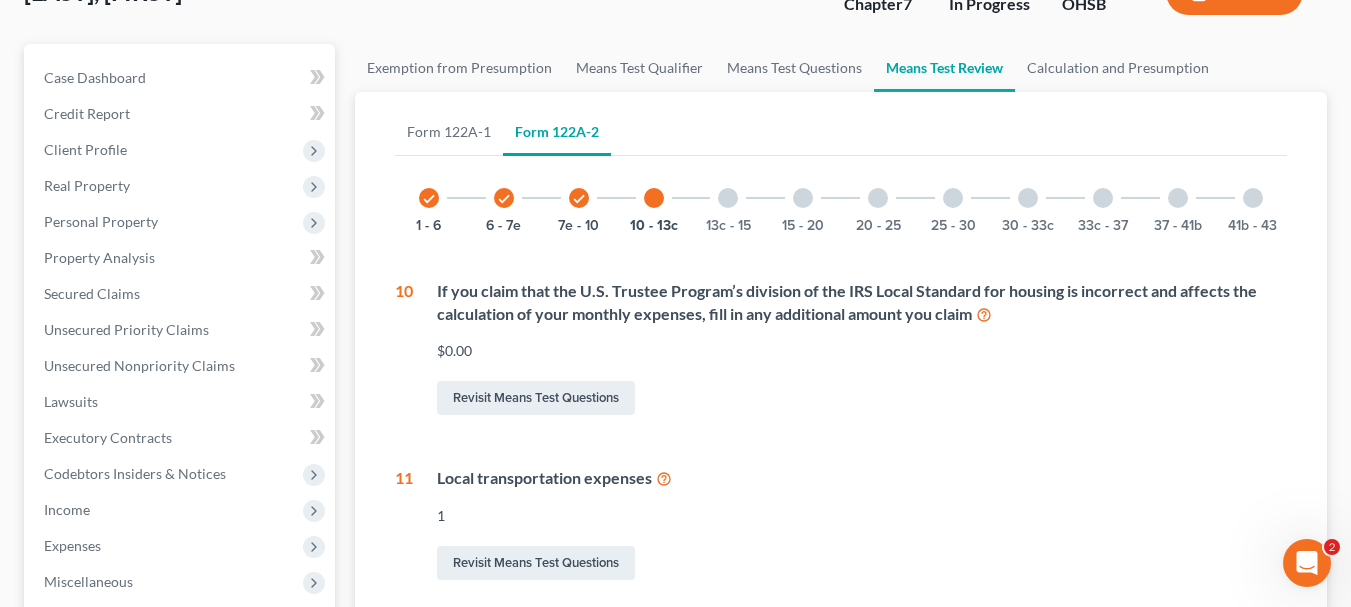 click on "13c - 15" at bounding box center (728, 198) 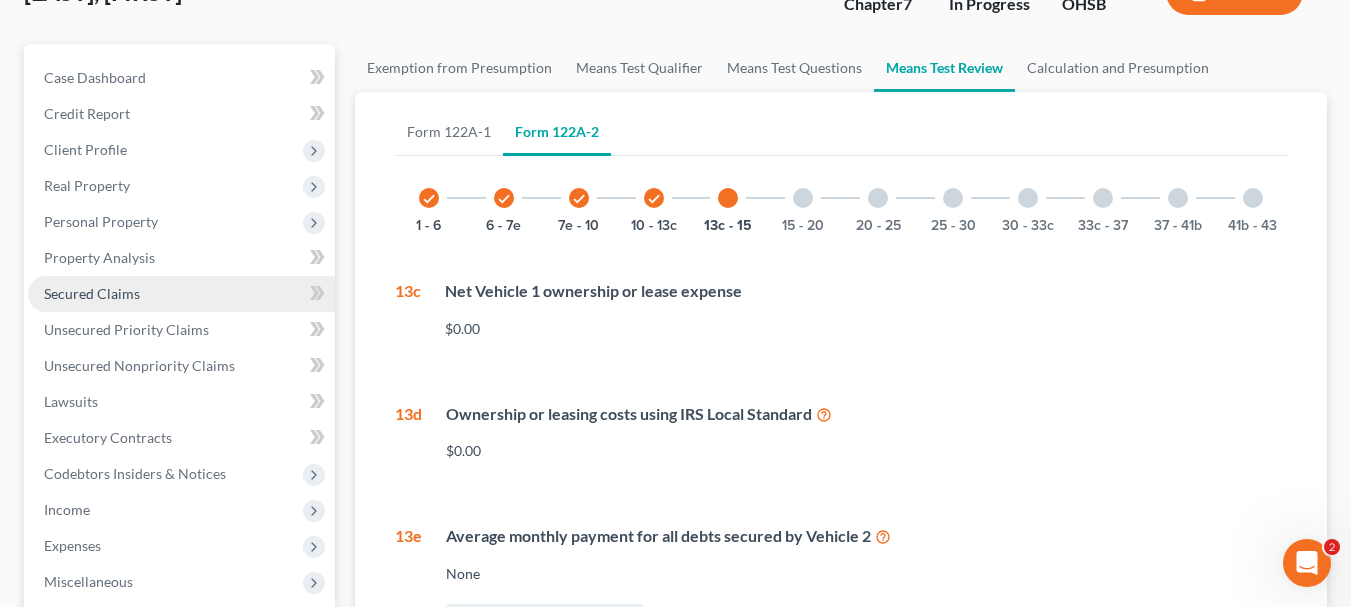 click on "Secured Claims" at bounding box center [92, 293] 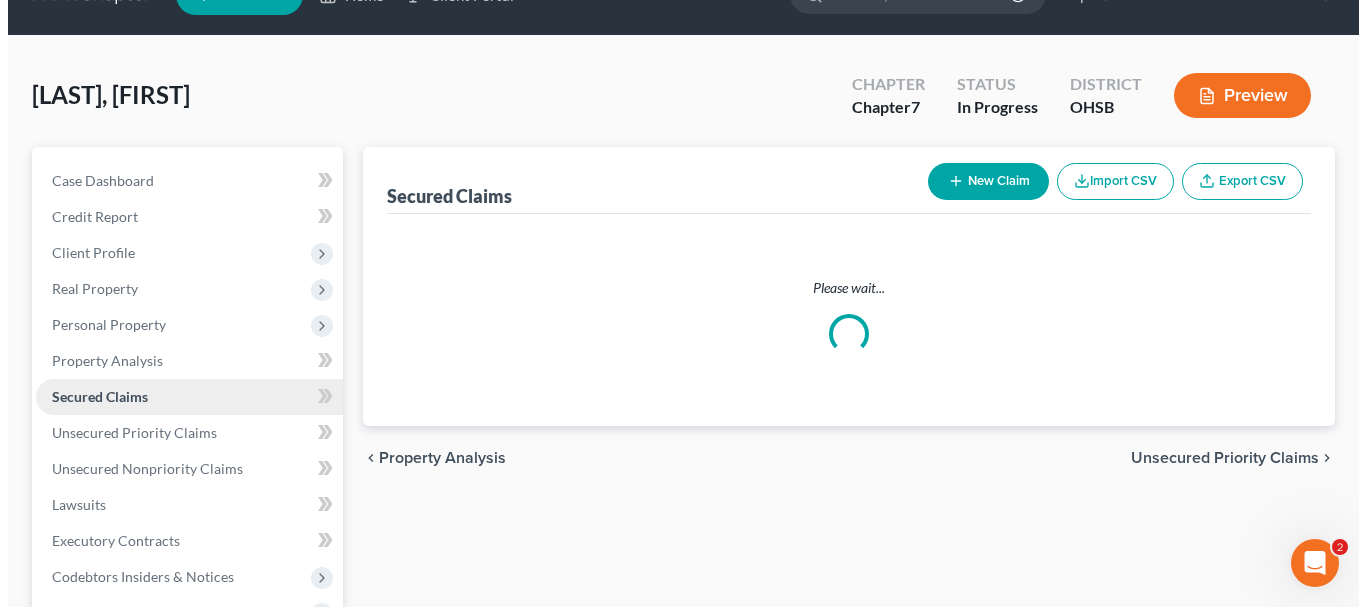 scroll, scrollTop: 0, scrollLeft: 0, axis: both 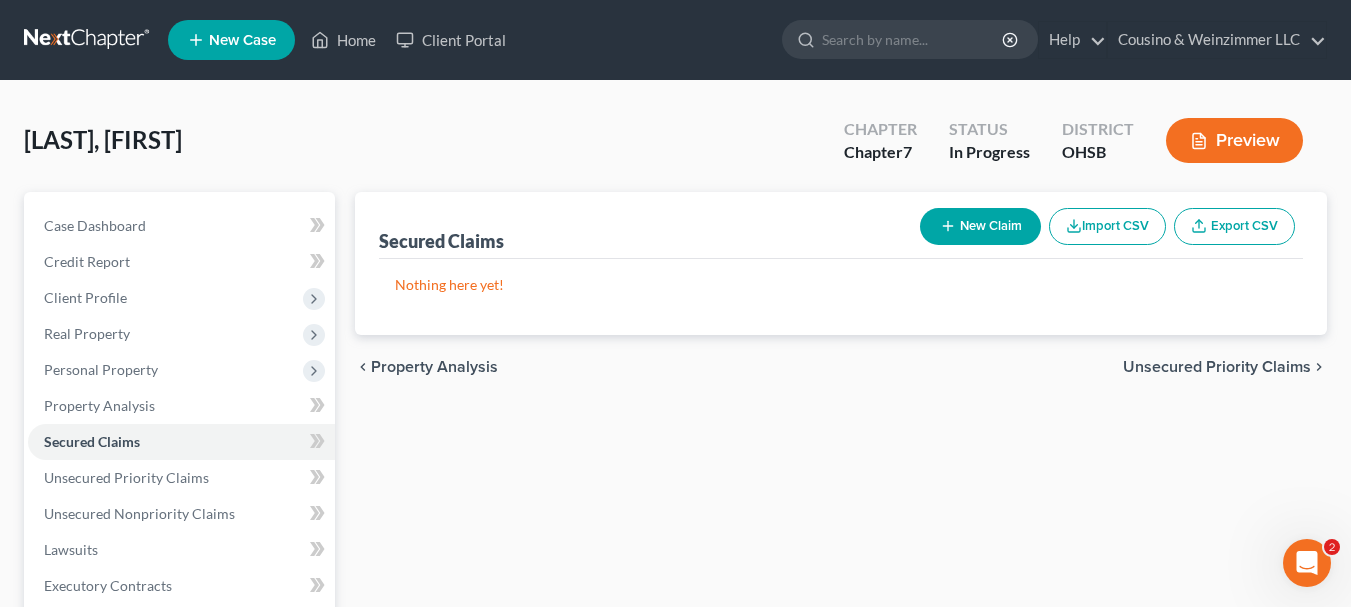 click on "New Claim" at bounding box center (980, 226) 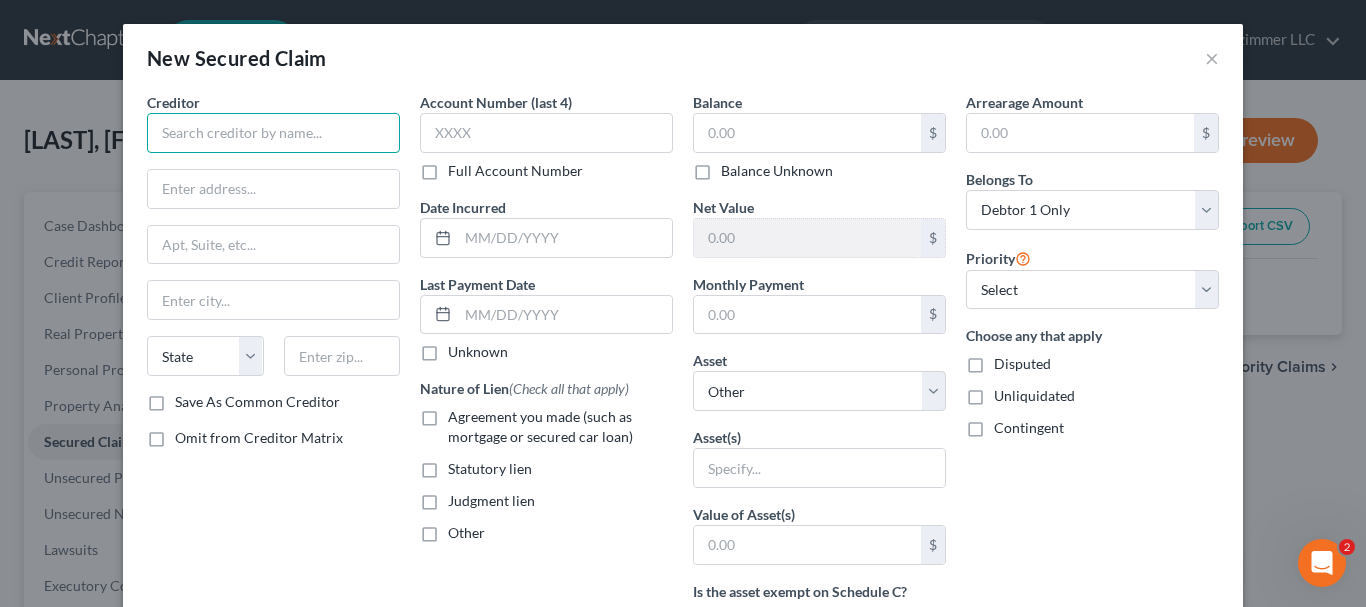 click at bounding box center [273, 133] 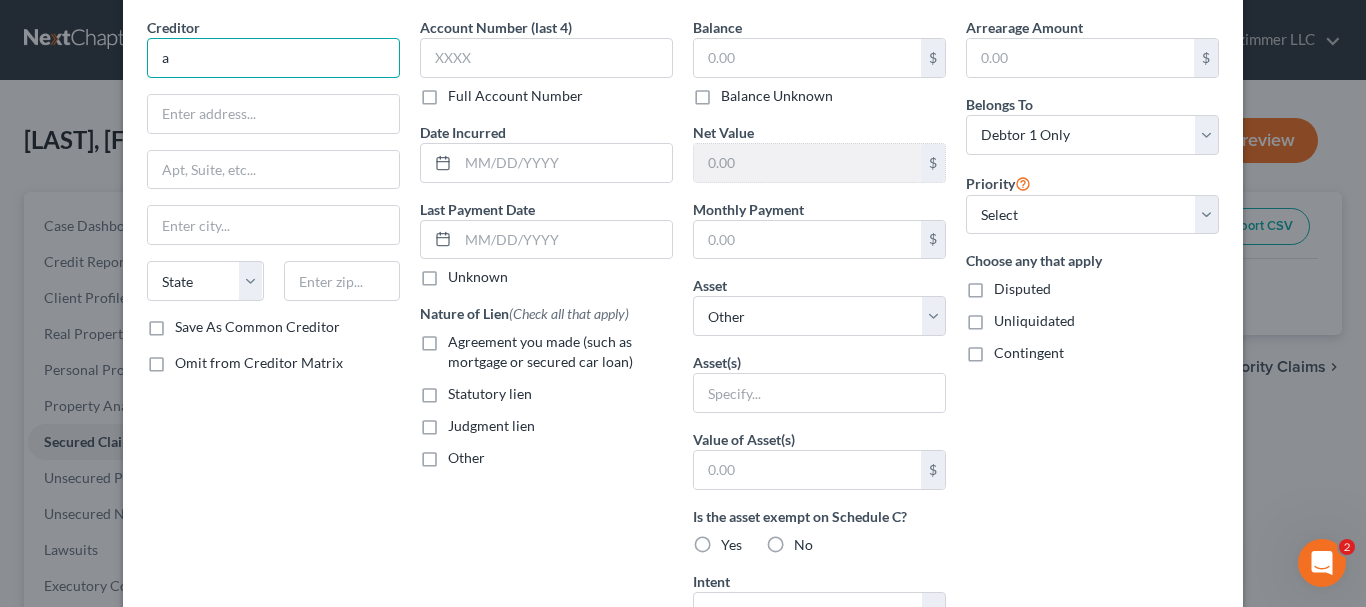 scroll, scrollTop: 100, scrollLeft: 0, axis: vertical 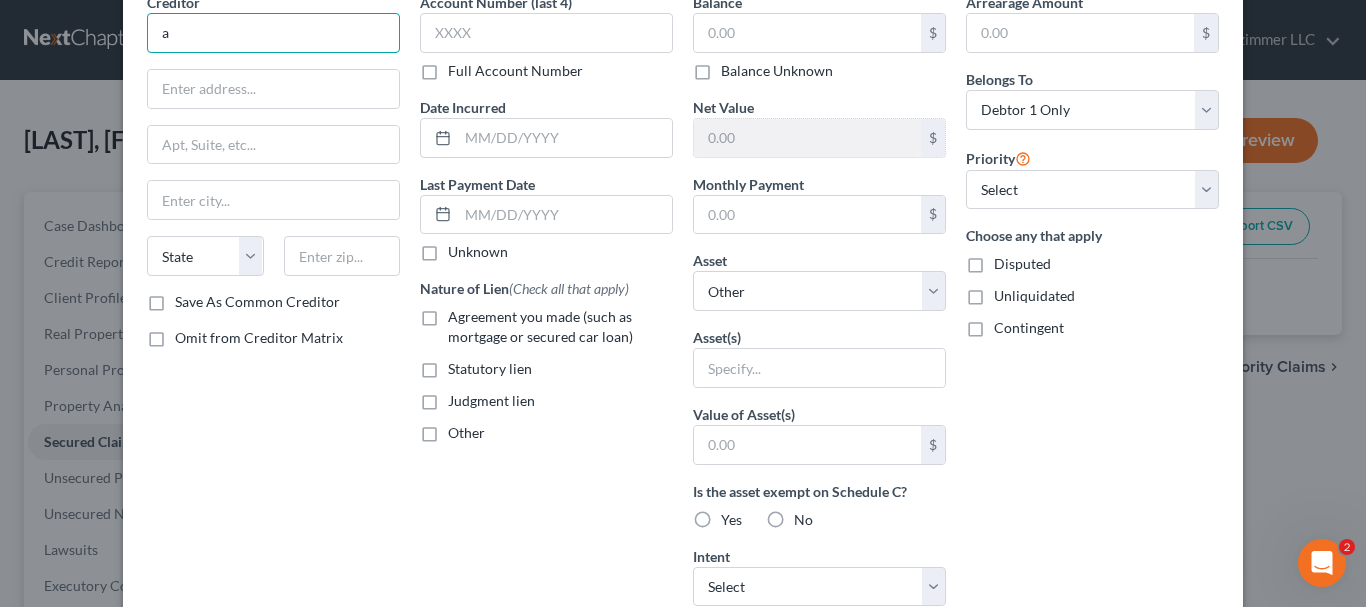 type on "a" 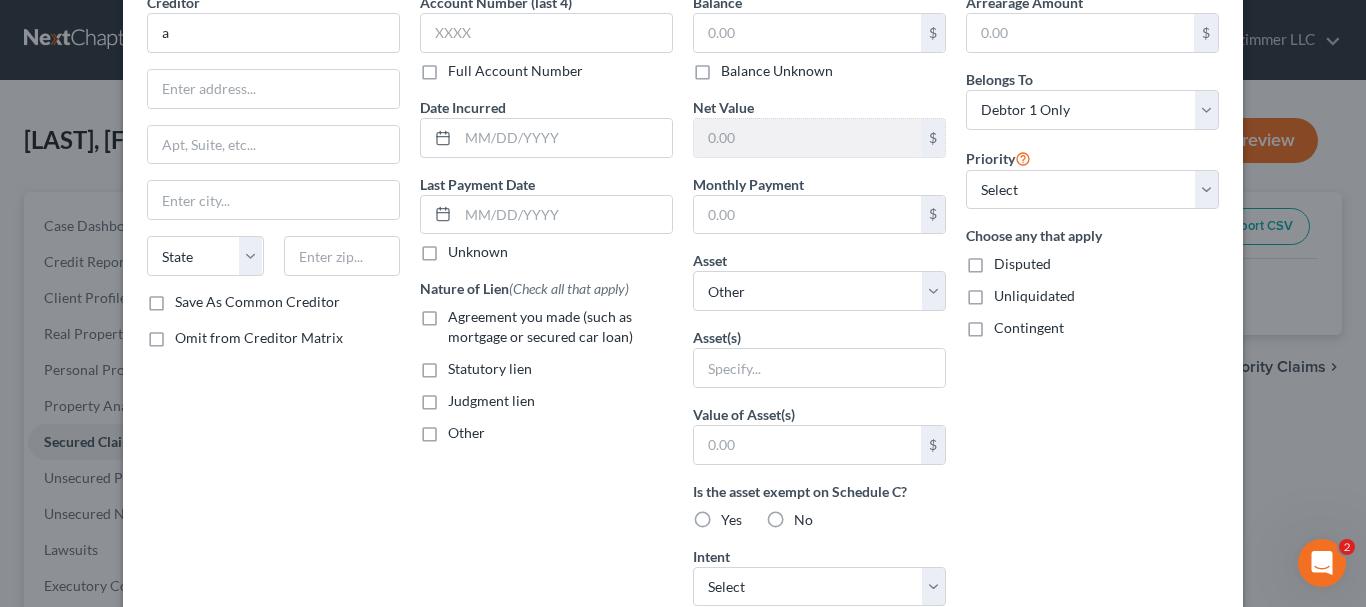 click on "Agreement you made (such as mortgage or secured car loan)" at bounding box center (540, 326) 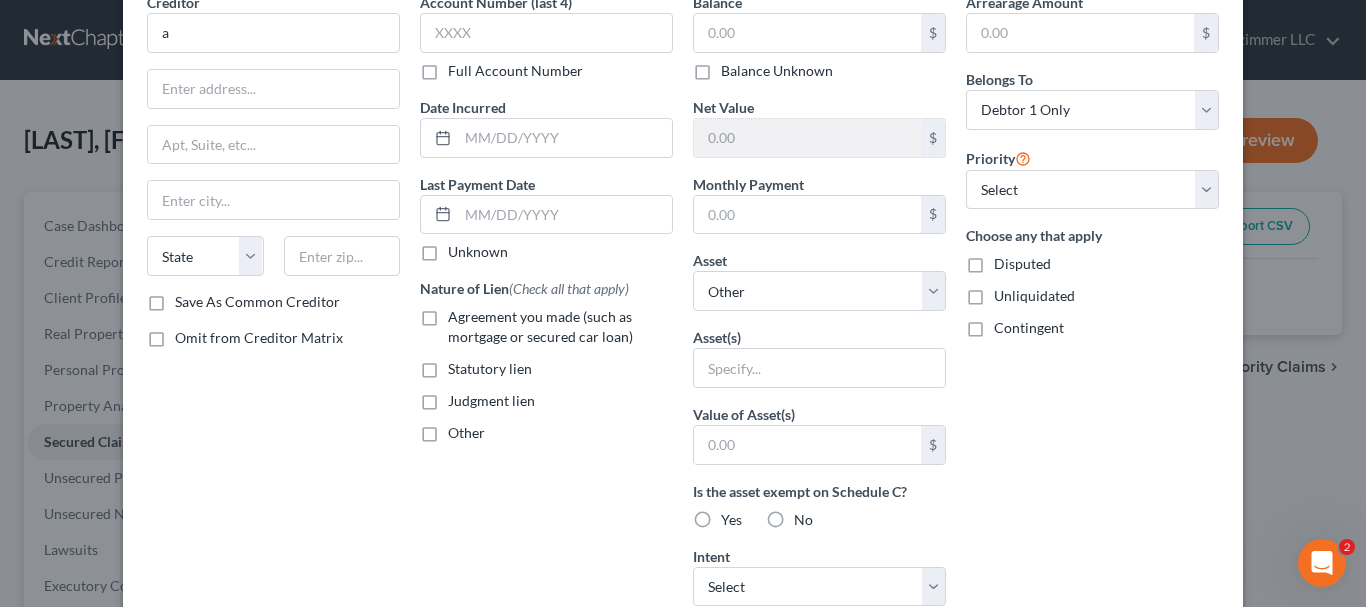 click on "Agreement you made (such as mortgage or secured car loan)" at bounding box center (462, 313) 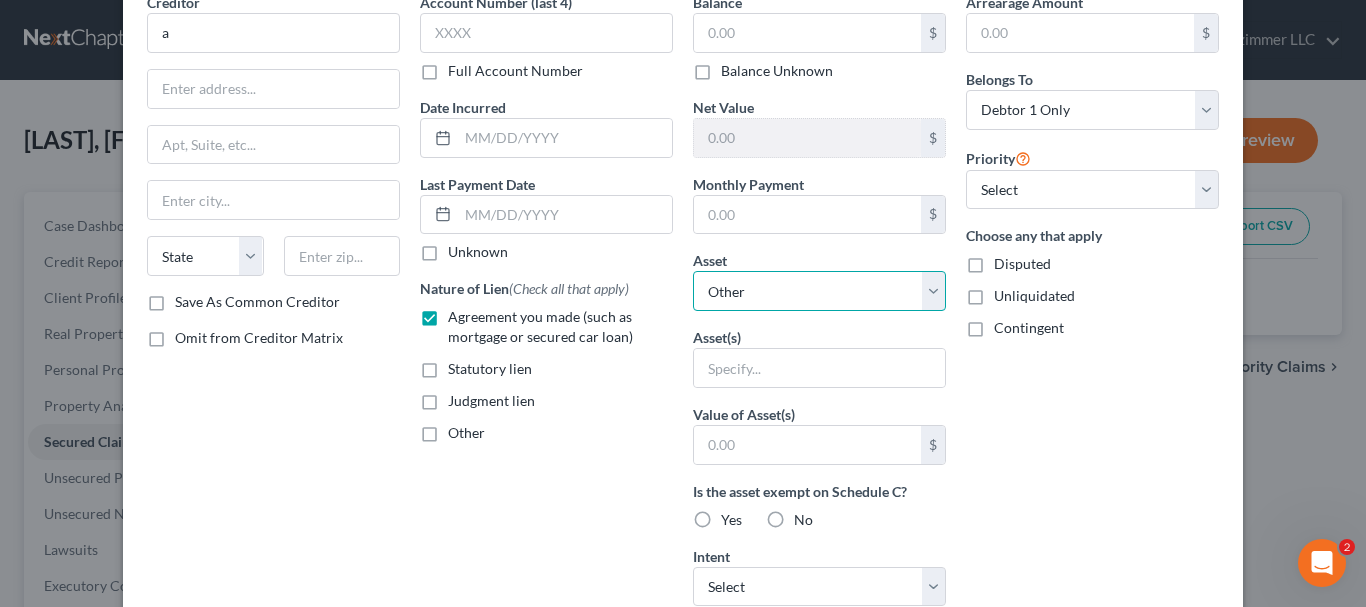 click on "Select Other Multiple Assets 2016 Nissan Versa - $2250.0 Venmo (Other (Credit Union, Health Savings Account, etc)) - $0.0 Cash App (Other (Credit Union, Health Savings Account, etc)) - $0.0 PayPal (Other (Credit Union, Health Savings Account, etc)) - $0.0 Electronics - Electronics Televisions and radios; audio, video, stereo, and digital equipment; computers, printers, scanners; music collections; electronic devices including cell phones, camera, media players, games - $2000.0 Household Goods - Household Goods and Furnishings Major appliances, furniture, towels, bedding, kitchenware Location: Residence - $5000.0 Clothing - Clothes Clothes, shoes, accessories Location: Residence - $500.0 Anticipated 2025 tax refund (owed to debtor) - $0.0 Jewelry - Jewelry, watches, accessories - $50.0 Huntington National Bank (Savings Account) - $0.0 Cash on hand (Cash on Hand) - $20.0 Huntington National Bank (Checking Account) - $0.0" at bounding box center [819, 291] 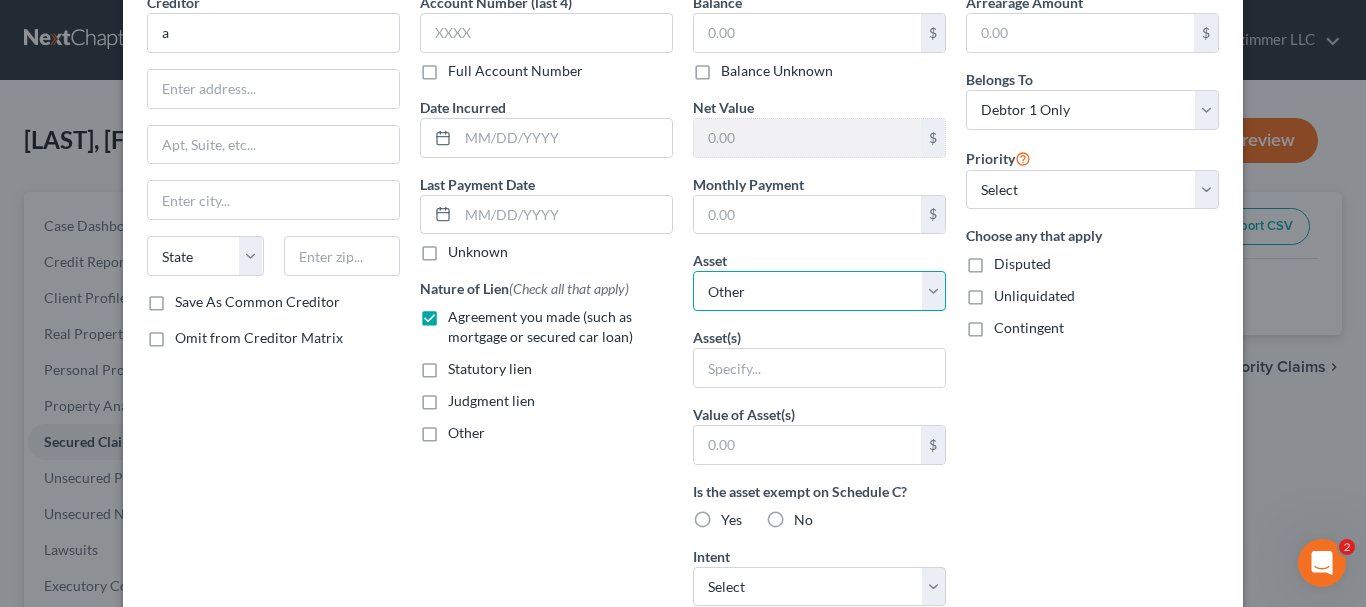 select on "2" 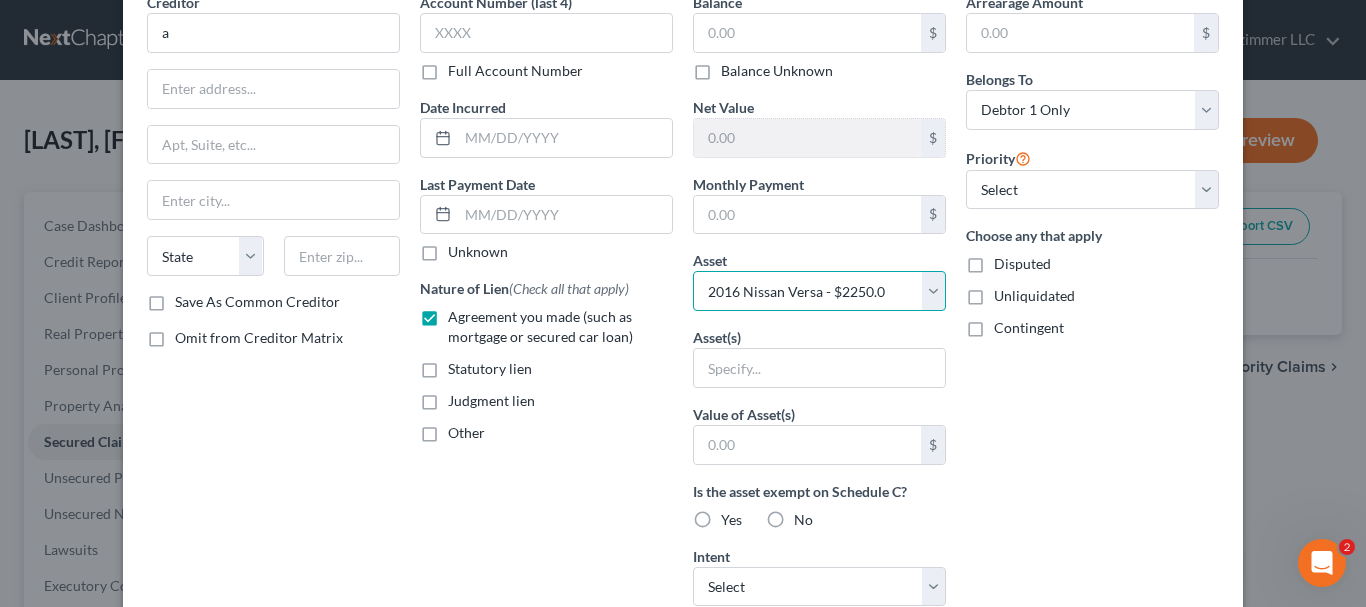 click on "Select Other Multiple Assets 2016 Nissan Versa - $2250.0 Venmo (Other (Credit Union, Health Savings Account, etc)) - $0.0 Cash App (Other (Credit Union, Health Savings Account, etc)) - $0.0 PayPal (Other (Credit Union, Health Savings Account, etc)) - $0.0 Electronics - Electronics Televisions and radios; audio, video, stereo, and digital equipment; computers, printers, scanners; music collections; electronic devices including cell phones, camera, media players, games - $2000.0 Household Goods - Household Goods and Furnishings Major appliances, furniture, towels, bedding, kitchenware Location: Residence - $5000.0 Clothing - Clothes Clothes, shoes, accessories Location: Residence - $500.0 Anticipated 2025 tax refund (owed to debtor) - $0.0 Jewelry - Jewelry, watches, accessories - $50.0 Huntington National Bank (Savings Account) - $0.0 Cash on hand (Cash on Hand) - $20.0 Huntington National Bank (Checking Account) - $0.0" at bounding box center (819, 291) 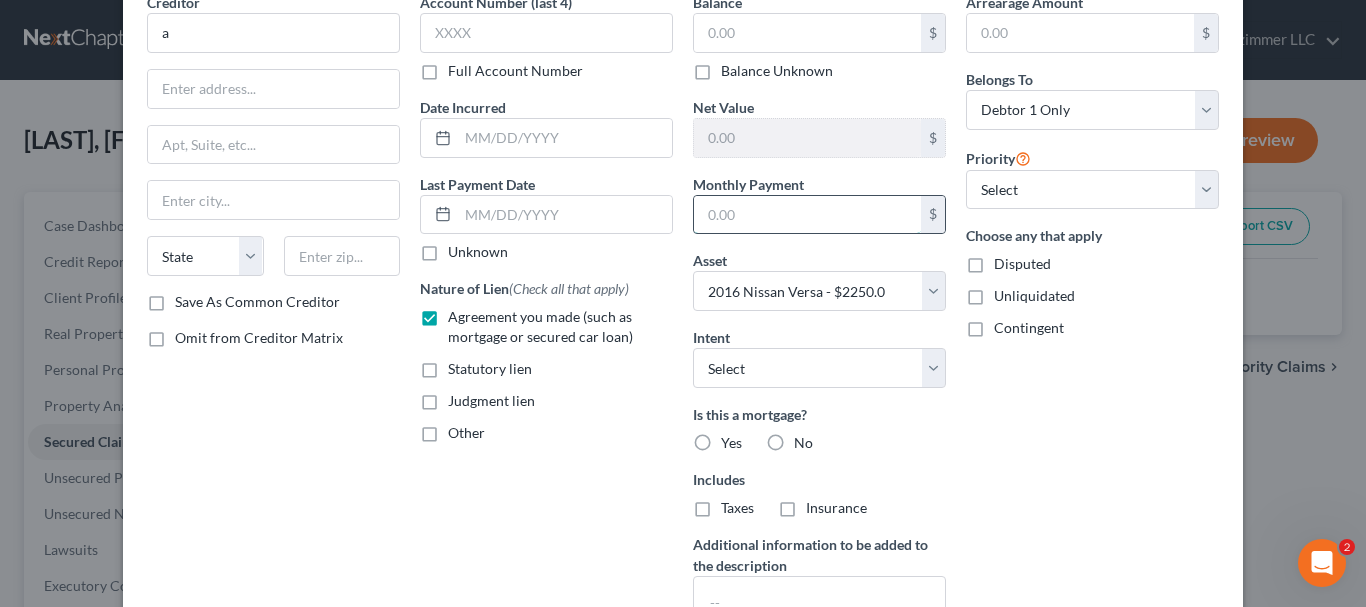 click at bounding box center (807, 215) 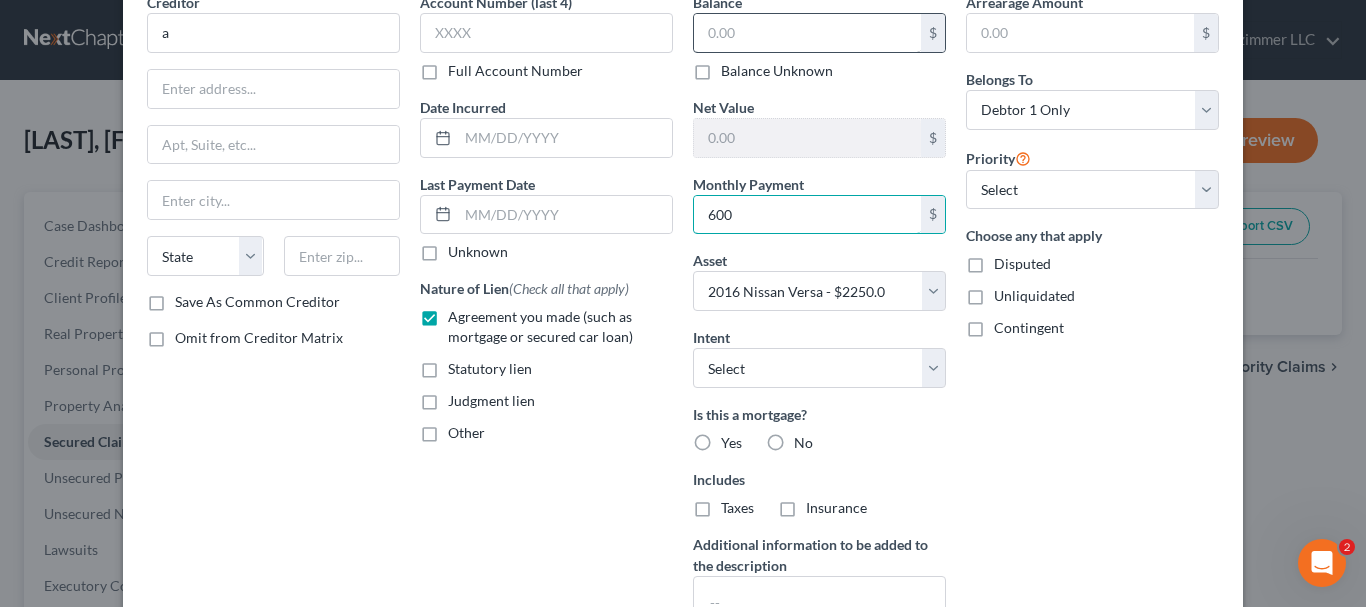 type on "600" 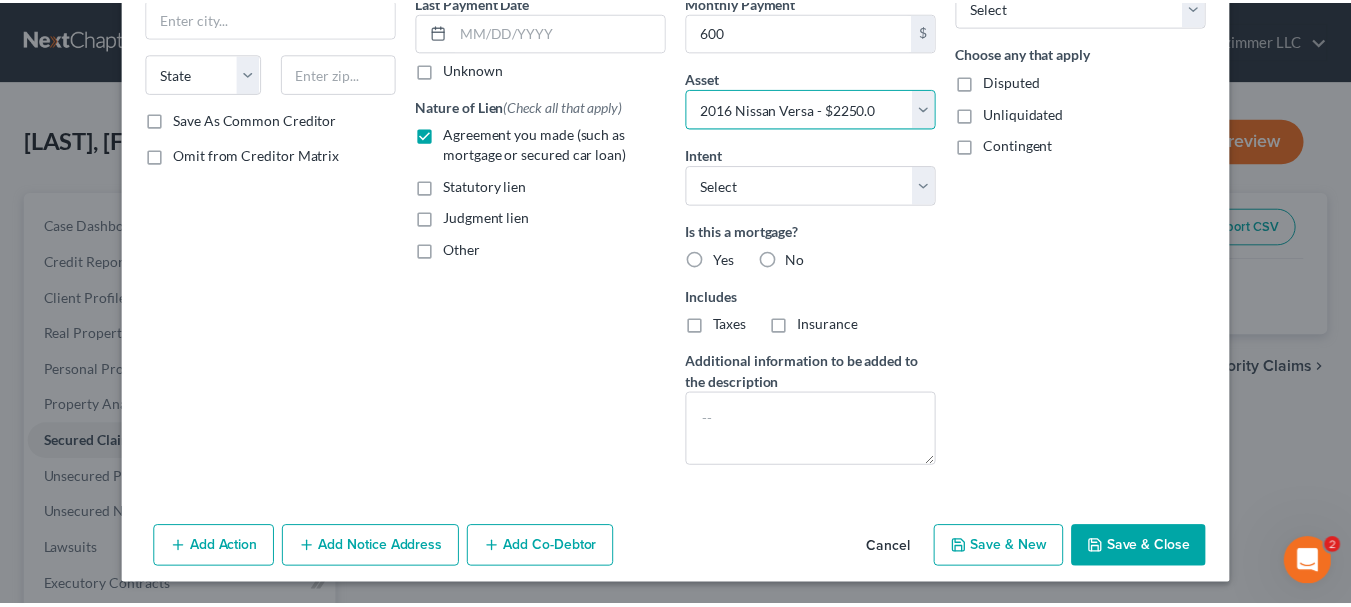 scroll, scrollTop: 285, scrollLeft: 0, axis: vertical 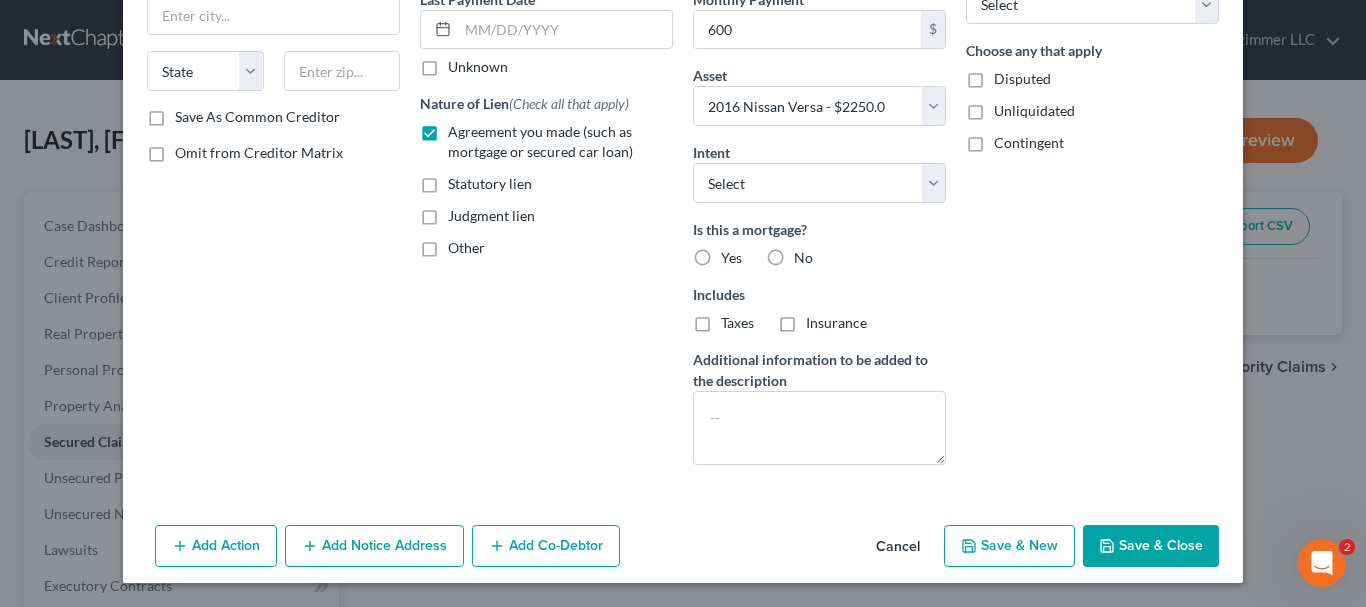 click on "Save & Close" at bounding box center [1151, 546] 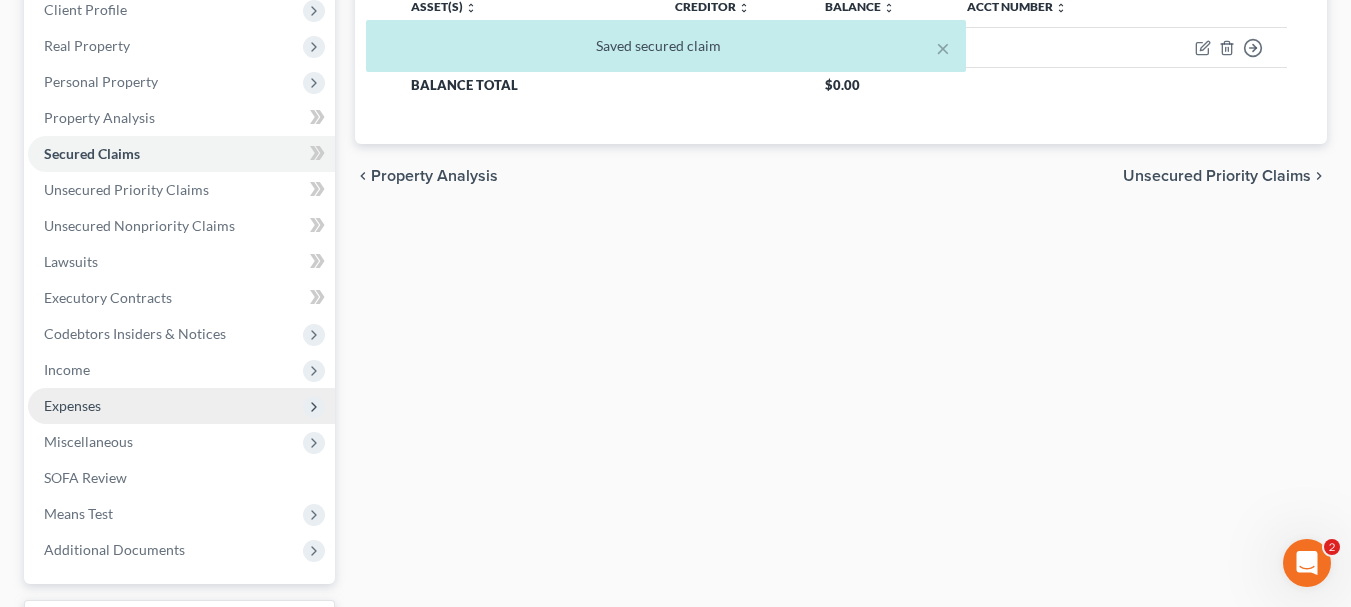 scroll, scrollTop: 300, scrollLeft: 0, axis: vertical 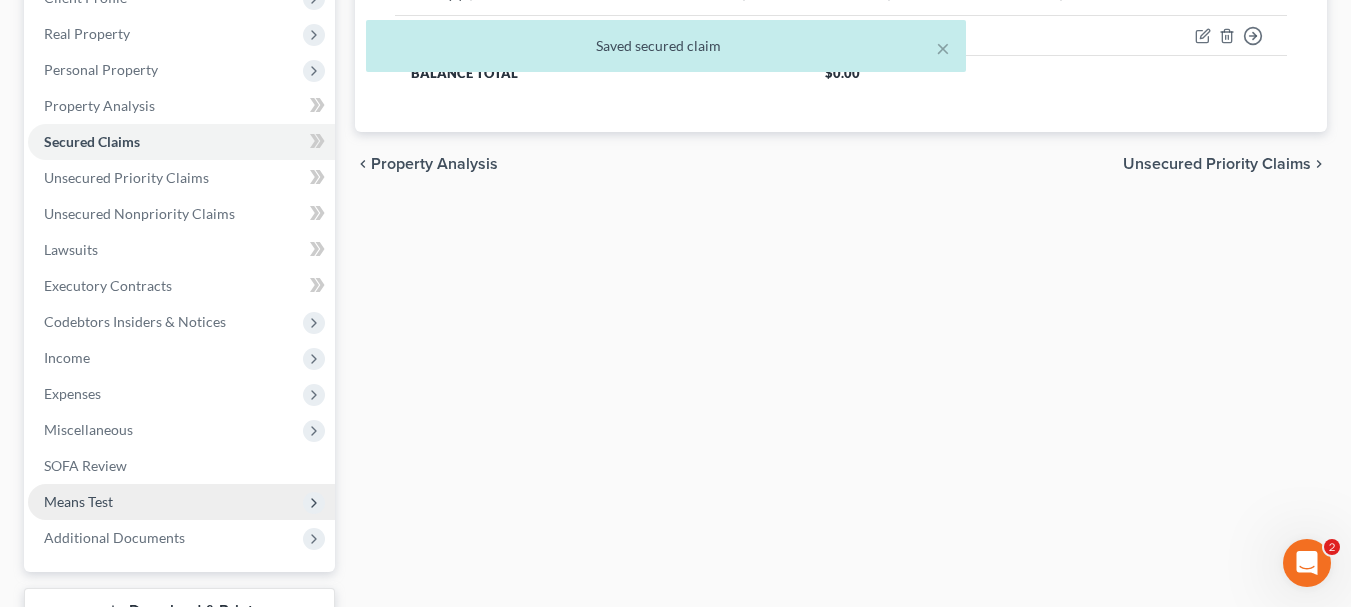click on "Means Test" at bounding box center [181, 502] 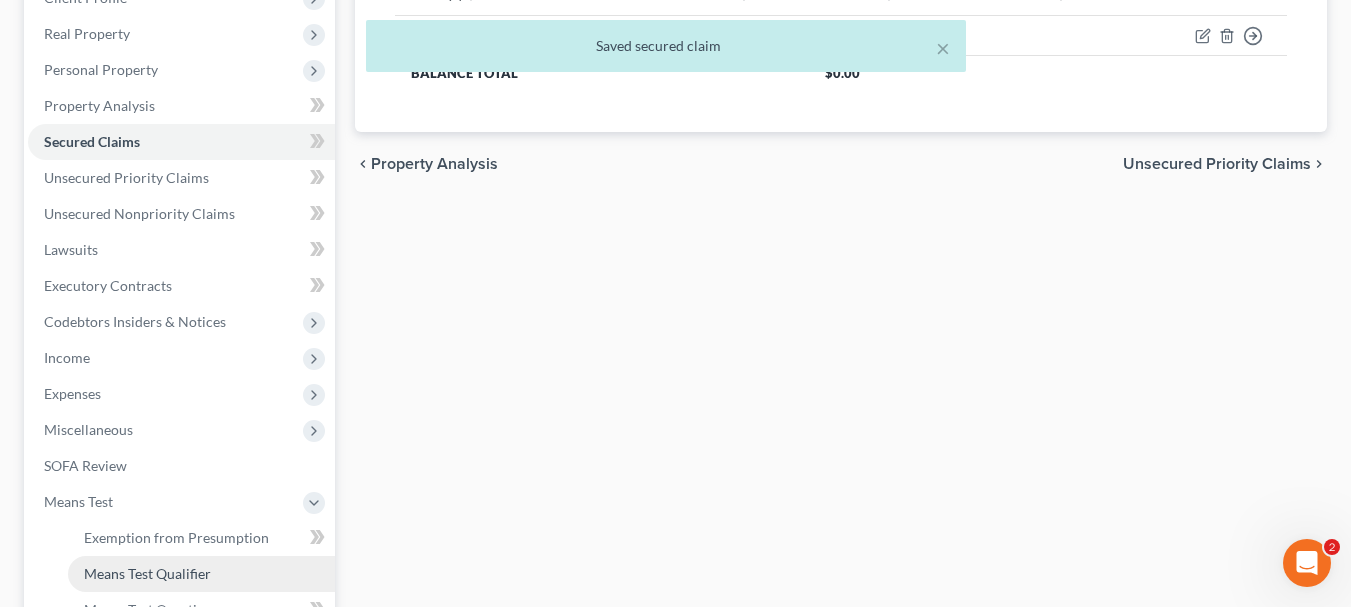 click on "Means Test Qualifier" at bounding box center [147, 573] 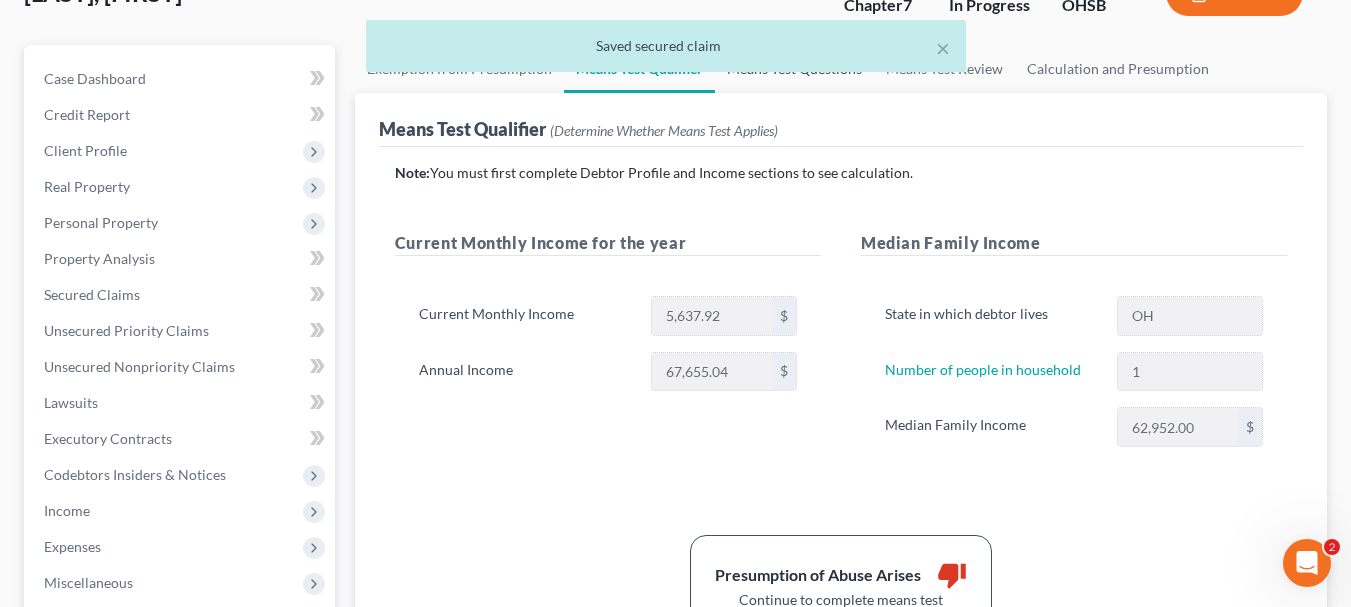 scroll, scrollTop: 0, scrollLeft: 0, axis: both 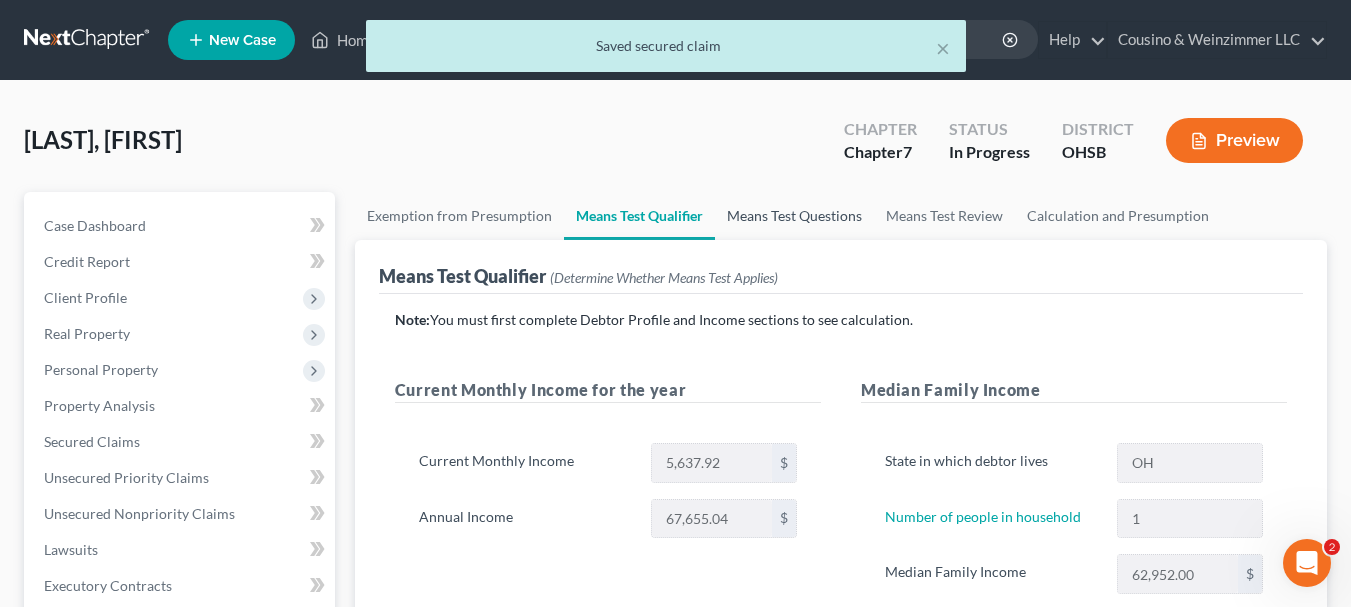 click on "Means Test Questions" at bounding box center (794, 216) 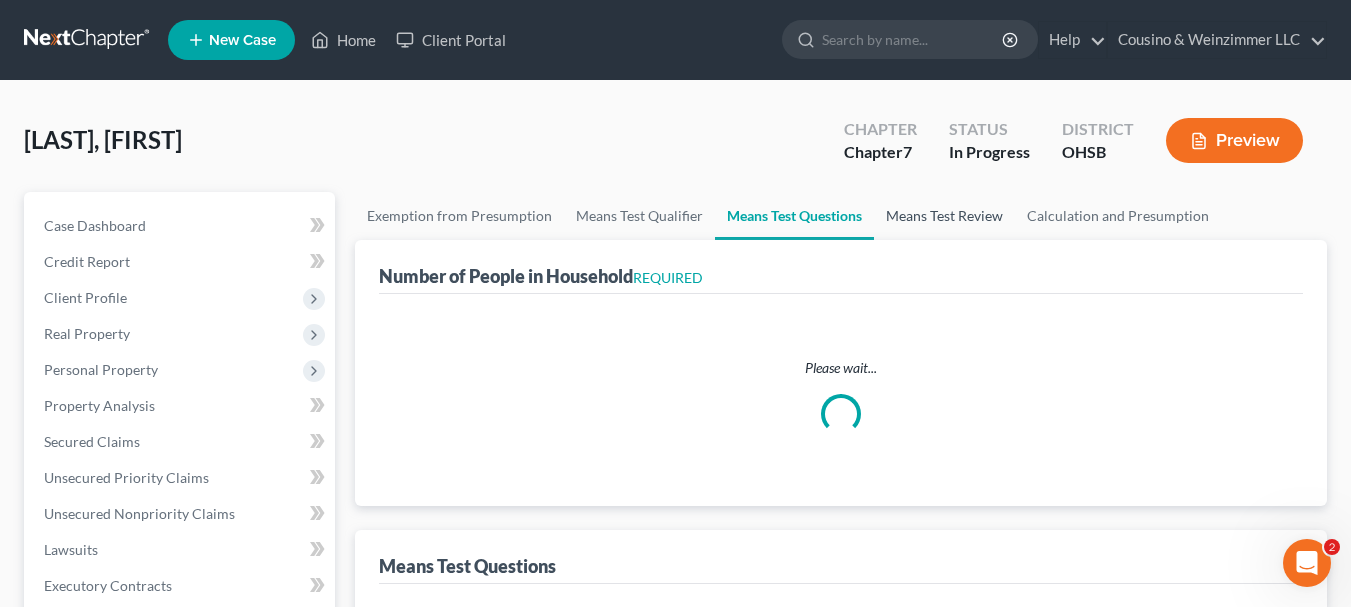 select on "1" 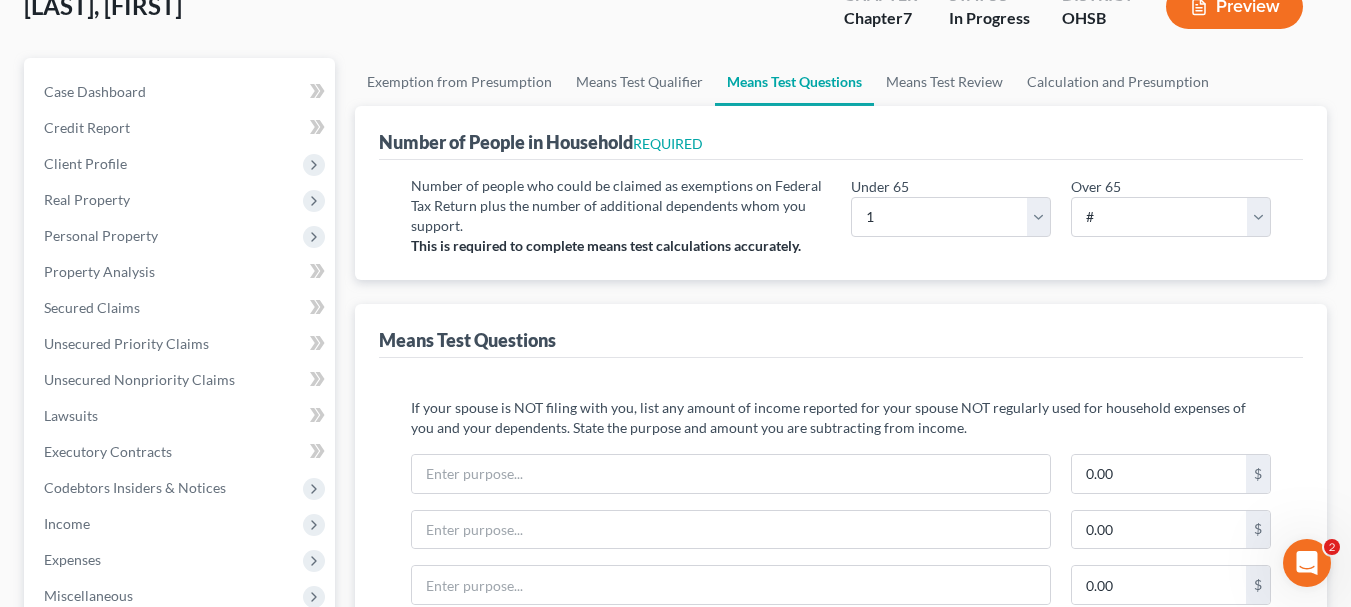 scroll, scrollTop: 0, scrollLeft: 0, axis: both 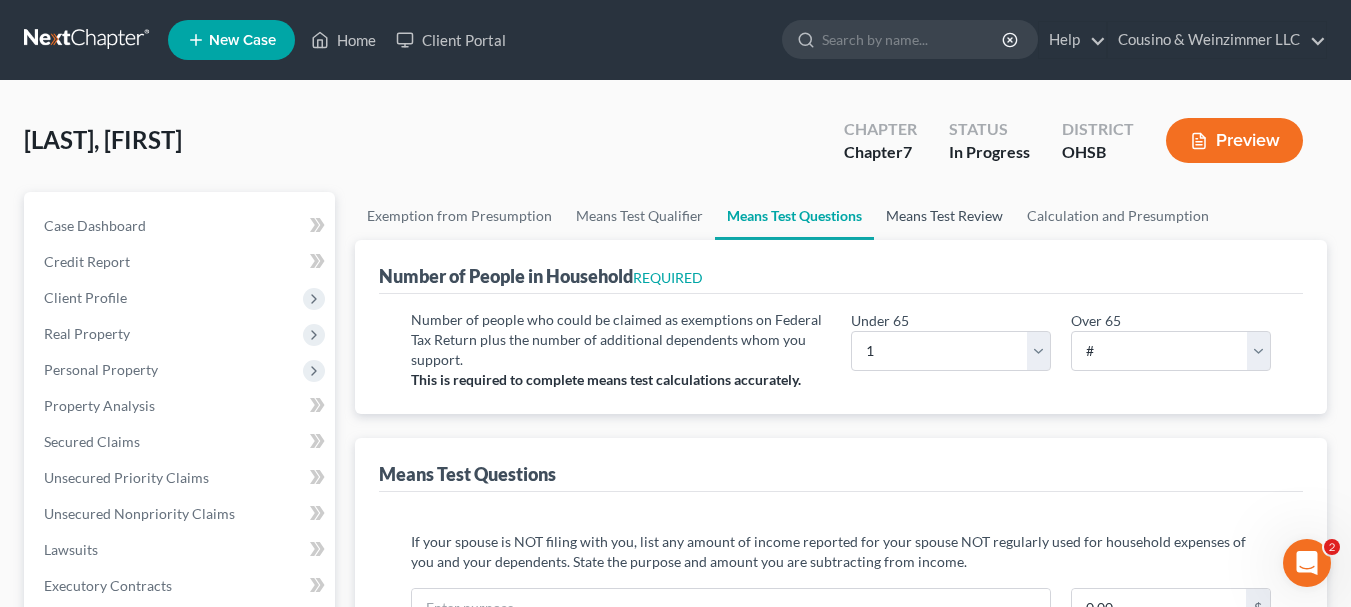 click on "Means Test Review" at bounding box center [944, 216] 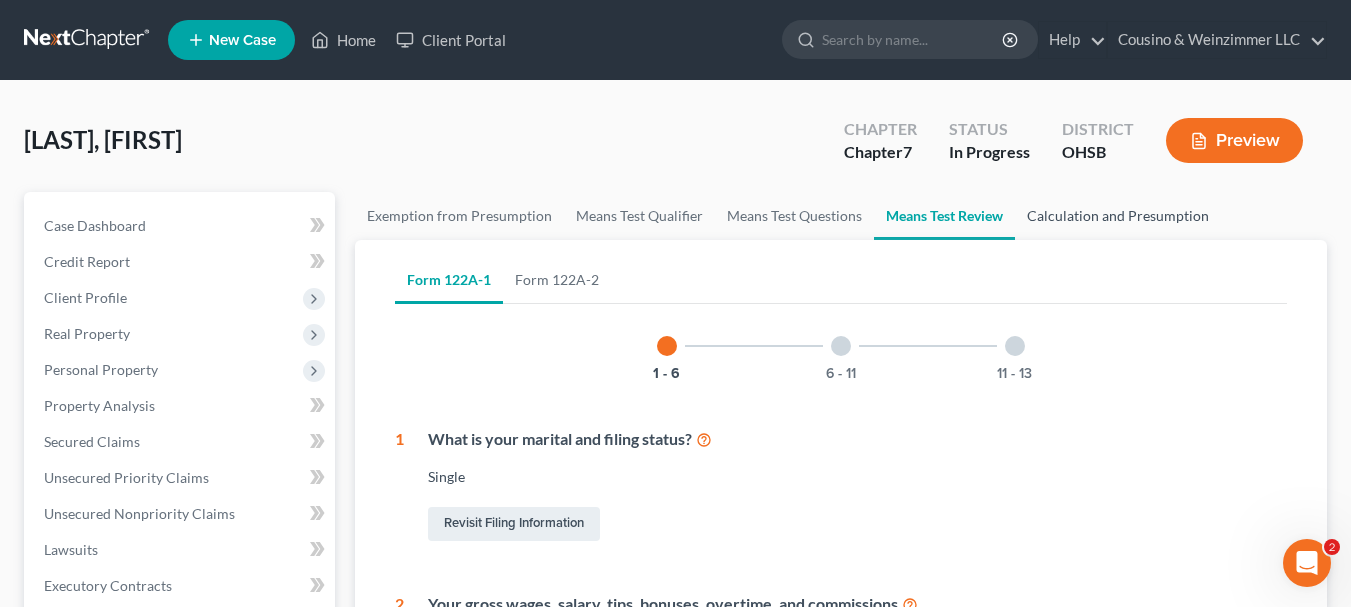 click on "Calculation and Presumption" at bounding box center [1118, 216] 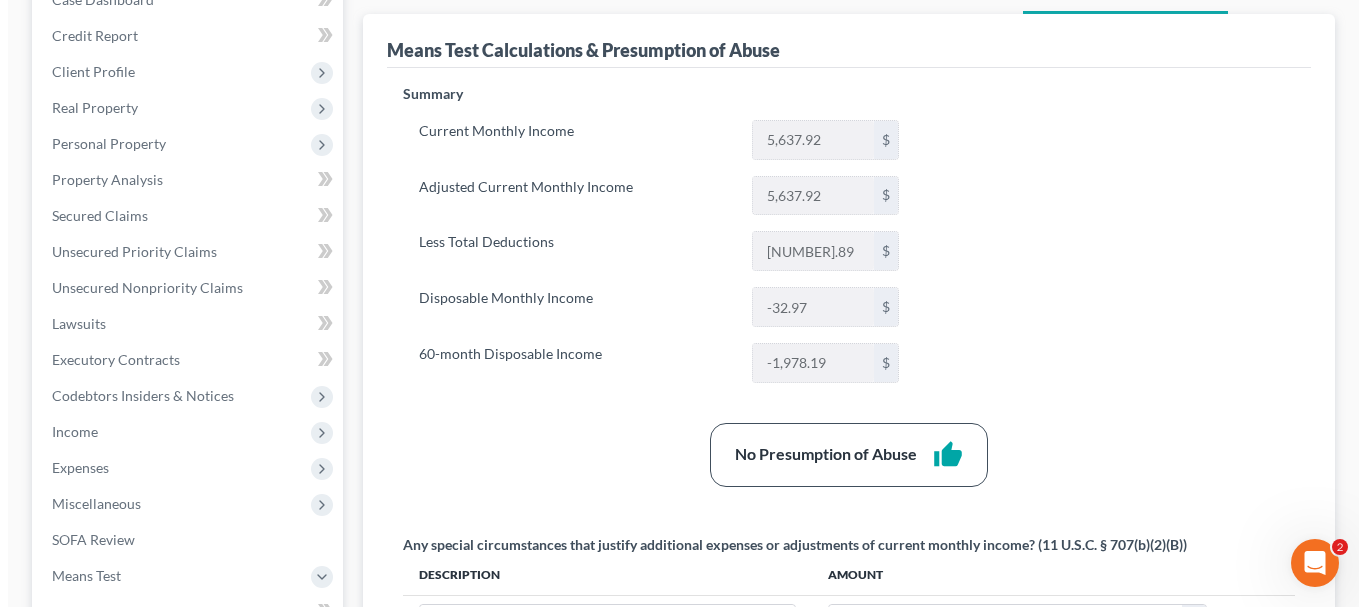 scroll, scrollTop: 100, scrollLeft: 0, axis: vertical 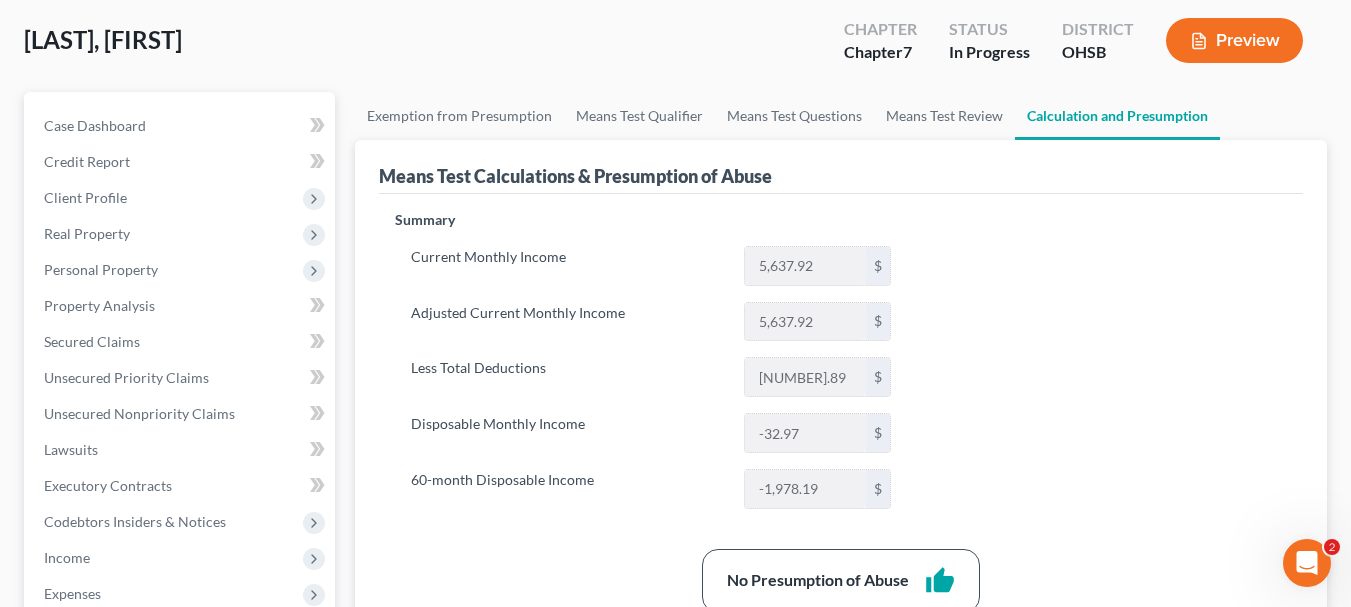 click 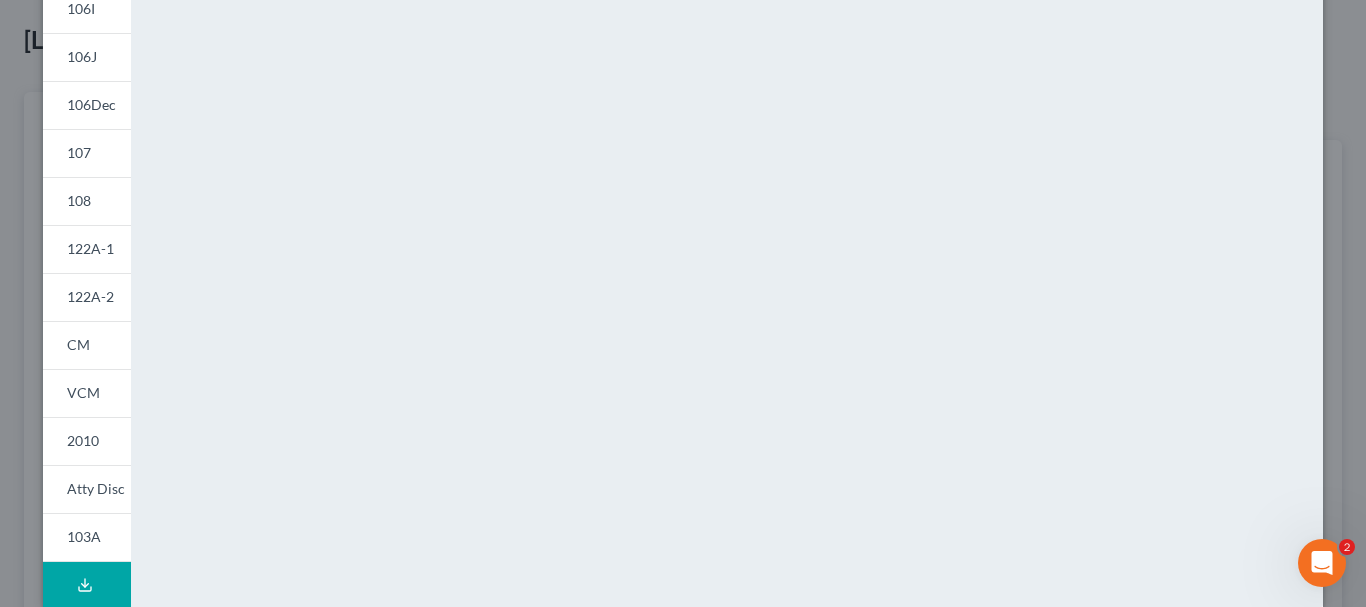scroll, scrollTop: 539, scrollLeft: 0, axis: vertical 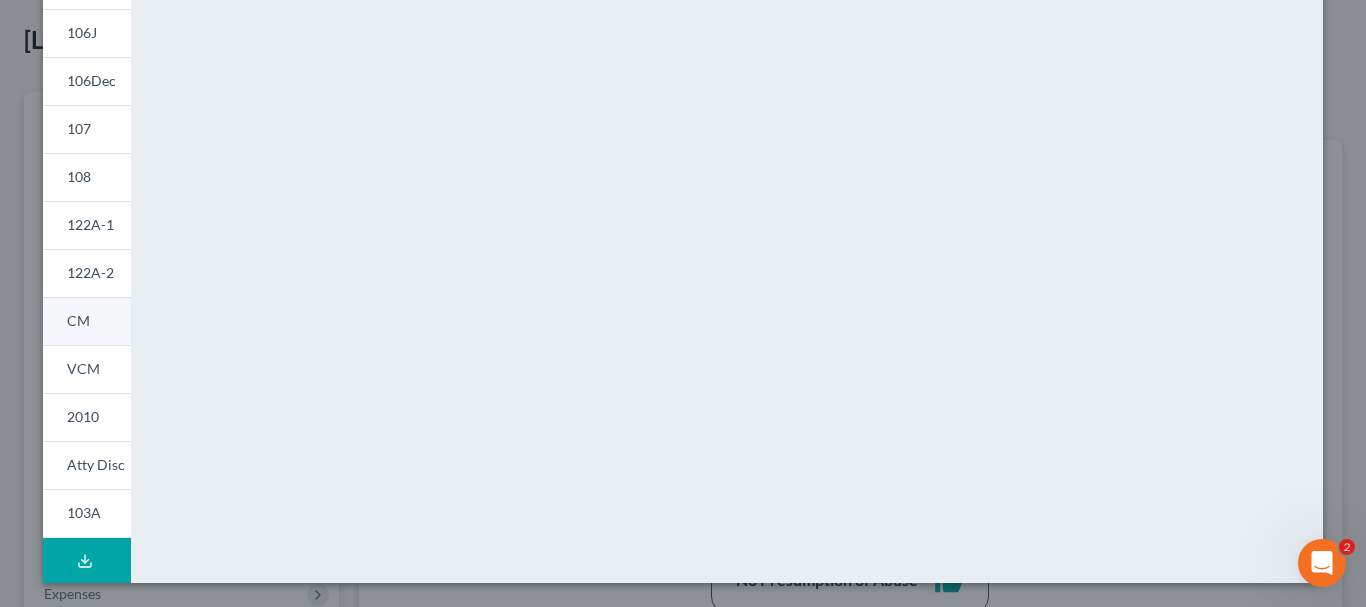click on "CM" at bounding box center (87, 321) 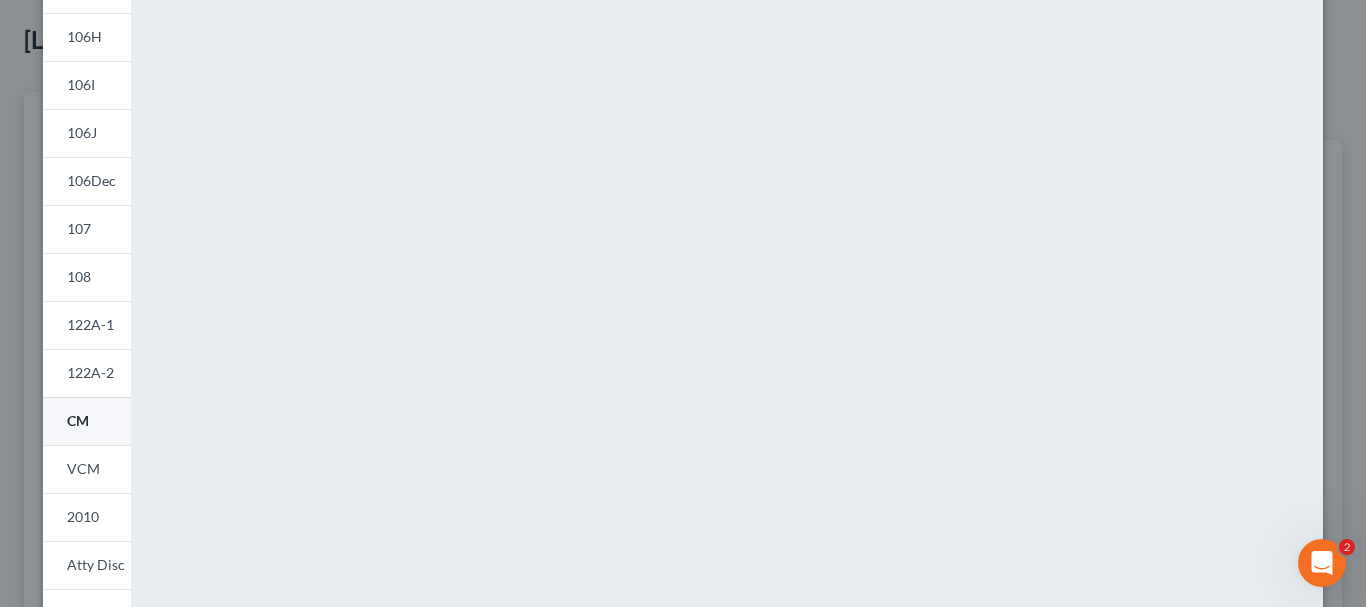 scroll, scrollTop: 539, scrollLeft: 0, axis: vertical 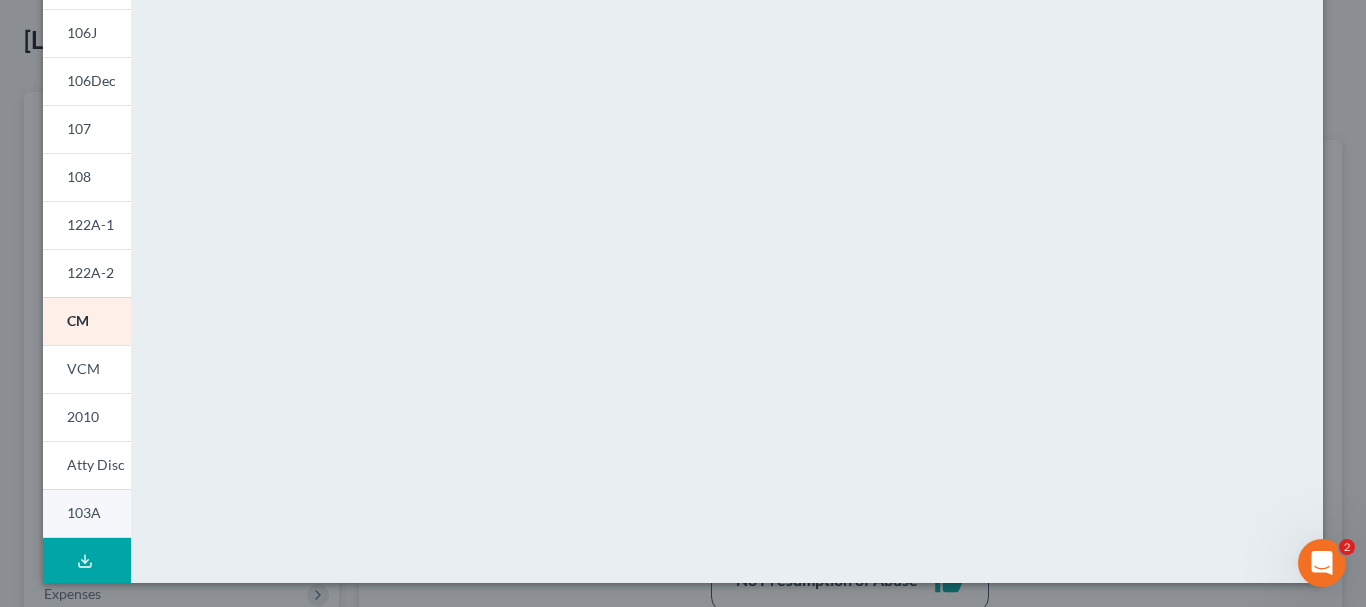 click on "103A" at bounding box center (84, 512) 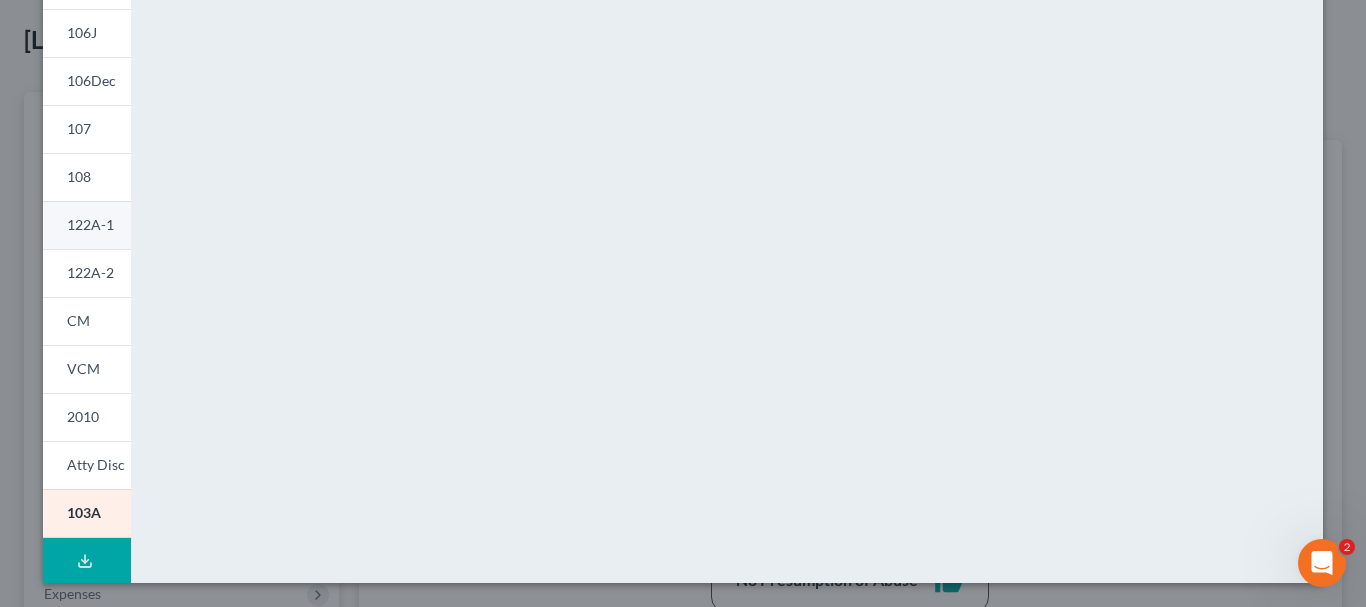 click on "122A-1" at bounding box center (90, 224) 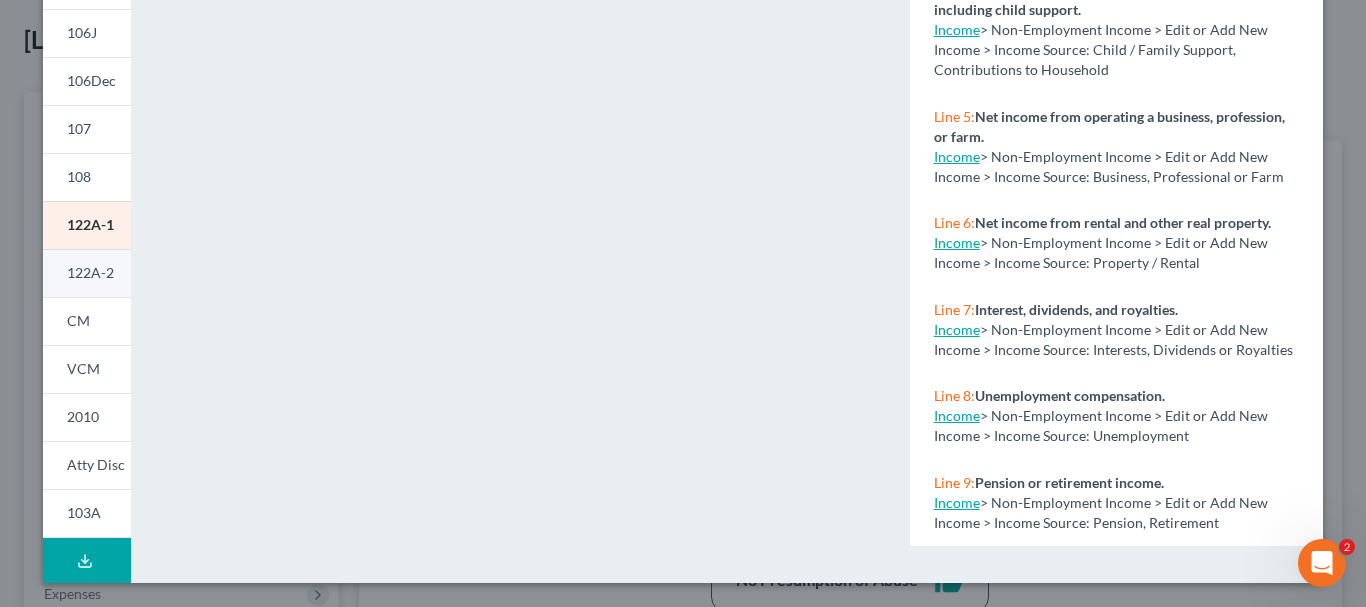 click on "122A-2" at bounding box center [90, 272] 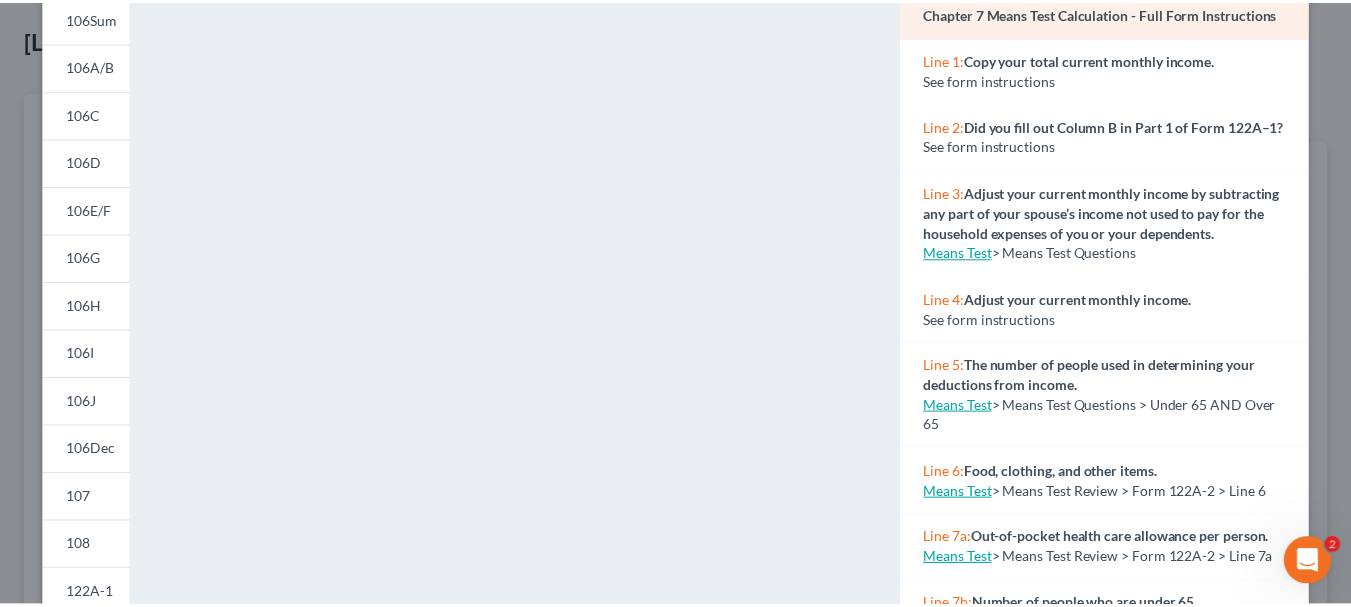 scroll, scrollTop: 39, scrollLeft: 0, axis: vertical 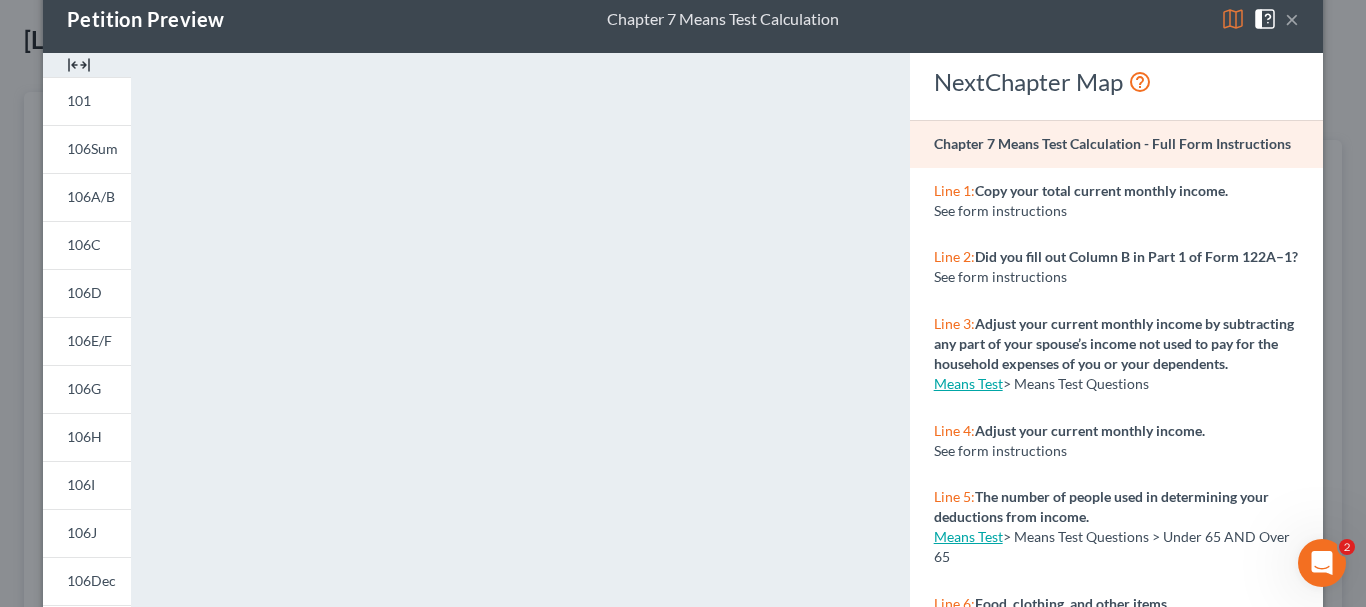 click on "×" at bounding box center (1292, 19) 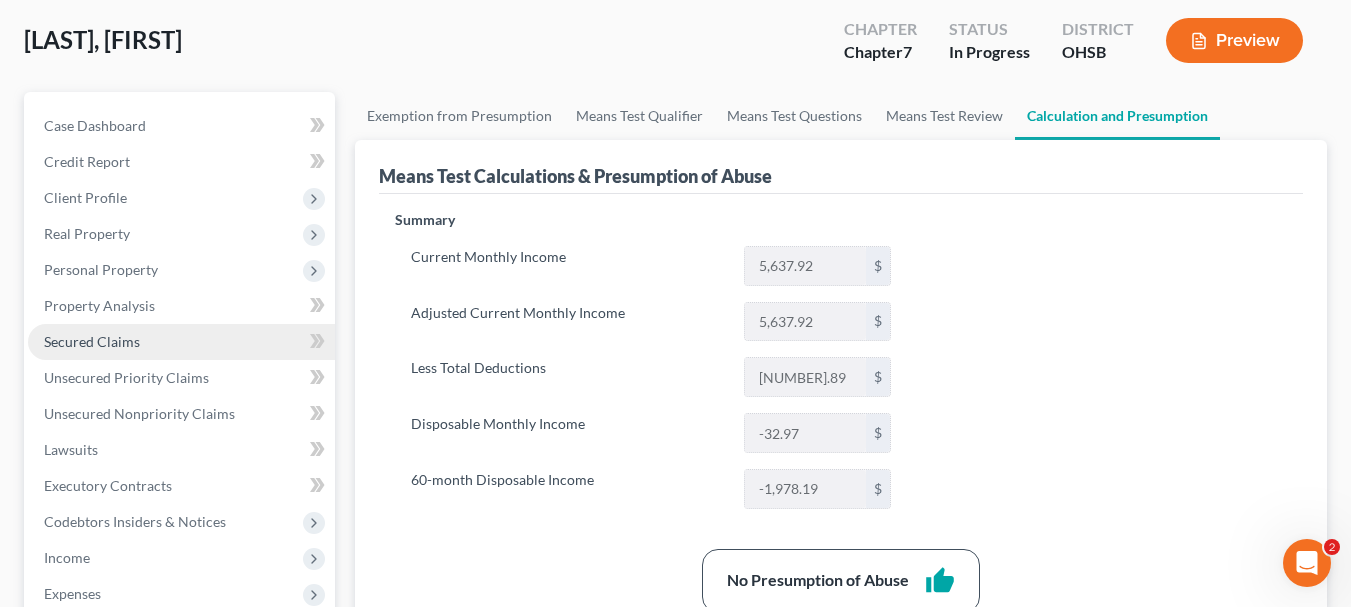 click on "Secured Claims" at bounding box center (181, 342) 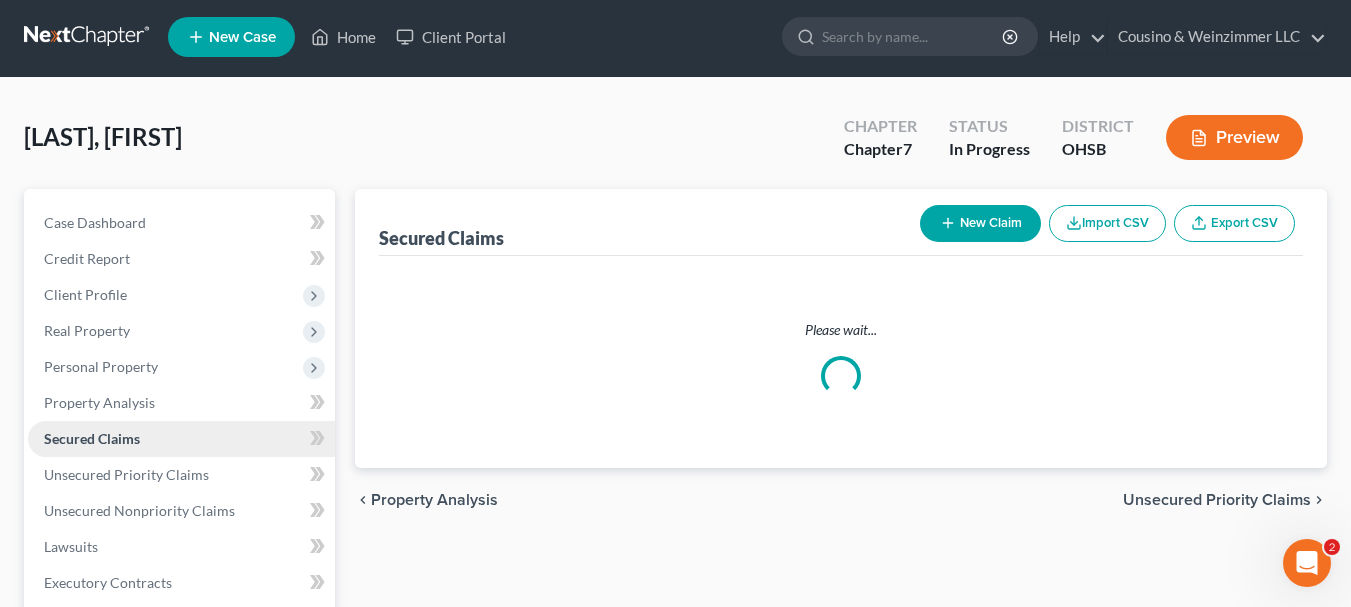 scroll, scrollTop: 0, scrollLeft: 0, axis: both 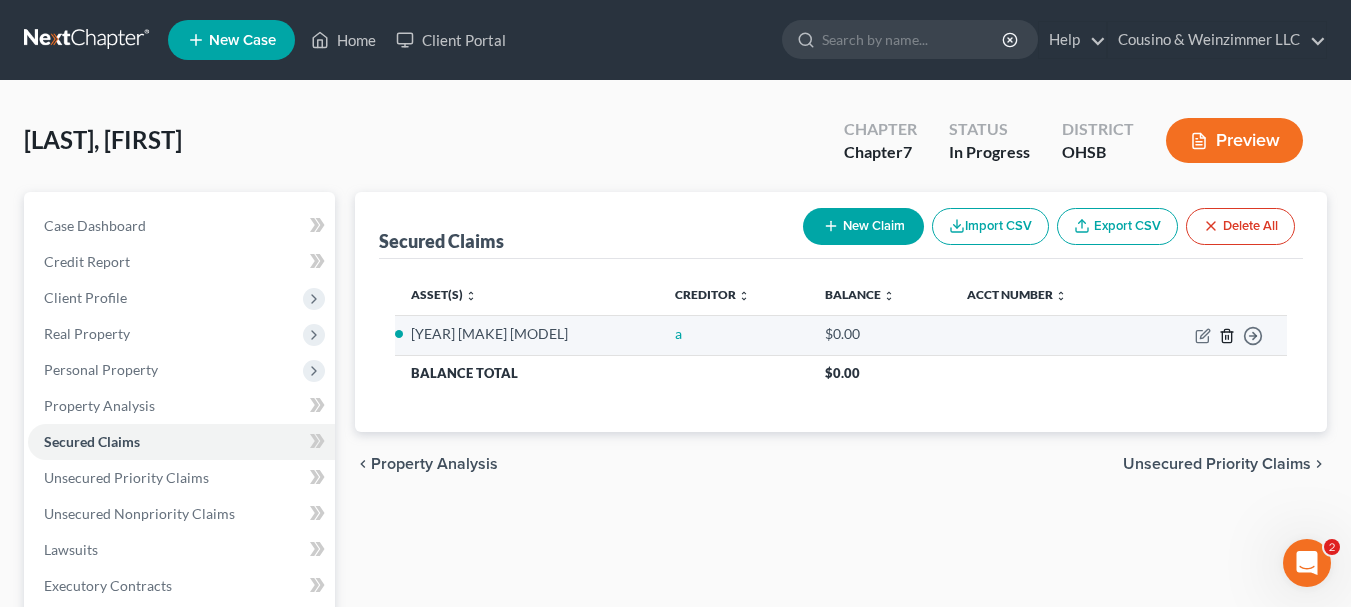 click 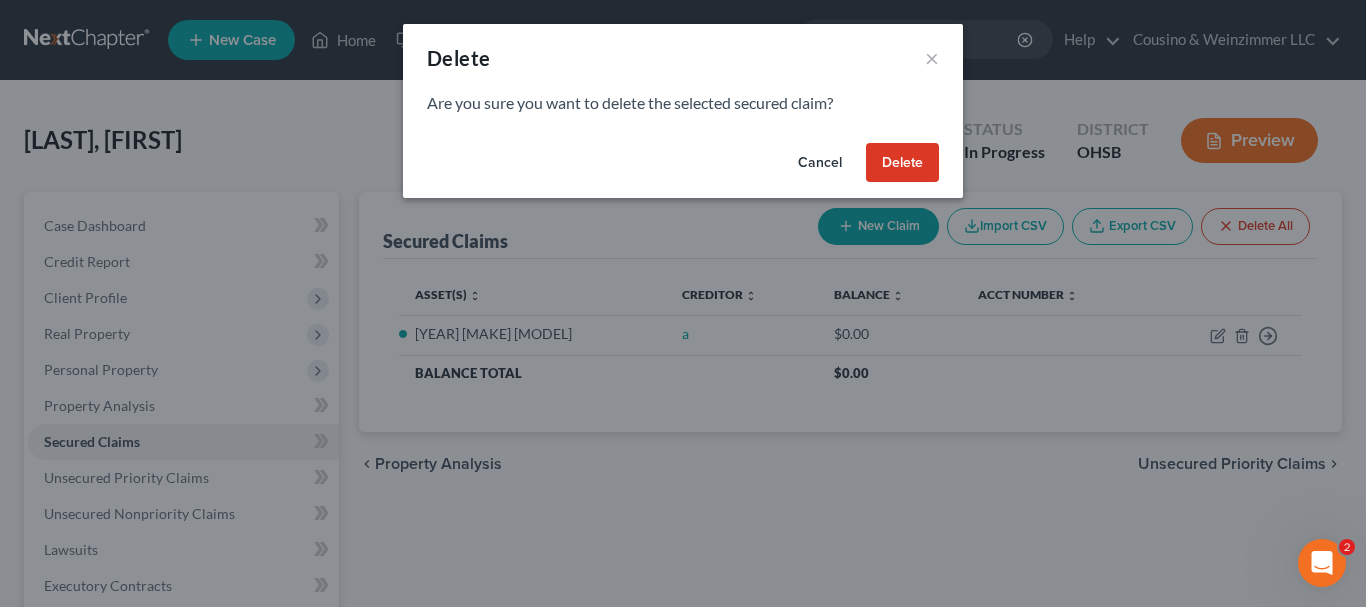 click on "Delete" at bounding box center (902, 163) 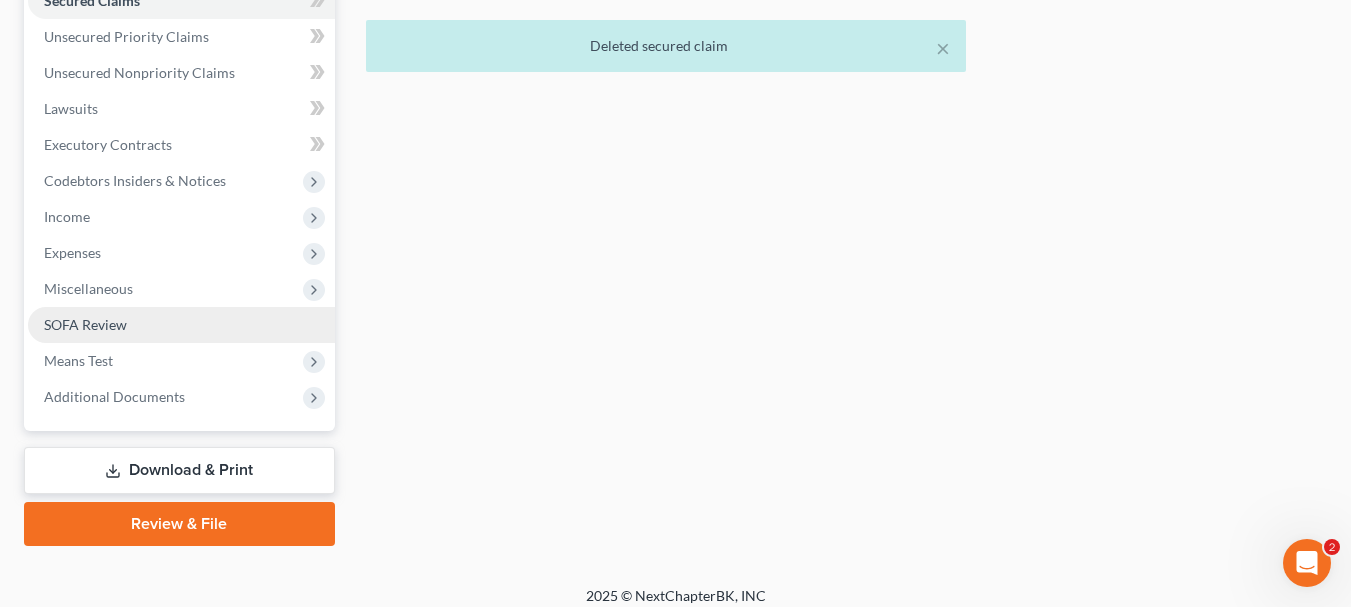 scroll, scrollTop: 456, scrollLeft: 0, axis: vertical 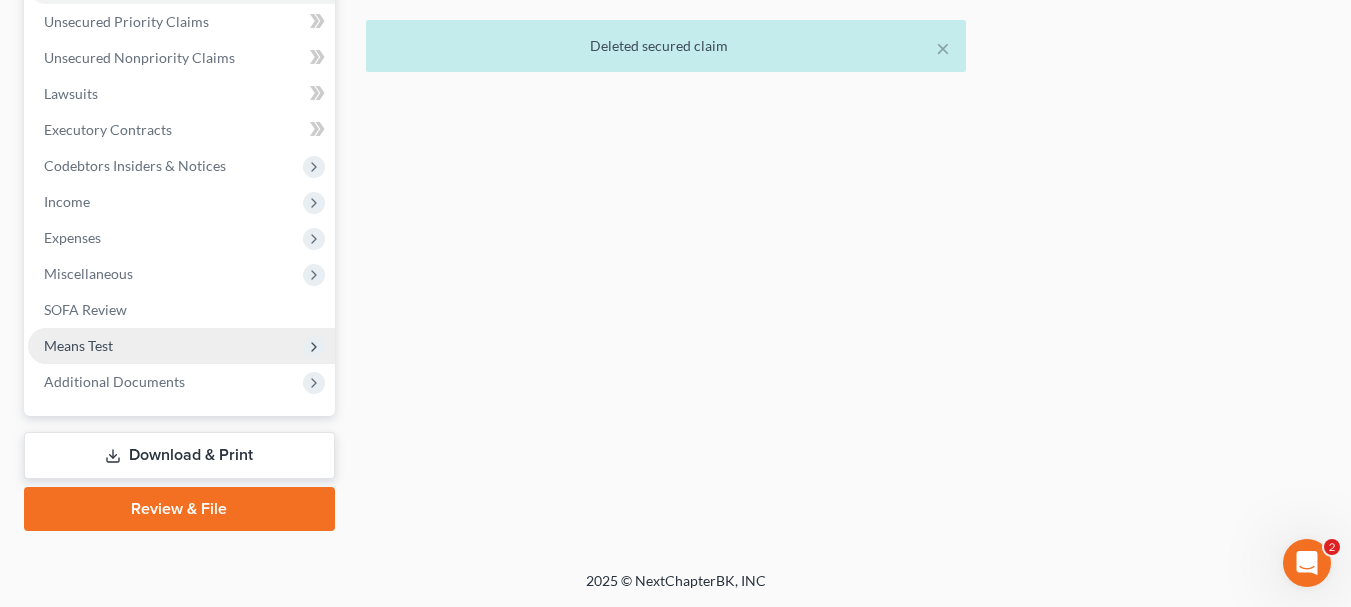 click on "Means Test" at bounding box center [181, 346] 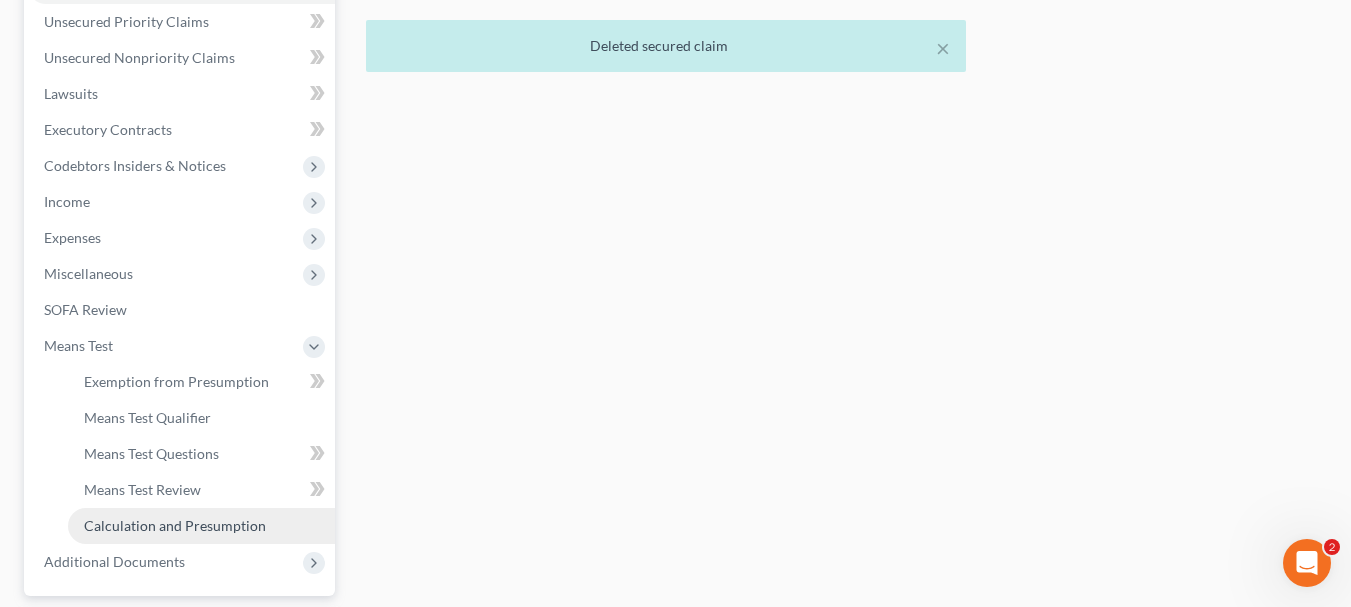click on "Calculation and Presumption" at bounding box center [175, 525] 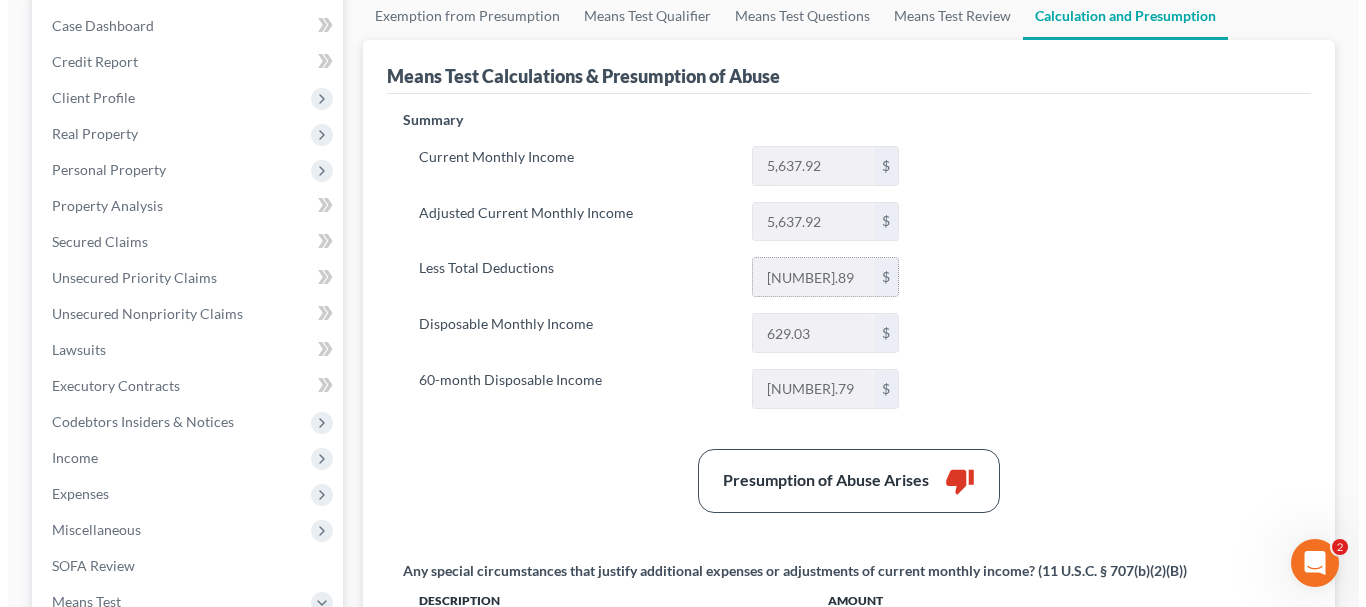 scroll, scrollTop: 0, scrollLeft: 0, axis: both 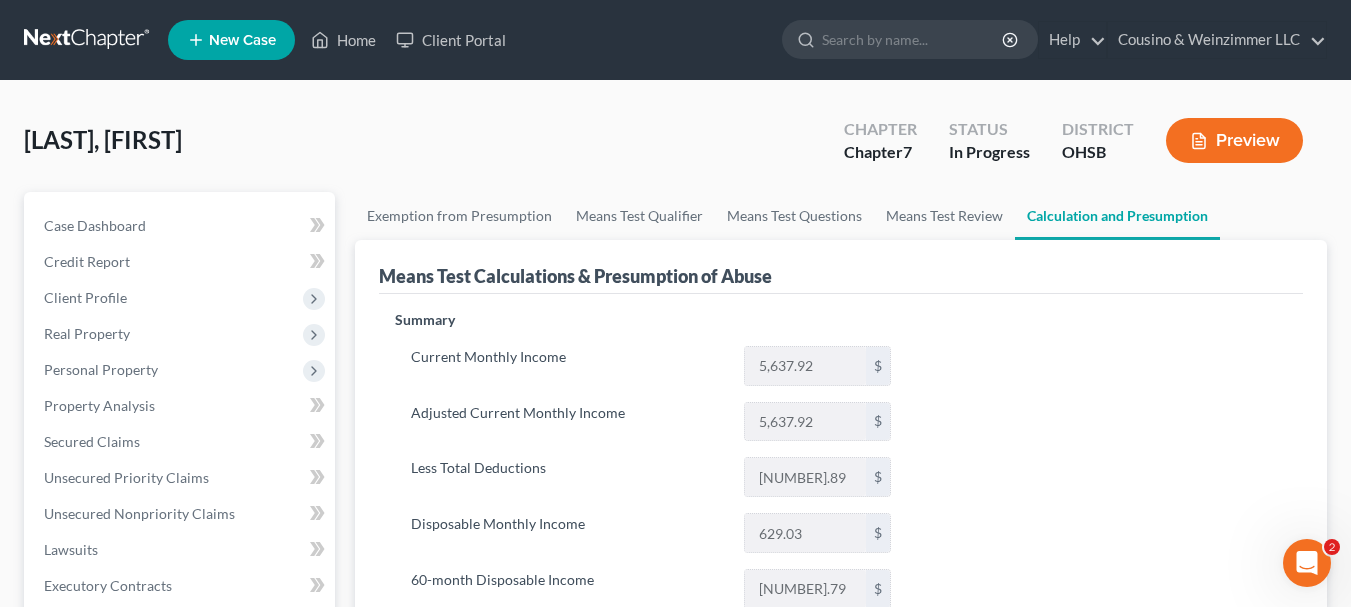 click on "Preview" at bounding box center [1234, 140] 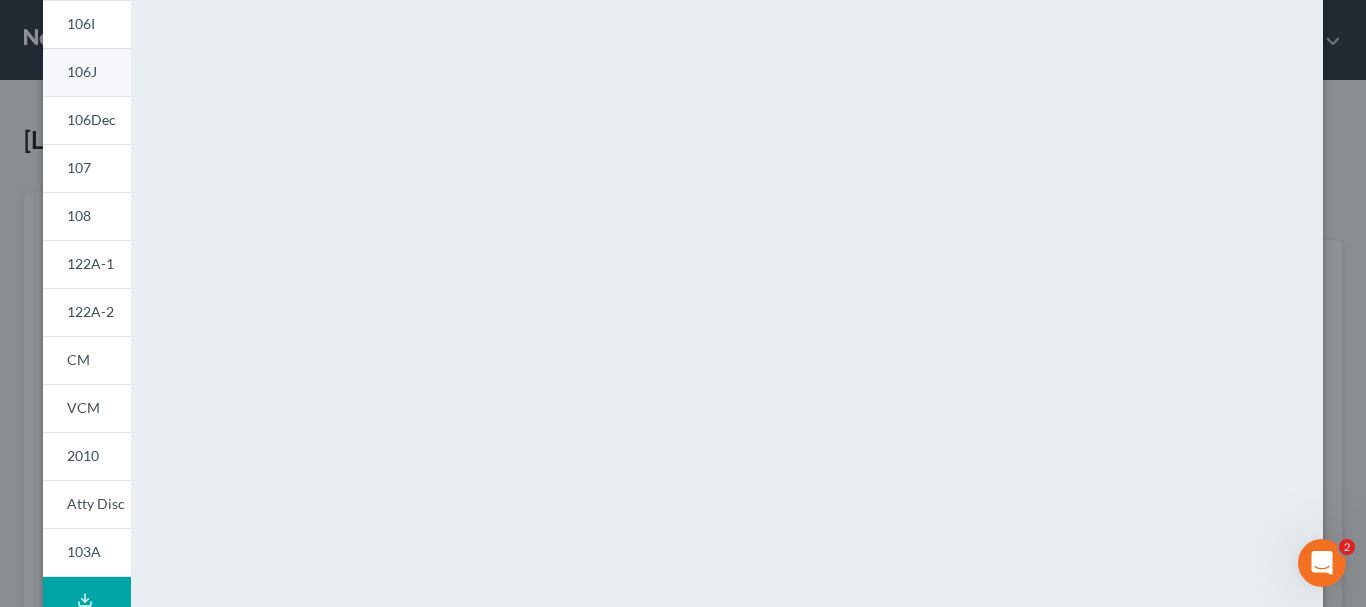 scroll, scrollTop: 539, scrollLeft: 0, axis: vertical 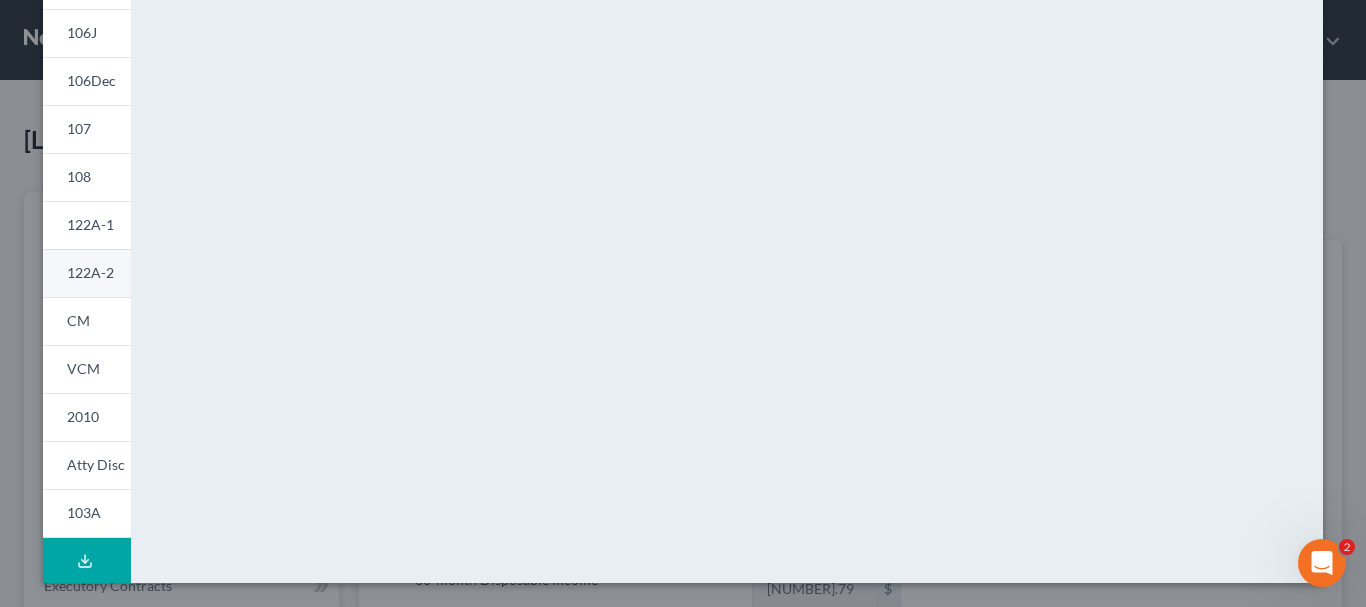 click on "122A-2" at bounding box center [90, 272] 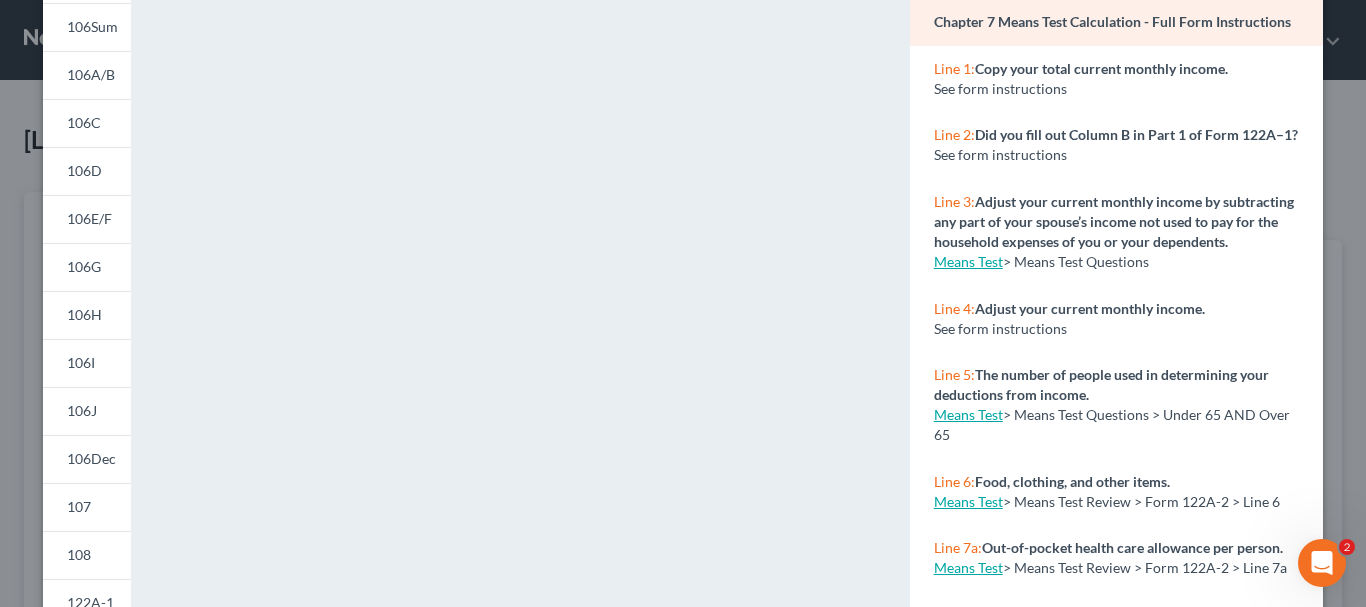 scroll, scrollTop: 139, scrollLeft: 0, axis: vertical 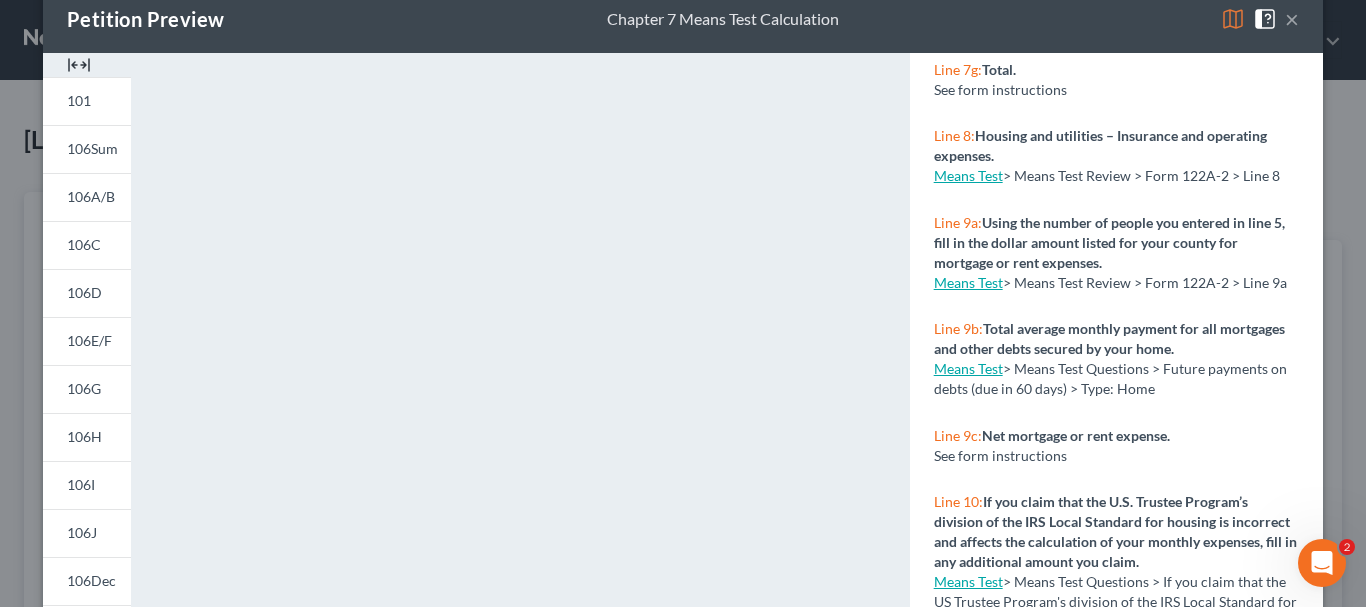 click on "×" at bounding box center (1292, 19) 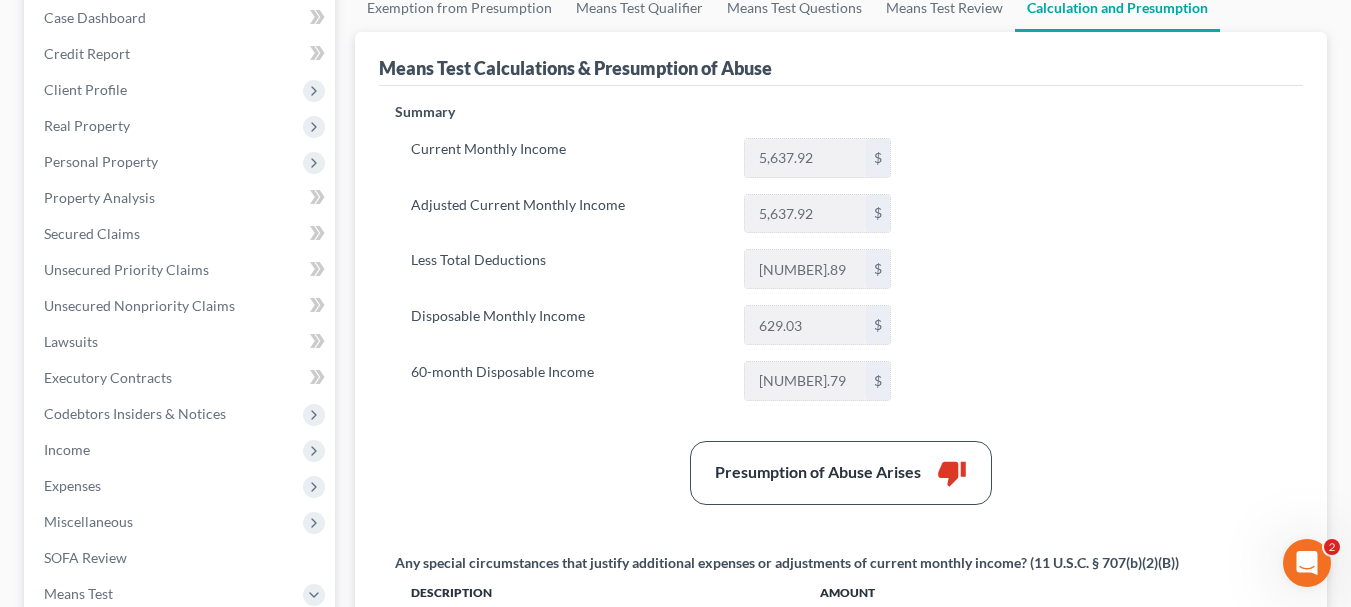 scroll, scrollTop: 100, scrollLeft: 0, axis: vertical 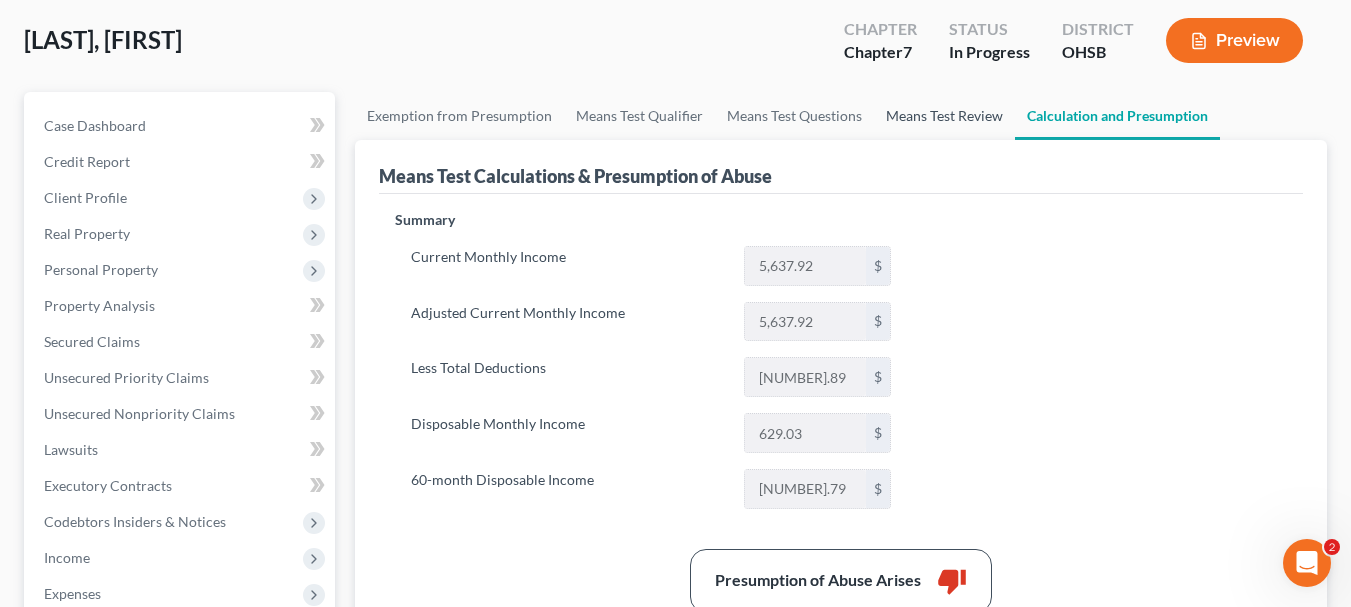 click on "Means Test Review" at bounding box center [944, 116] 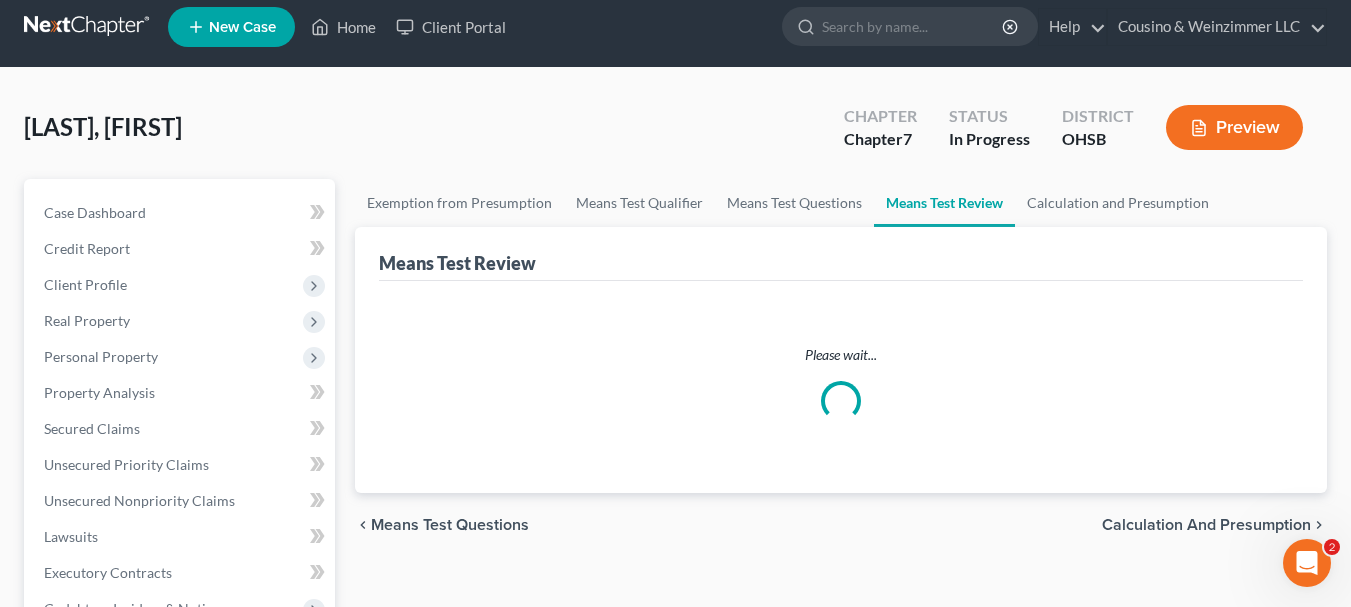 scroll, scrollTop: 0, scrollLeft: 0, axis: both 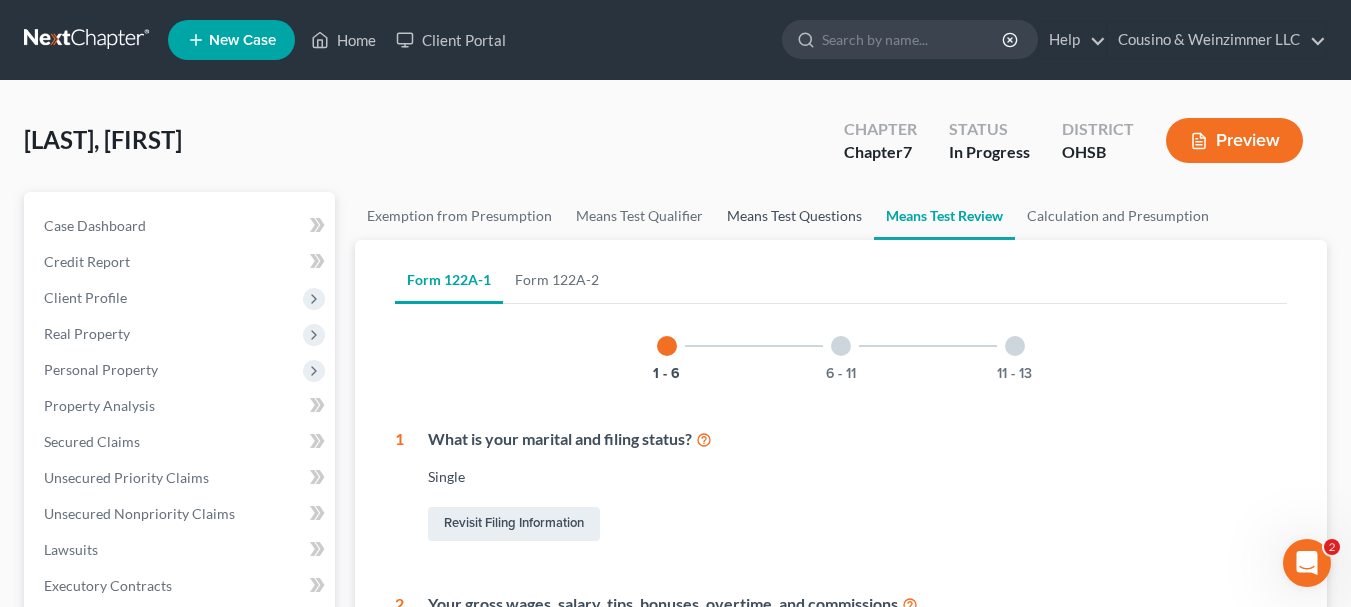 click on "Means Test Questions" at bounding box center [794, 216] 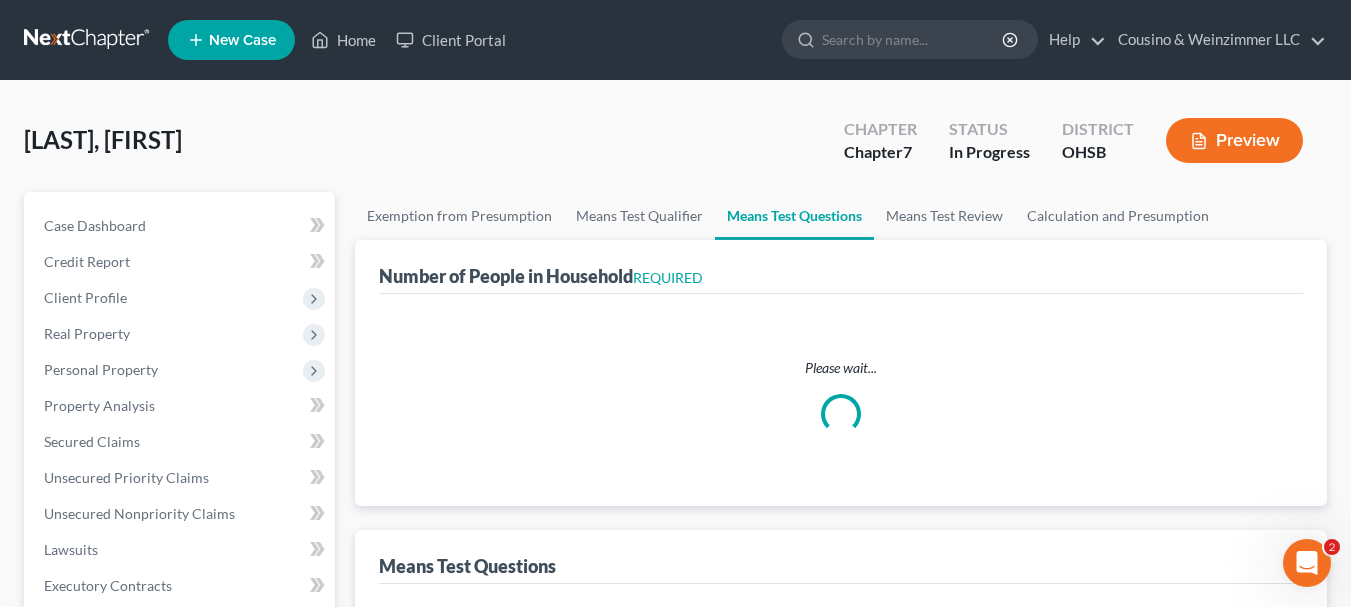 select on "1" 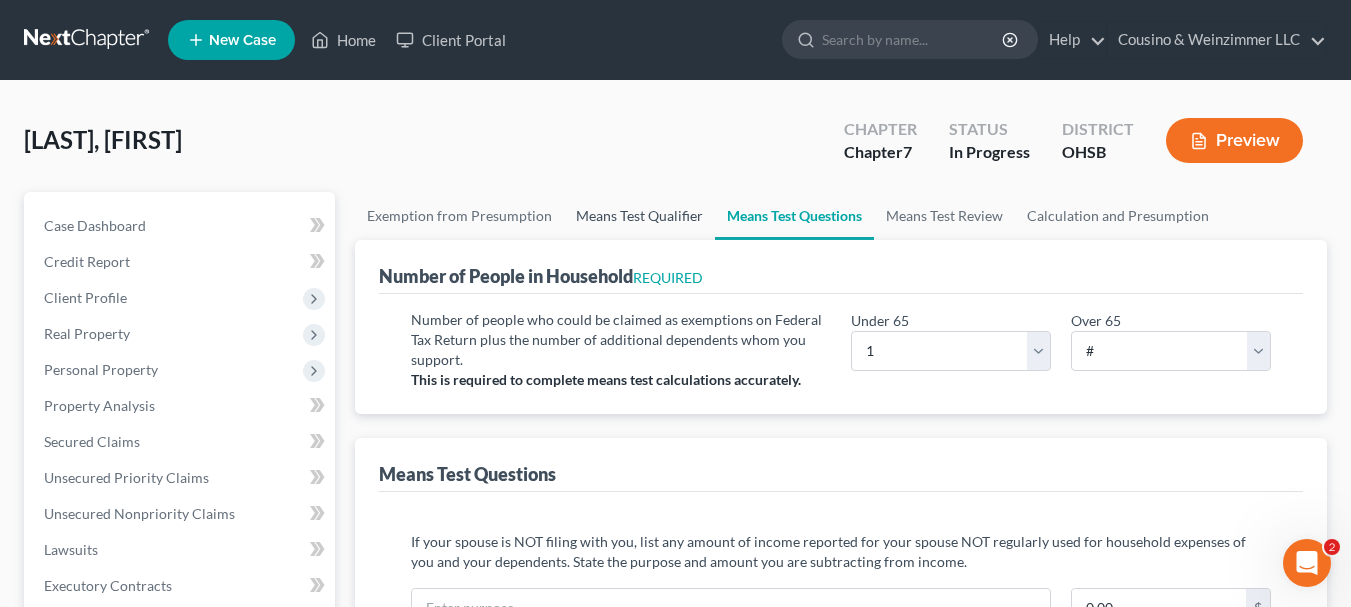 click on "Means Test Qualifier" at bounding box center [639, 216] 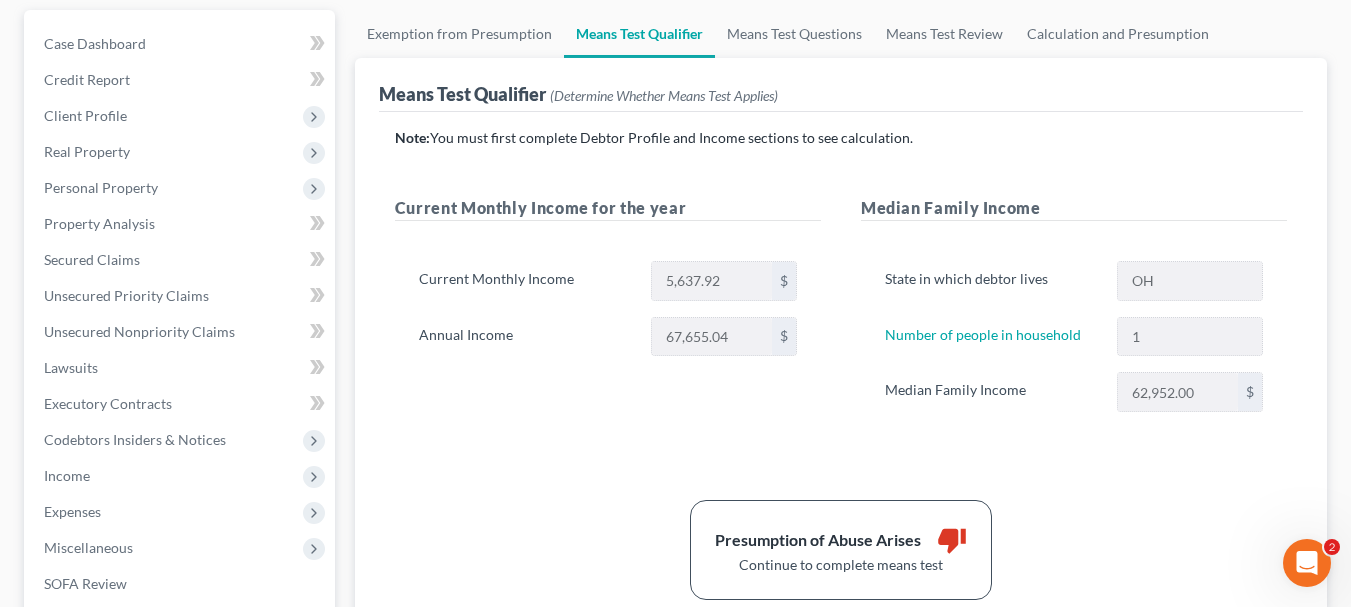 scroll, scrollTop: 200, scrollLeft: 0, axis: vertical 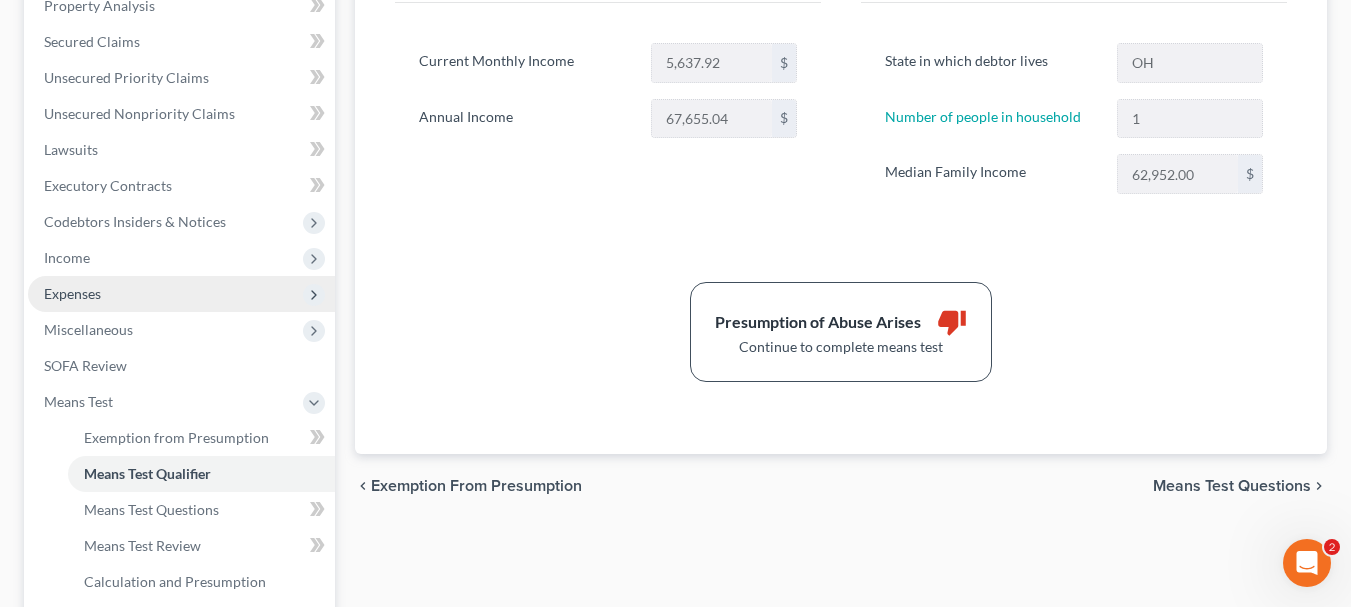click on "Expenses" at bounding box center [72, 293] 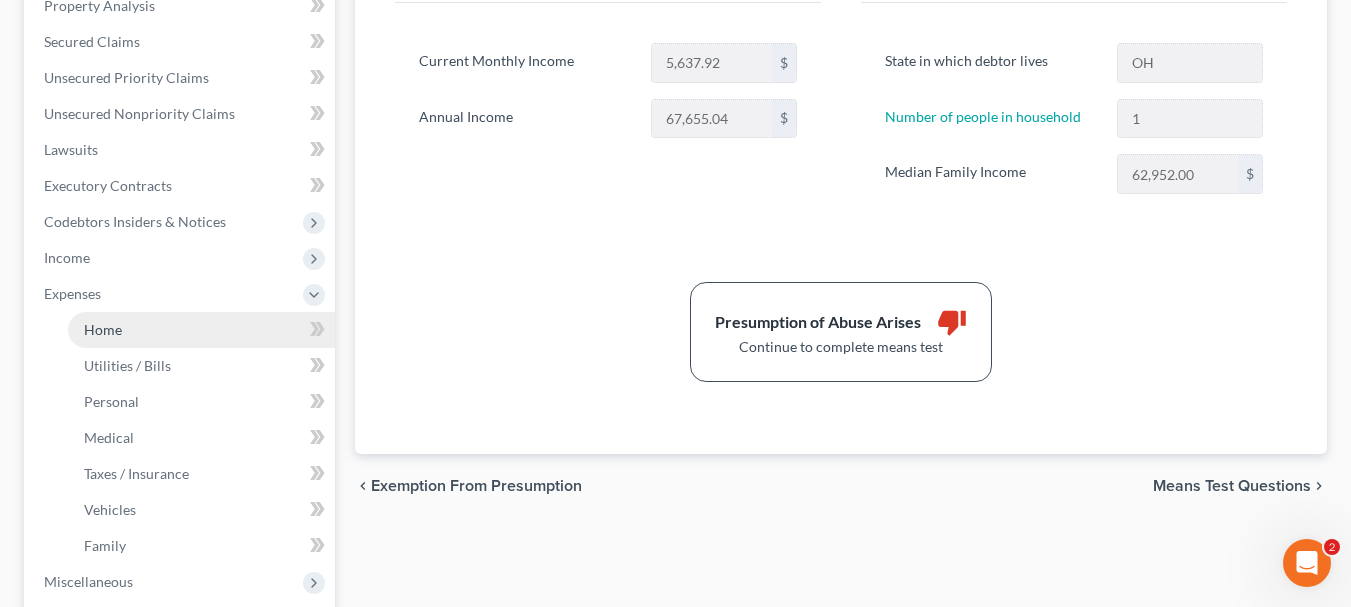 click on "Home" at bounding box center [103, 329] 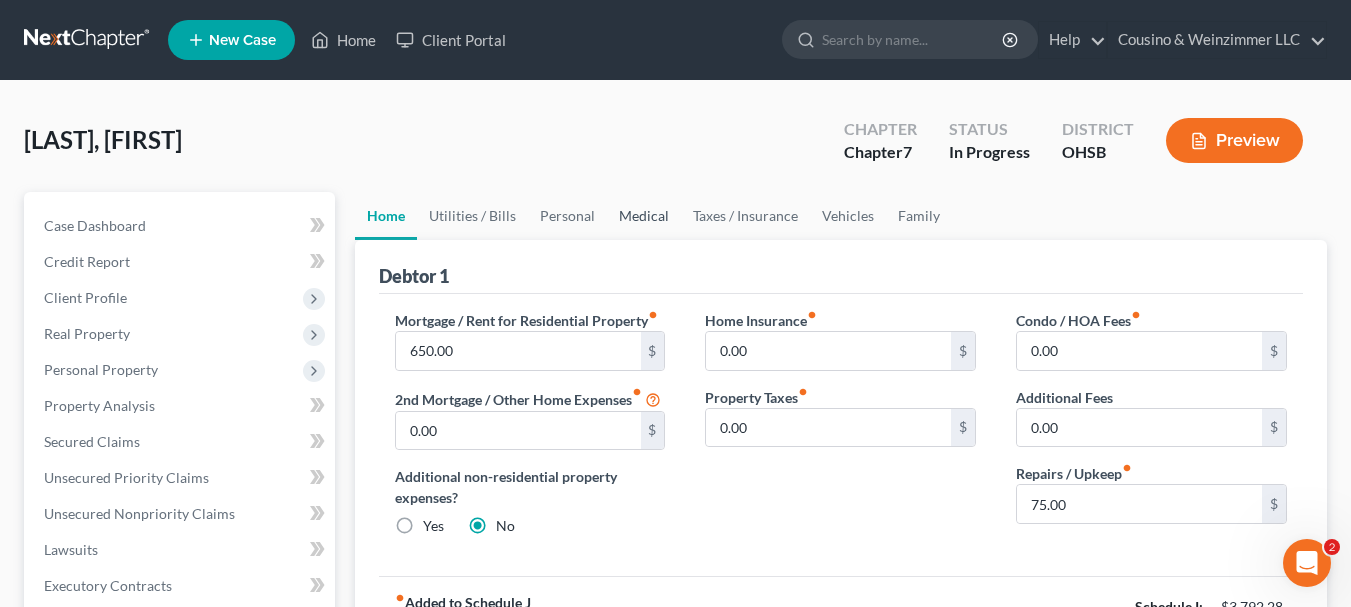 scroll, scrollTop: 100, scrollLeft: 0, axis: vertical 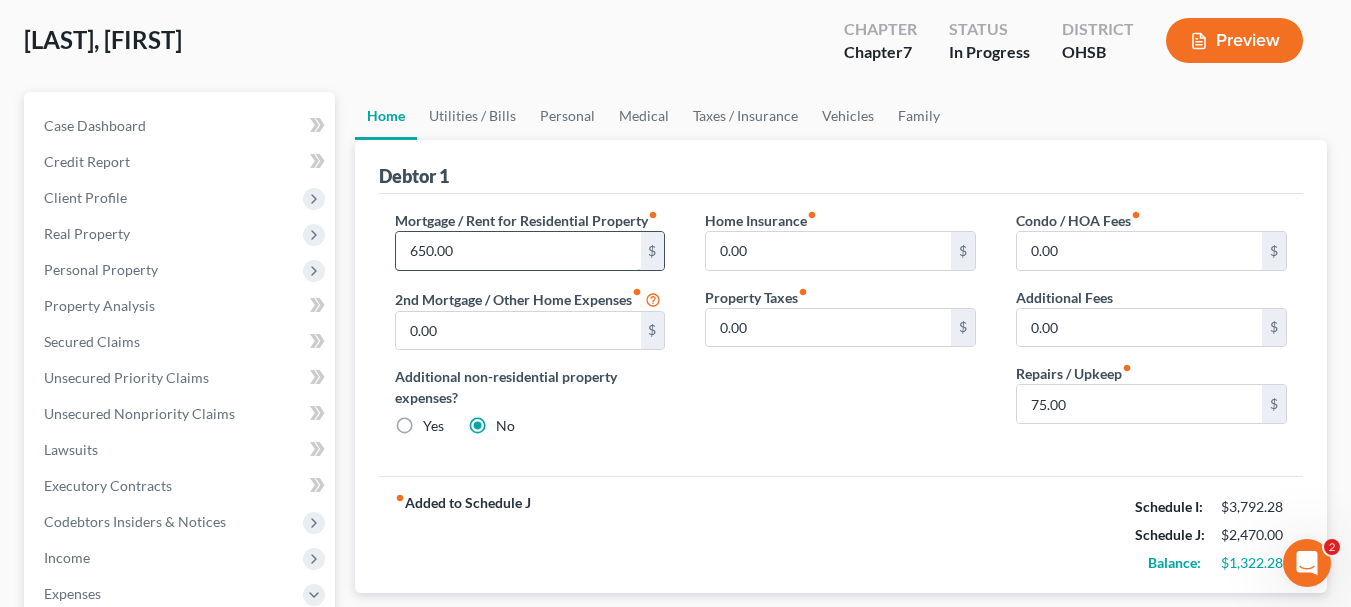 click on "650.00" at bounding box center [518, 251] 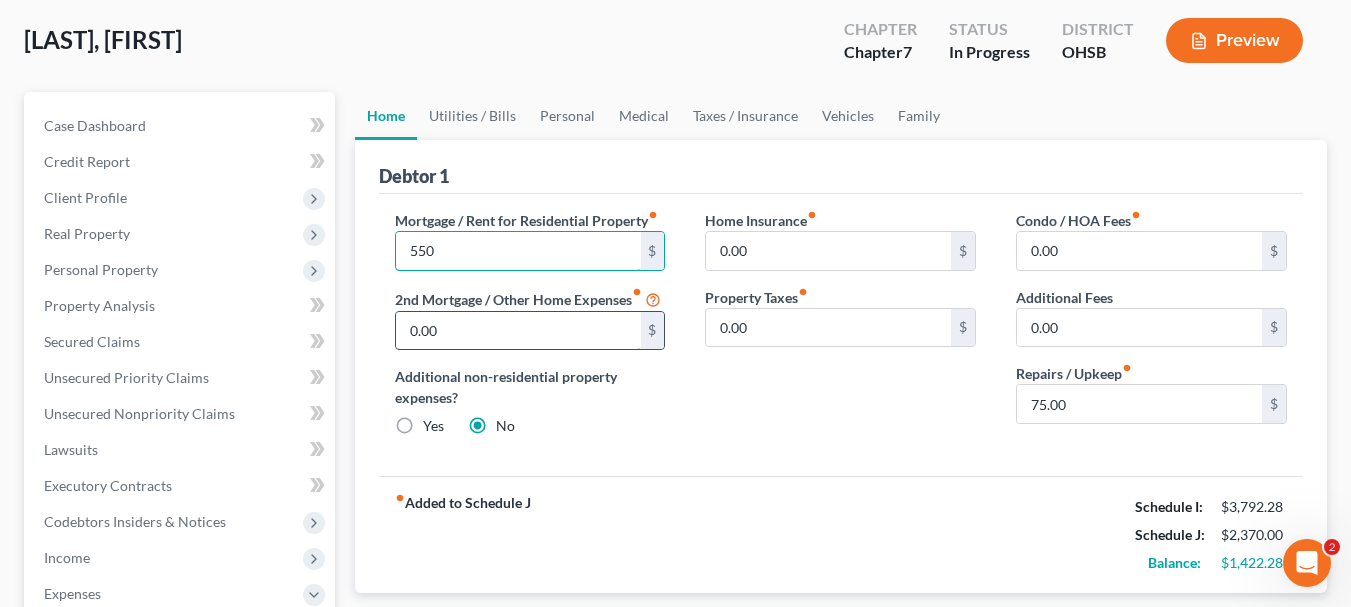 type on "550" 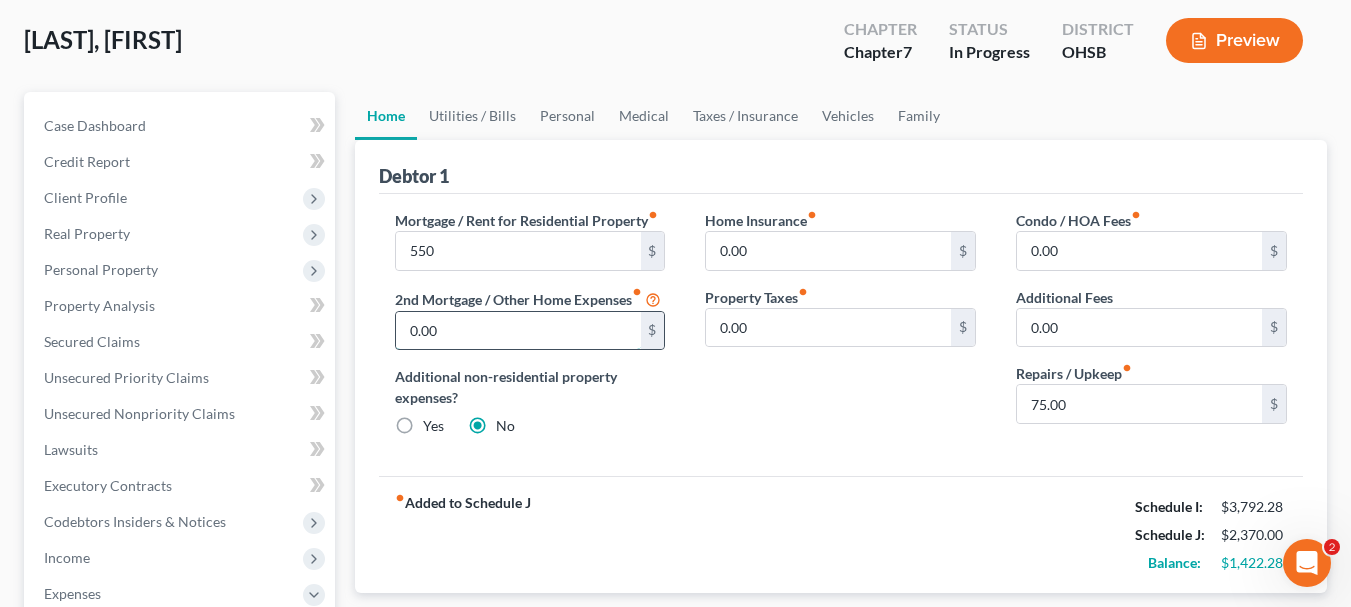 click on "0.00" at bounding box center [518, 331] 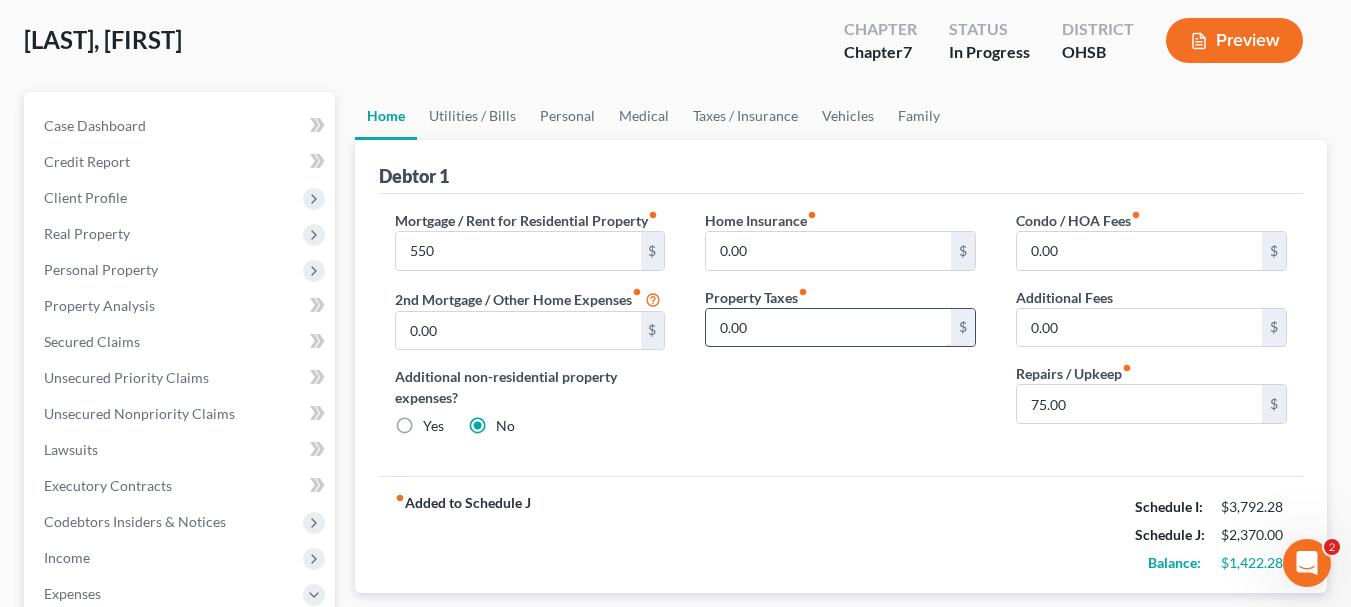 click on "0.00" at bounding box center (828, 328) 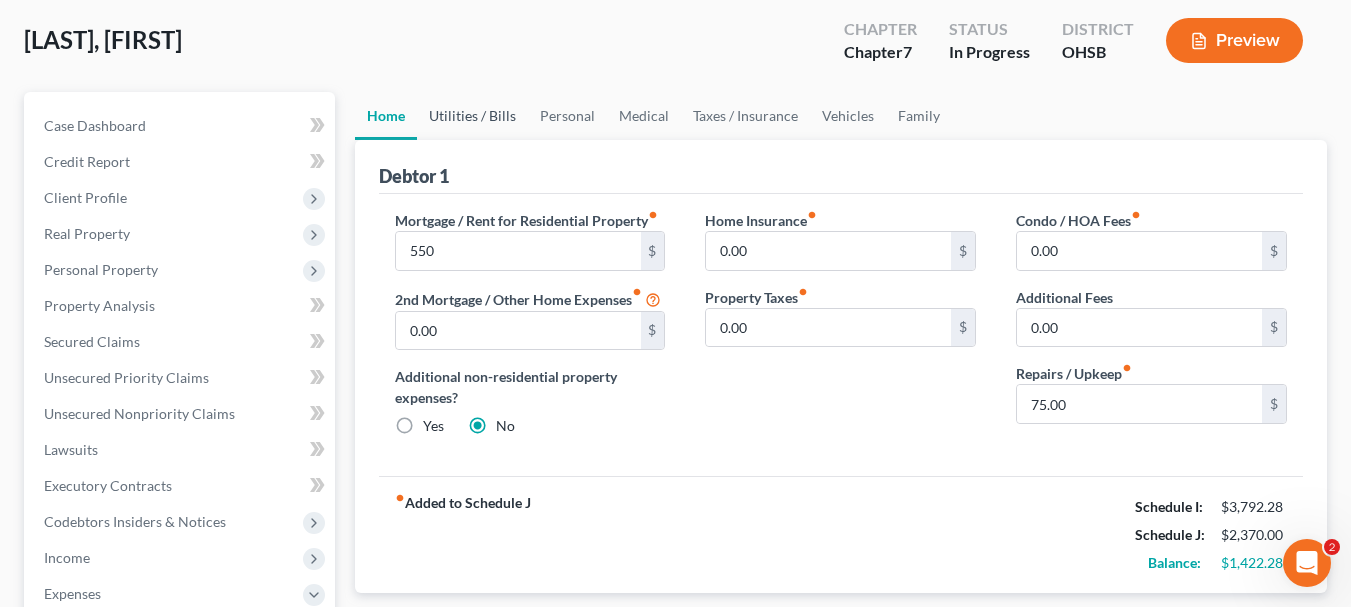 click on "Utilities / Bills" at bounding box center [472, 116] 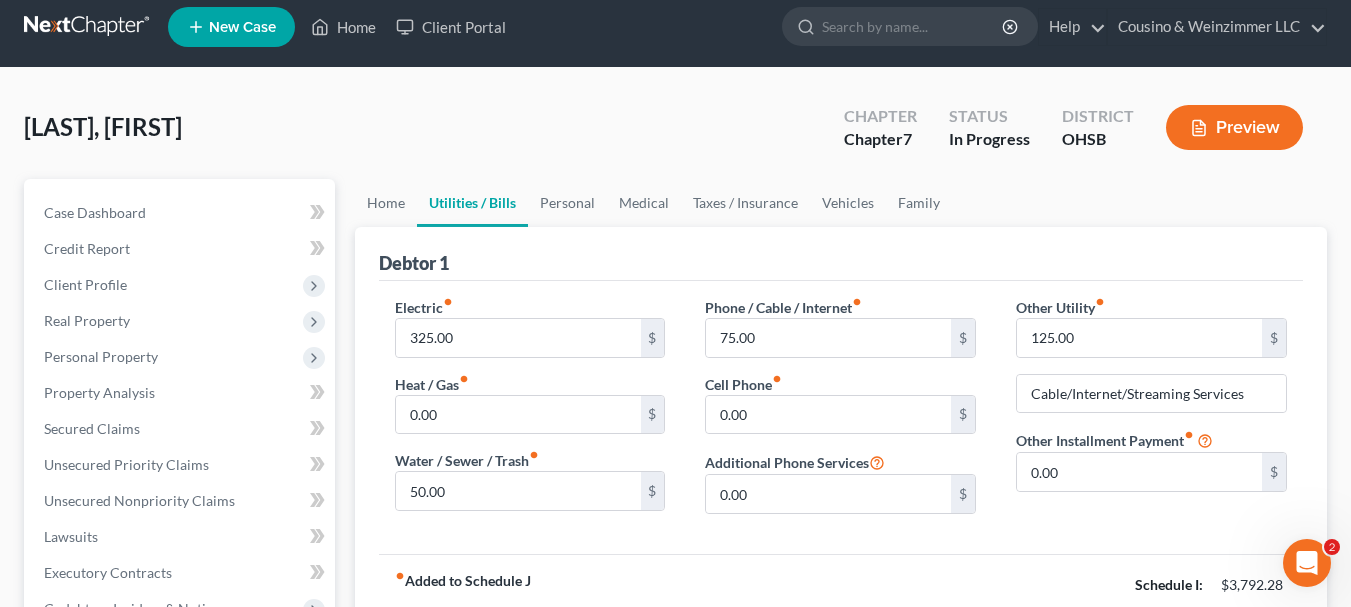 scroll, scrollTop: 0, scrollLeft: 0, axis: both 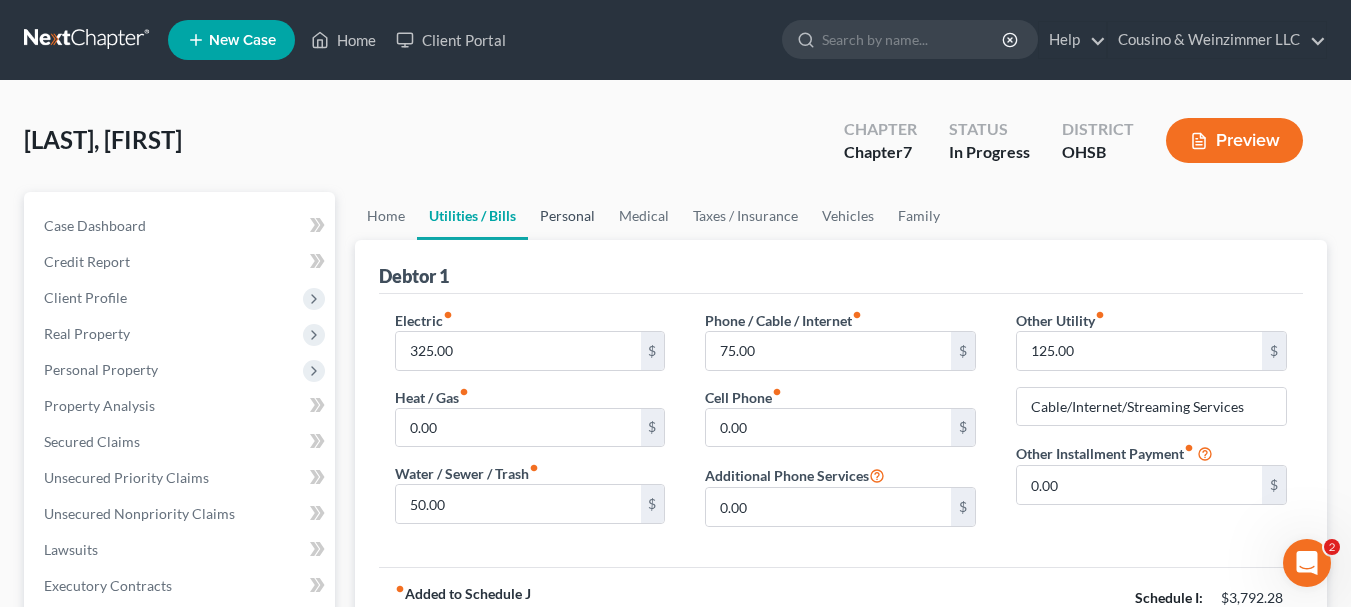 click on "Personal" at bounding box center [567, 216] 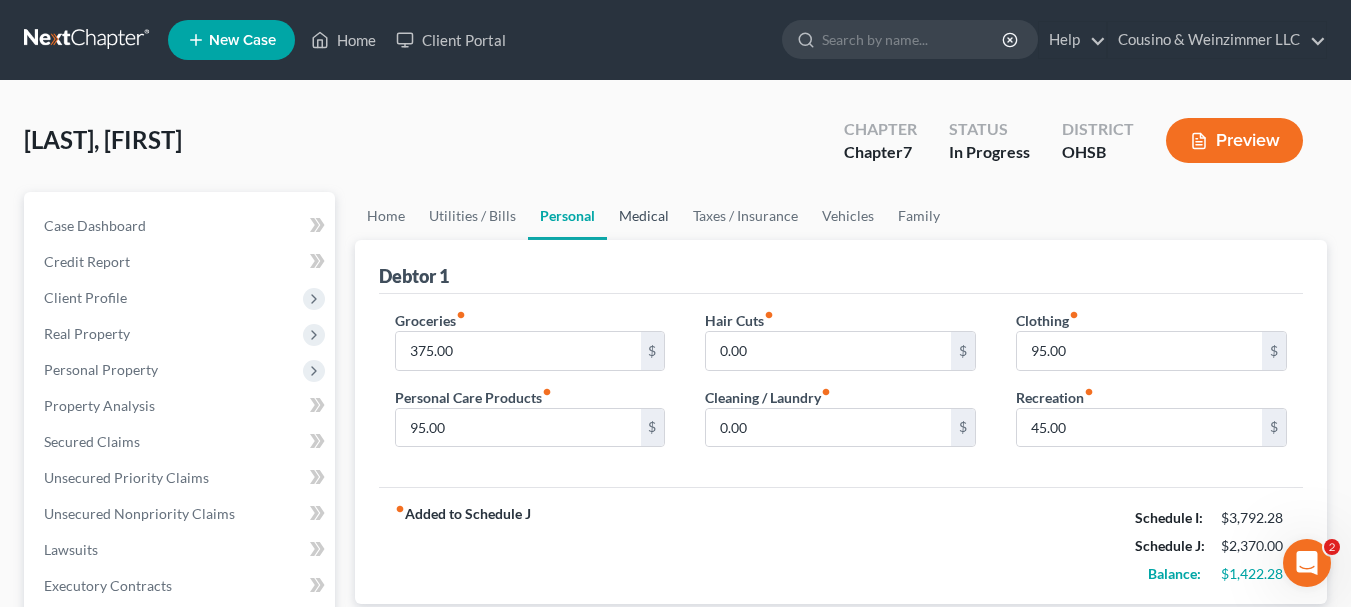click on "Medical" at bounding box center (644, 216) 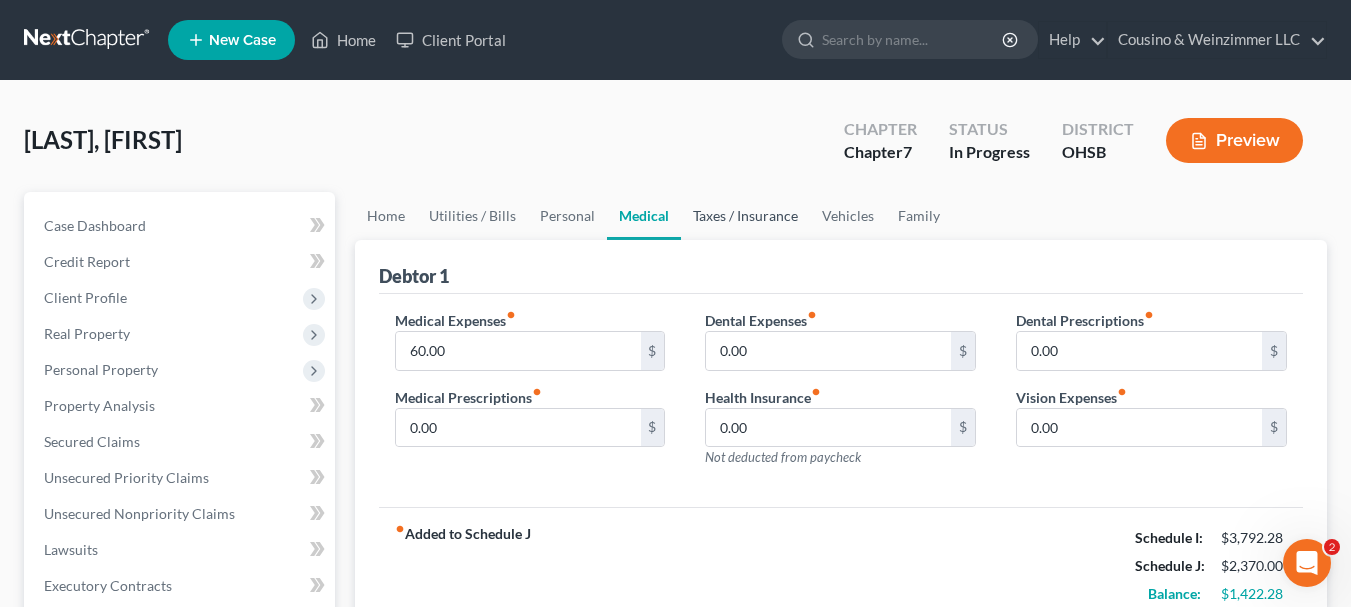 click on "Taxes / Insurance" at bounding box center (745, 216) 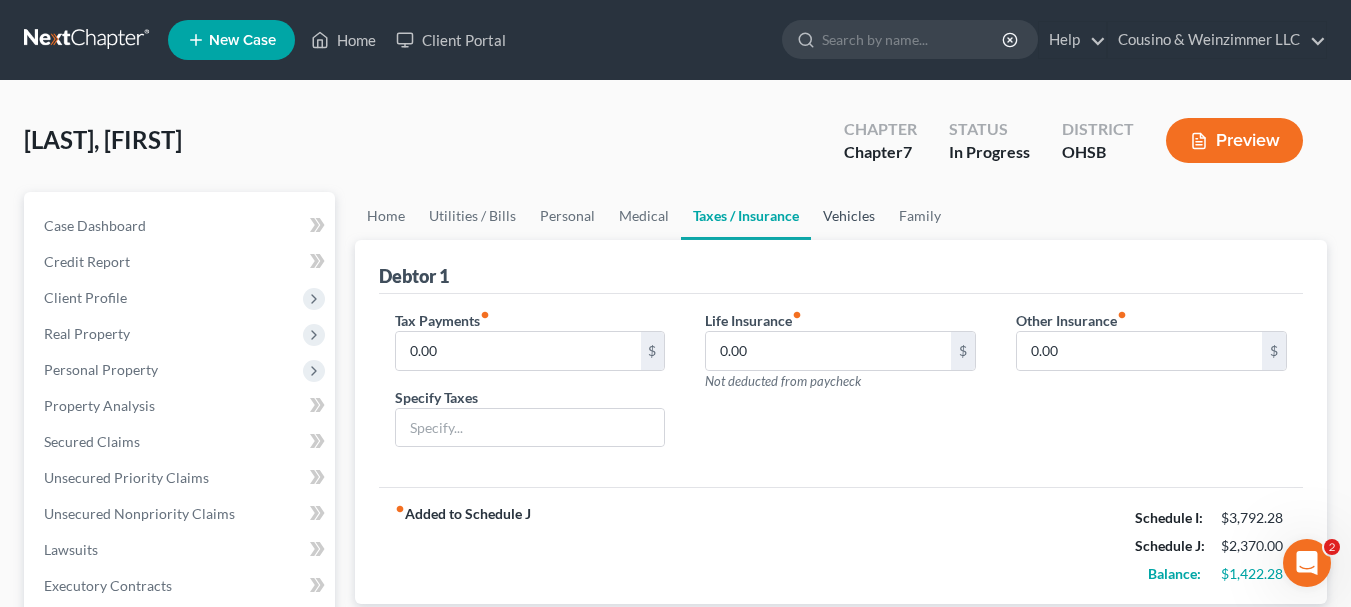 click on "Vehicles" at bounding box center [849, 216] 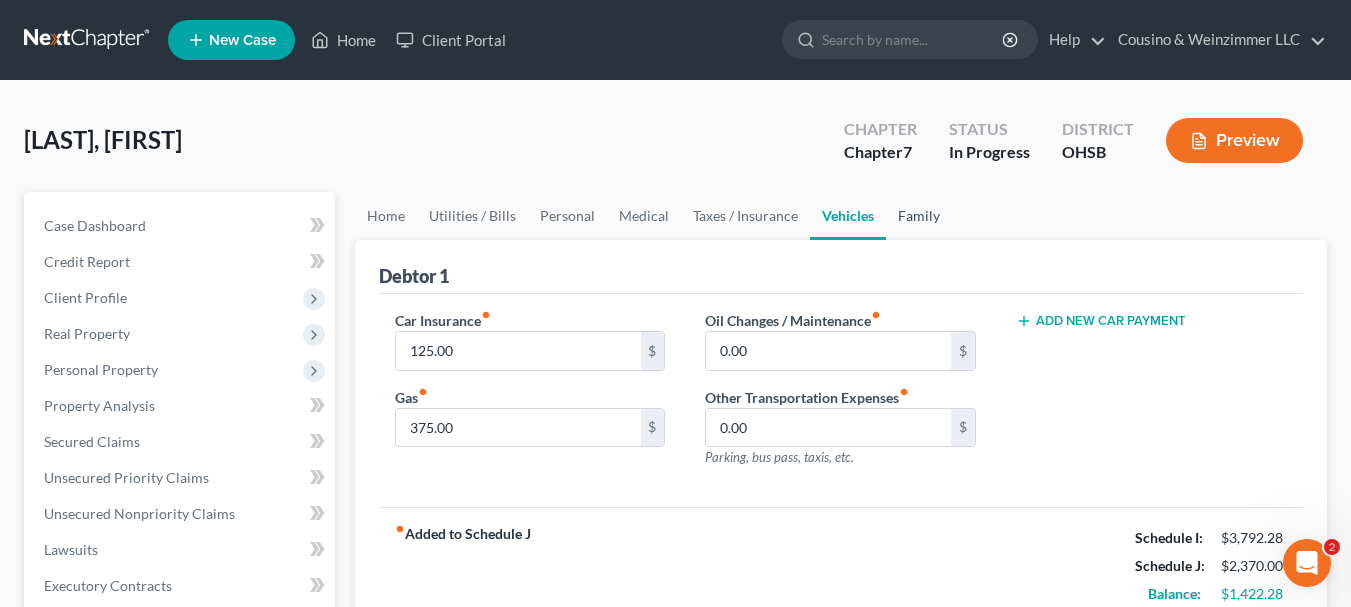 click on "Family" at bounding box center (919, 216) 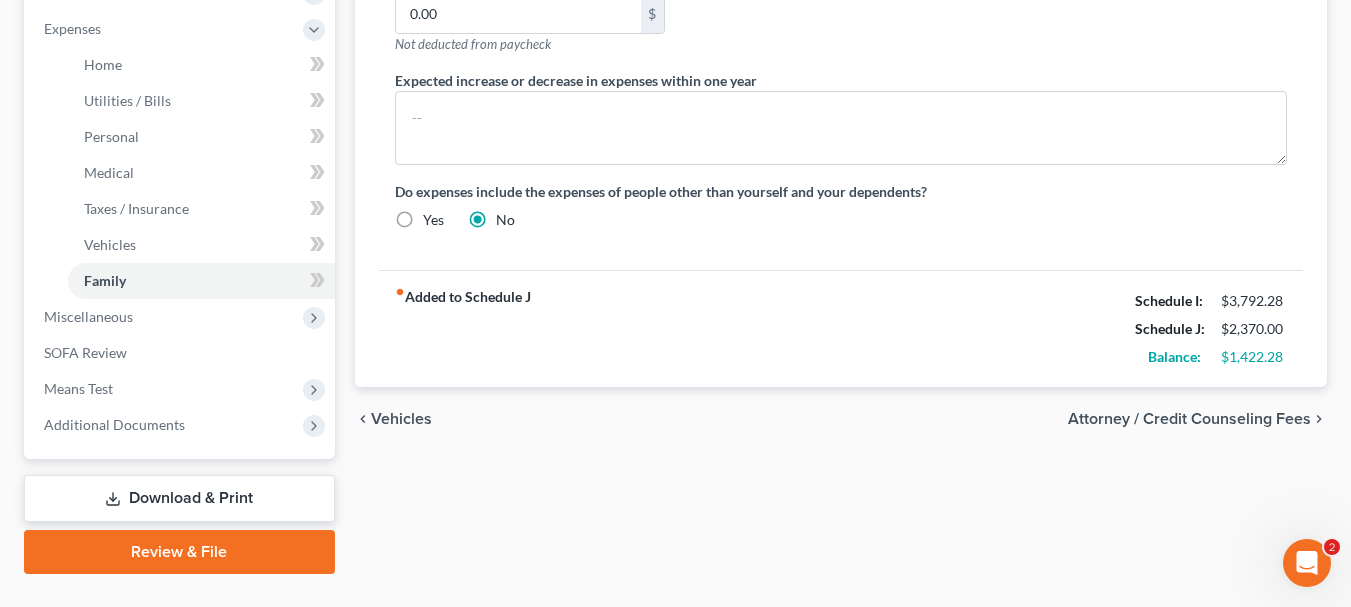 scroll, scrollTop: 700, scrollLeft: 0, axis: vertical 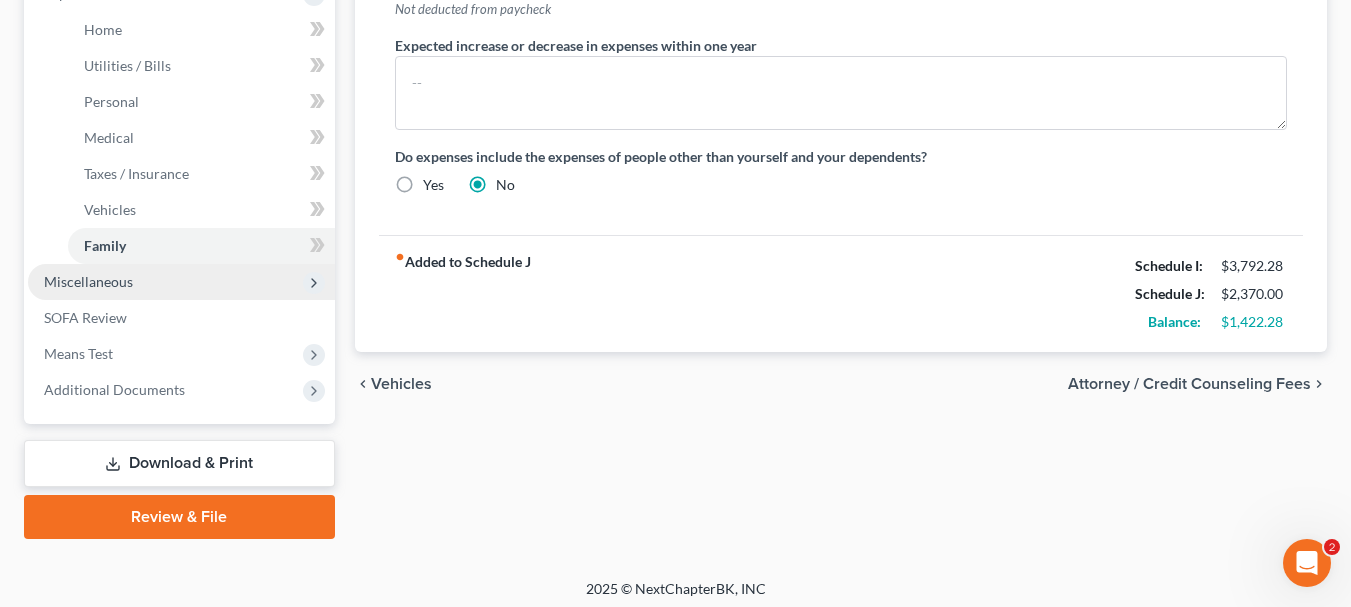 click on "Miscellaneous" at bounding box center [181, 282] 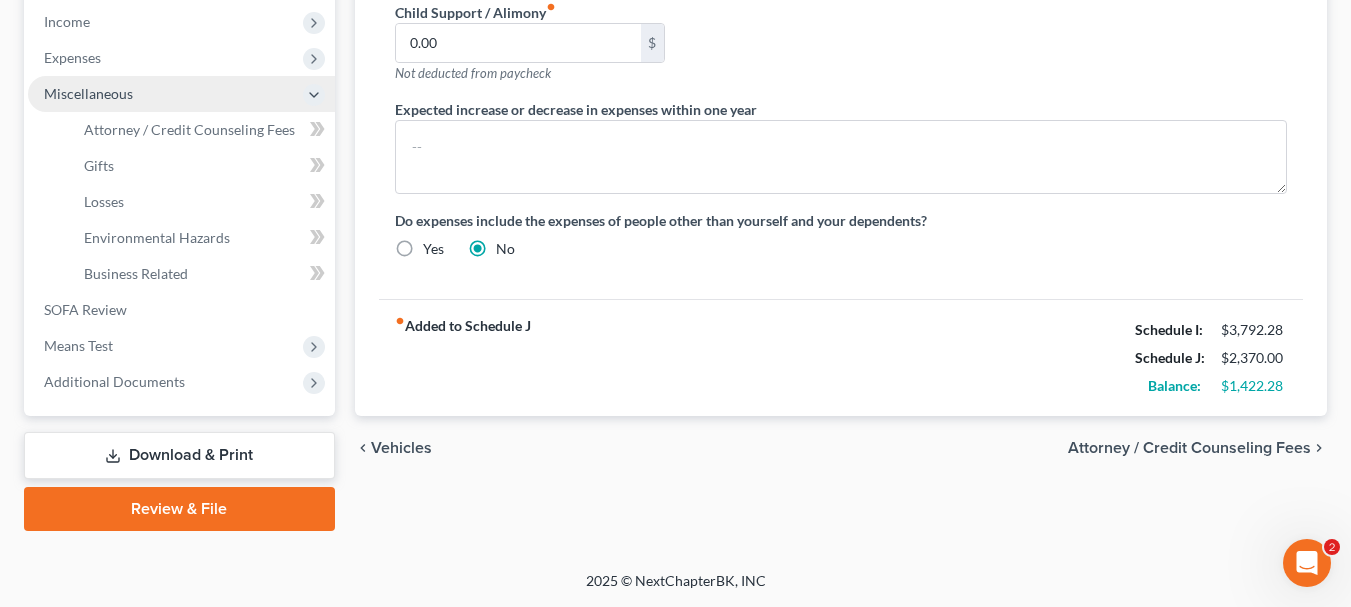 scroll, scrollTop: 636, scrollLeft: 0, axis: vertical 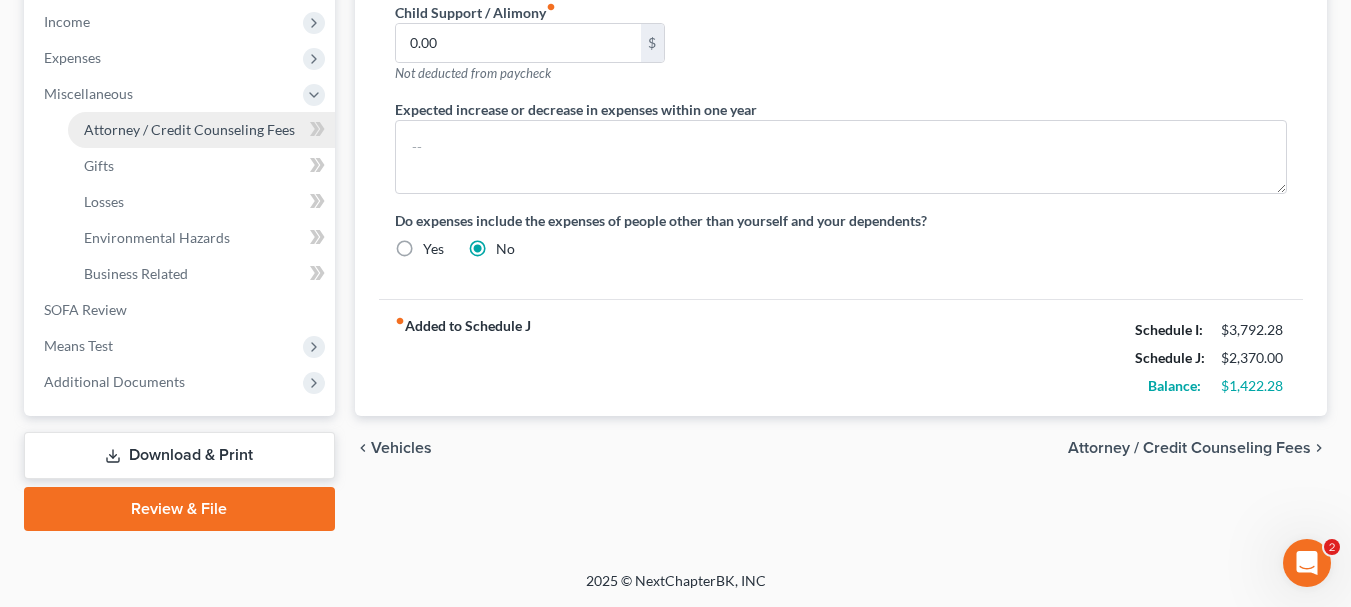 click on "Attorney / Credit Counseling Fees" at bounding box center [189, 129] 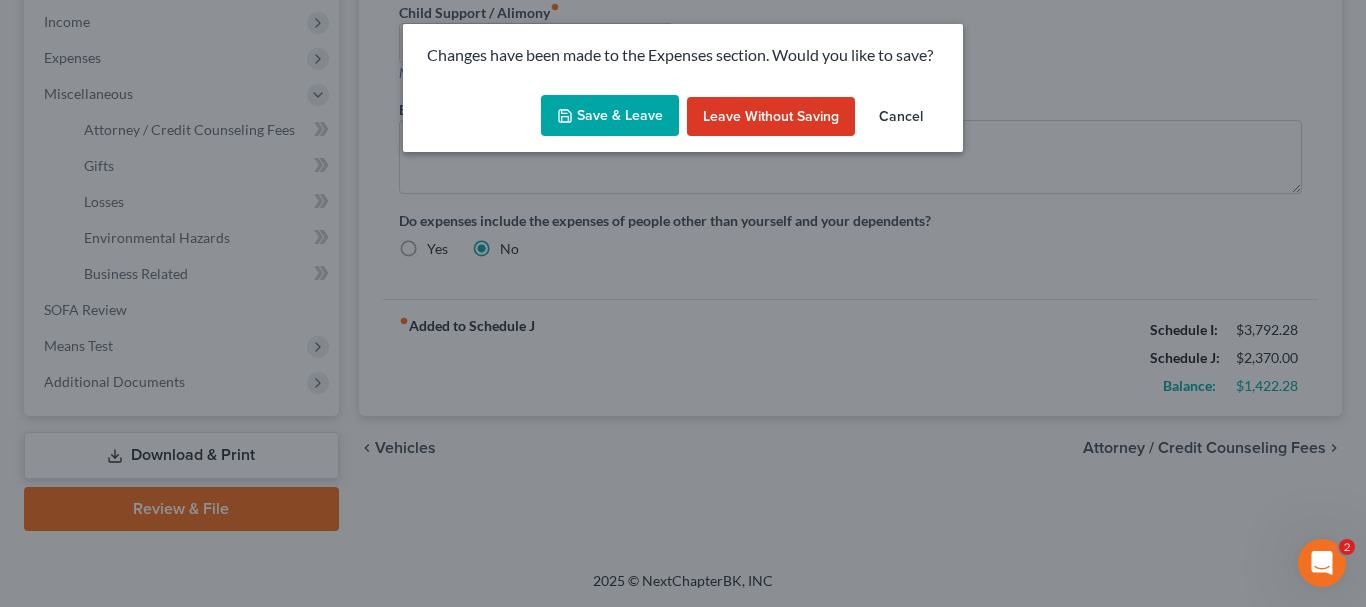 click on "Save & Leave" at bounding box center (610, 116) 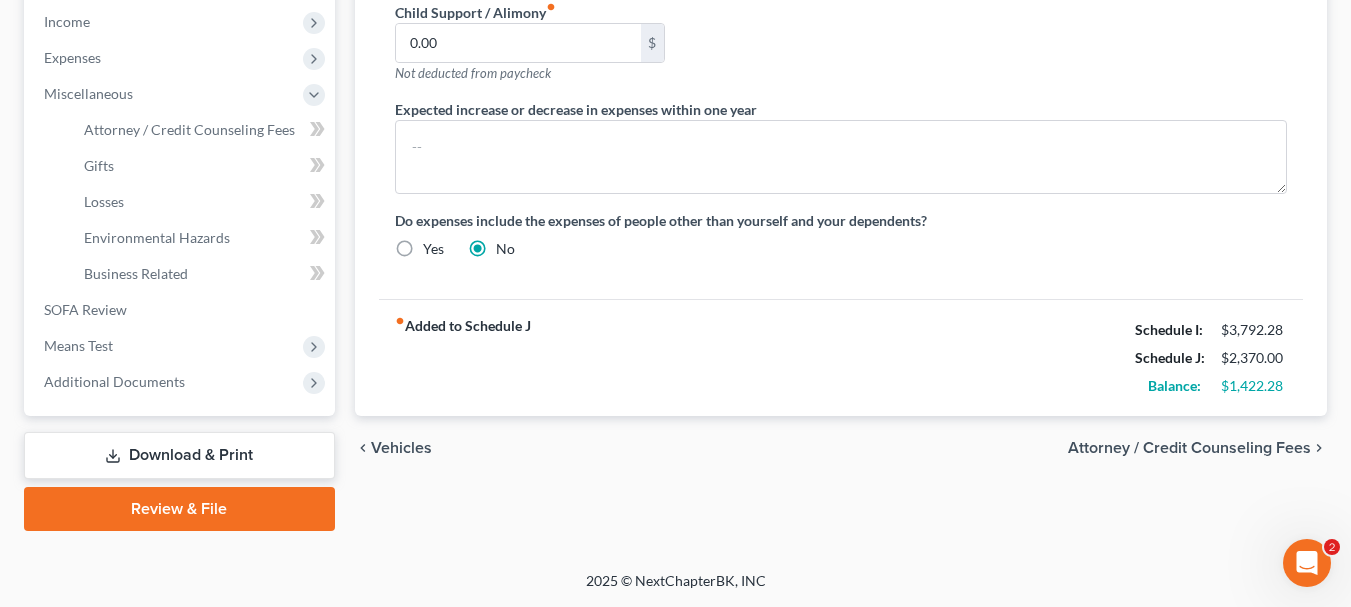 select on "0" 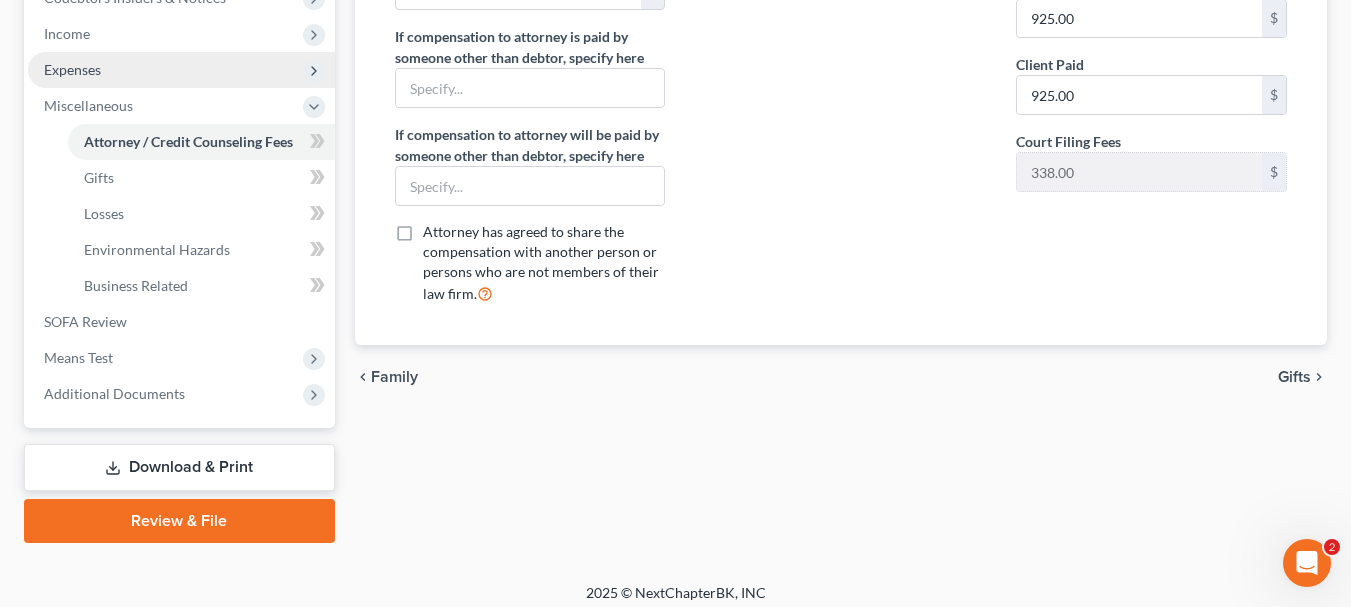 scroll, scrollTop: 636, scrollLeft: 0, axis: vertical 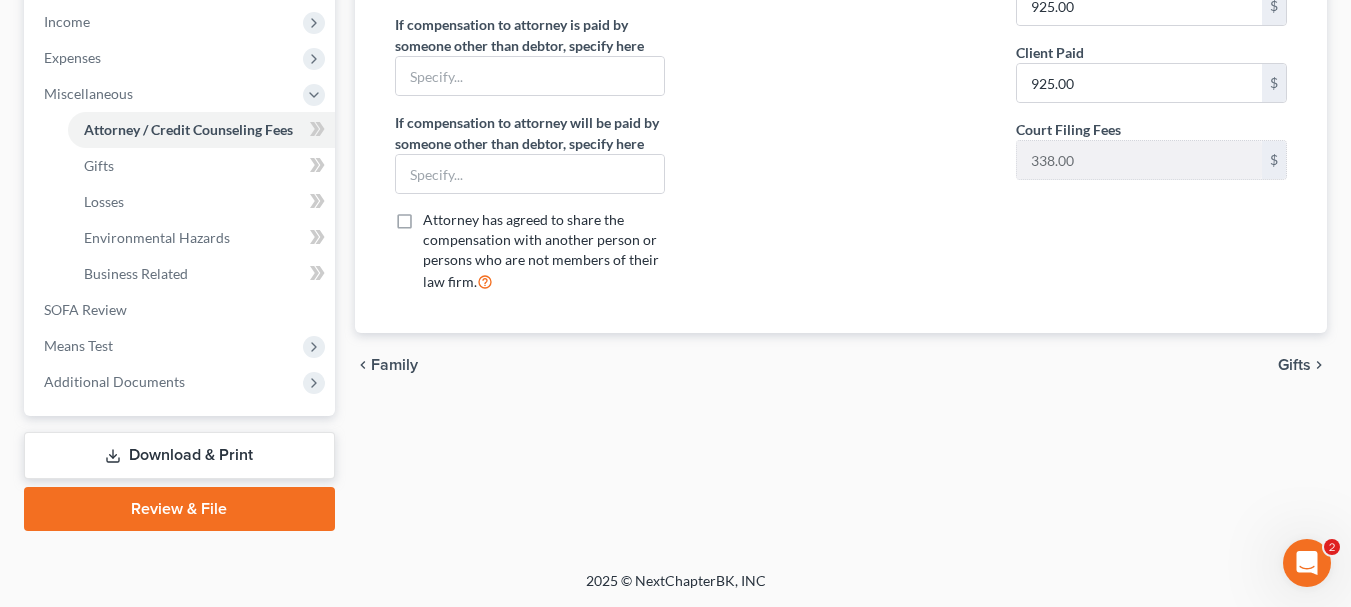 click on "Download & Print" at bounding box center (179, 455) 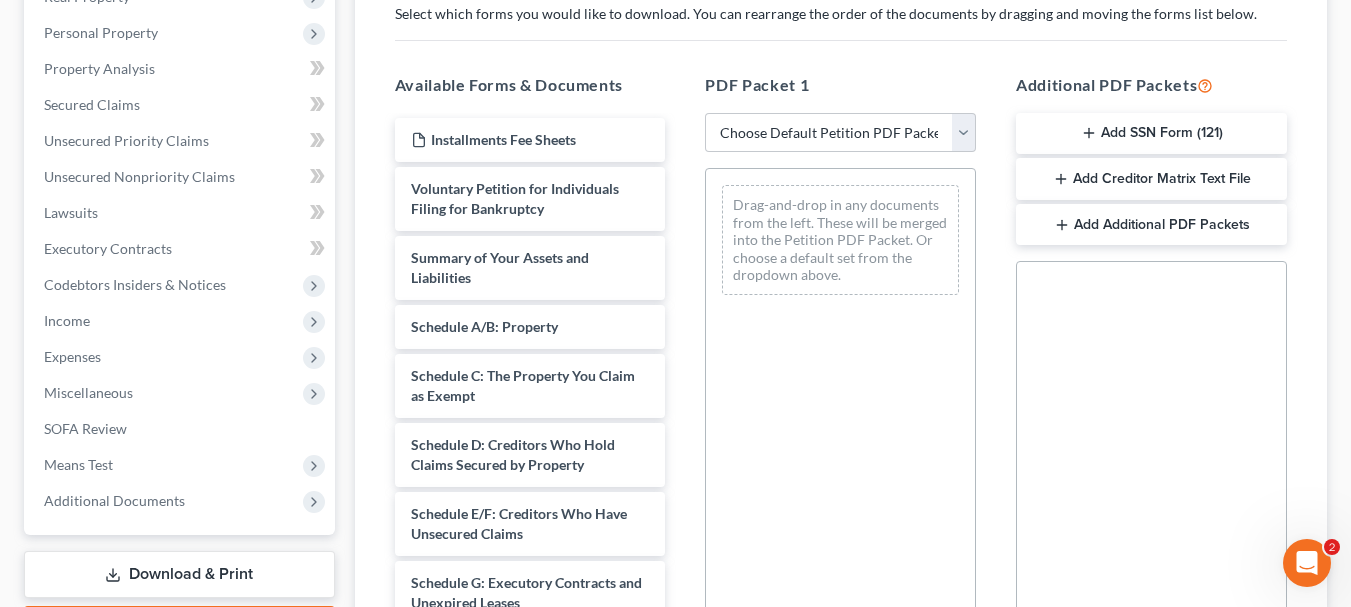 scroll, scrollTop: 400, scrollLeft: 0, axis: vertical 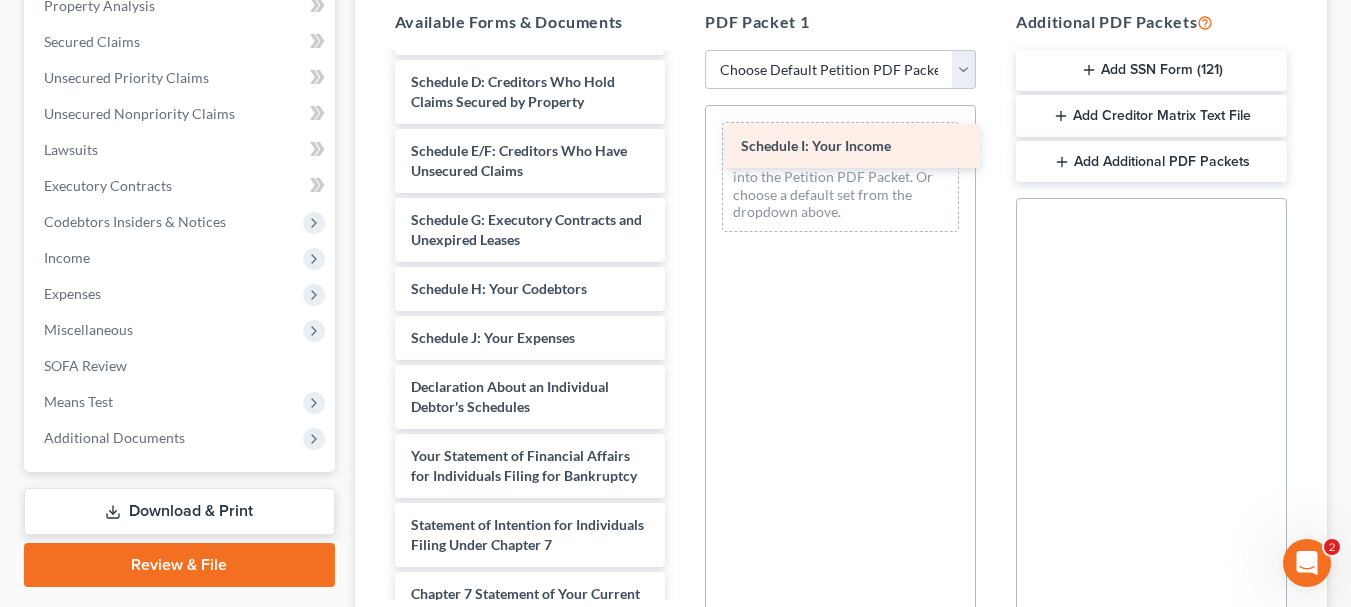 drag, startPoint x: 515, startPoint y: 345, endPoint x: 845, endPoint y: 153, distance: 381.79053 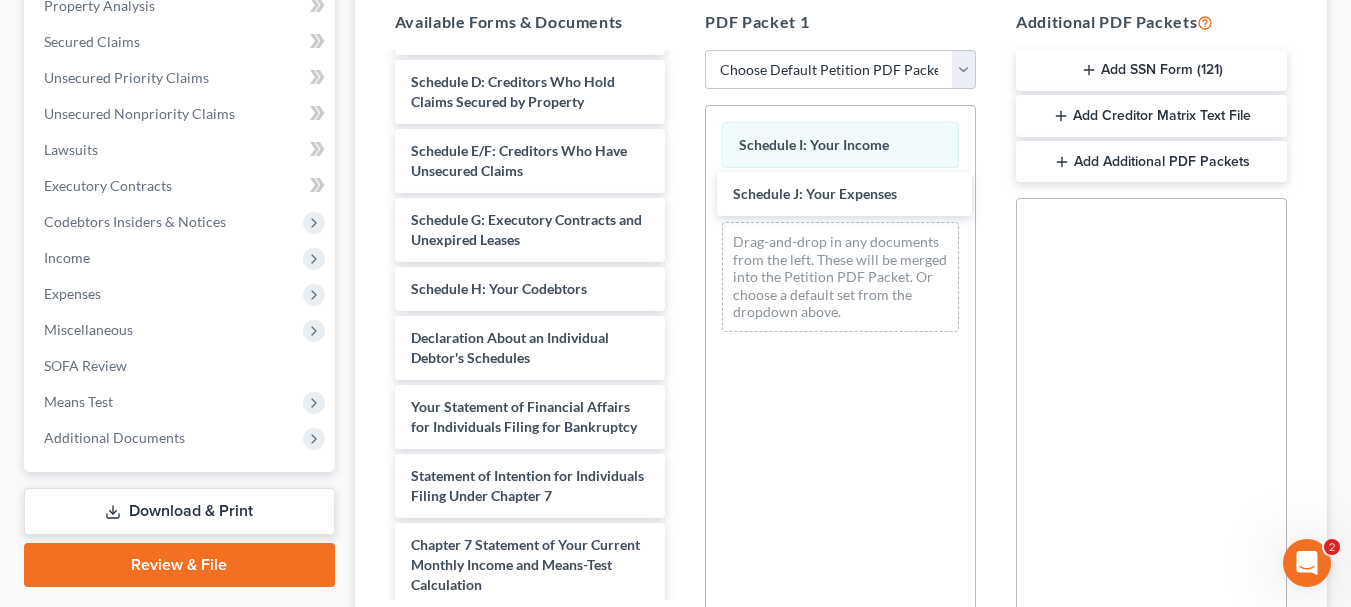 drag, startPoint x: 478, startPoint y: 342, endPoint x: 821, endPoint y: 229, distance: 361.13434 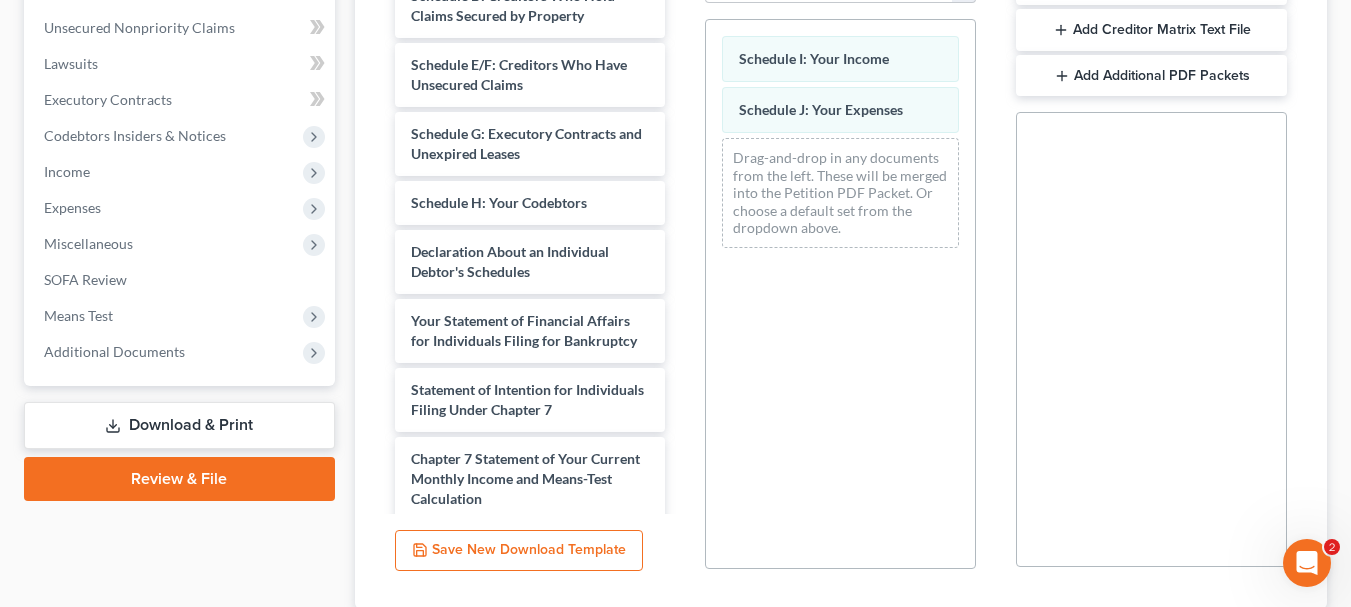 scroll, scrollTop: 628, scrollLeft: 0, axis: vertical 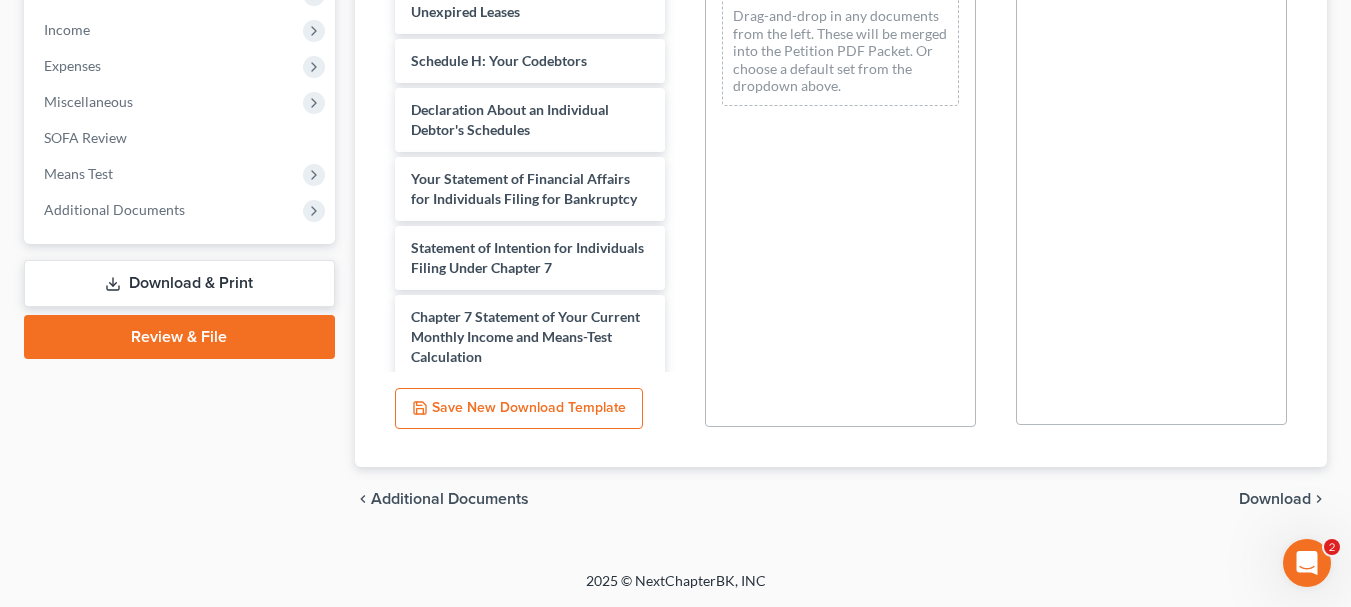 click on "Download" at bounding box center (1275, 499) 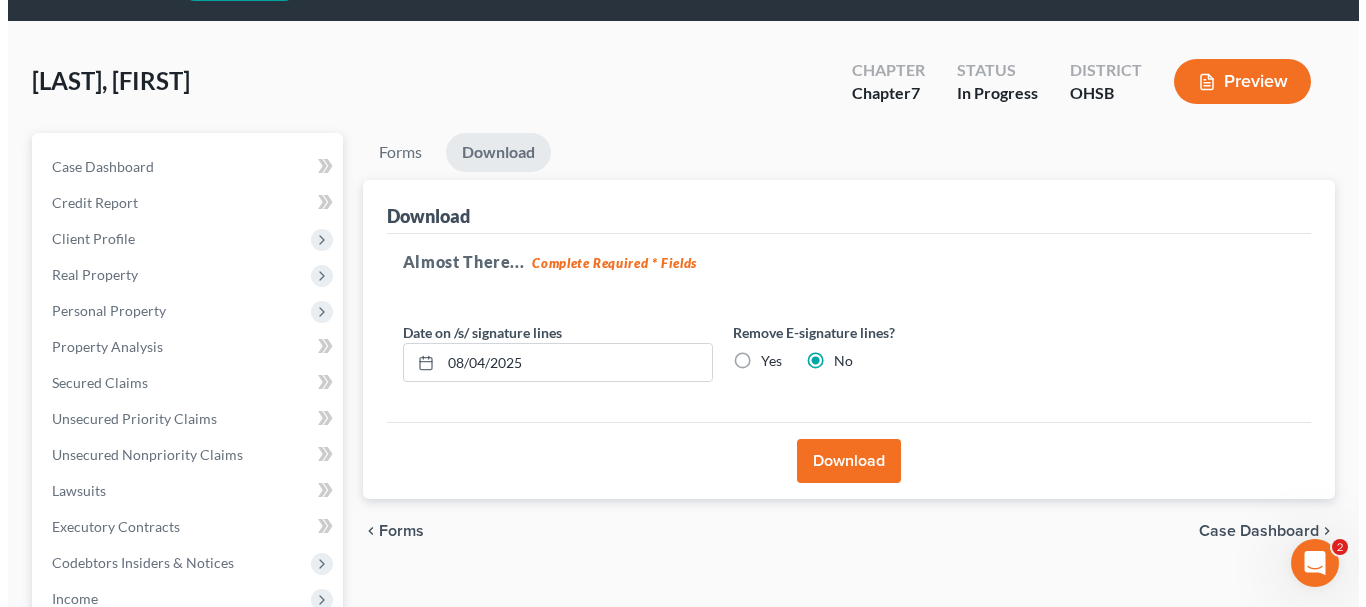 scroll, scrollTop: 56, scrollLeft: 0, axis: vertical 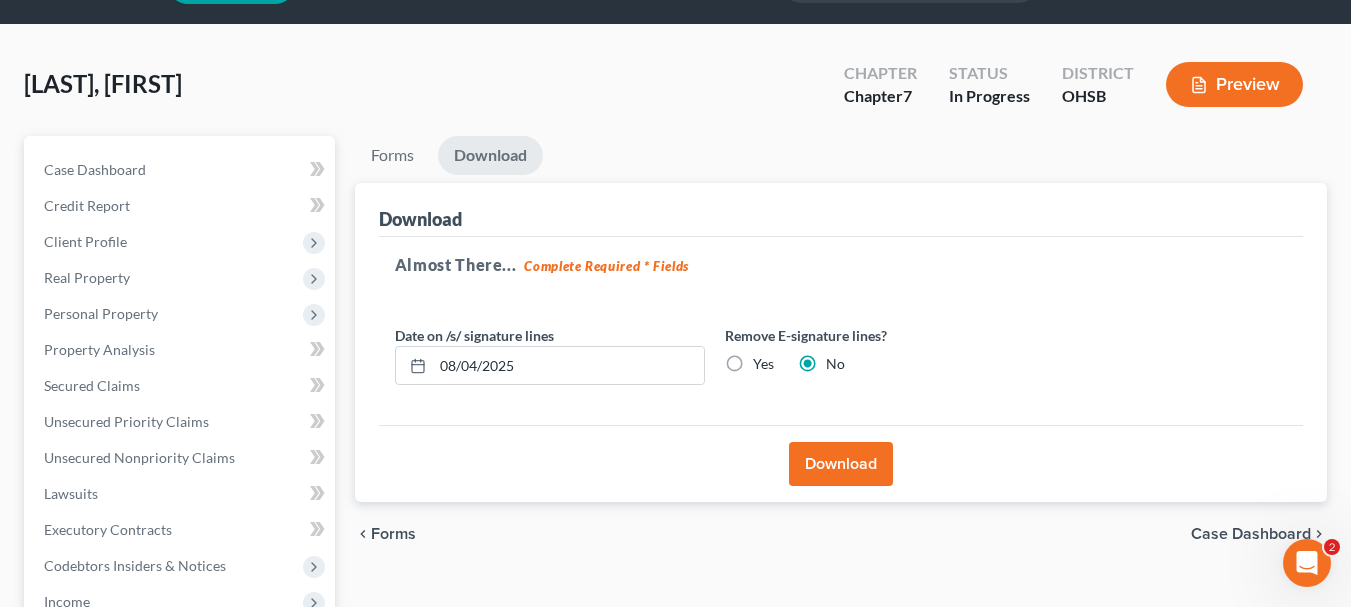 click on "Download" at bounding box center (841, 464) 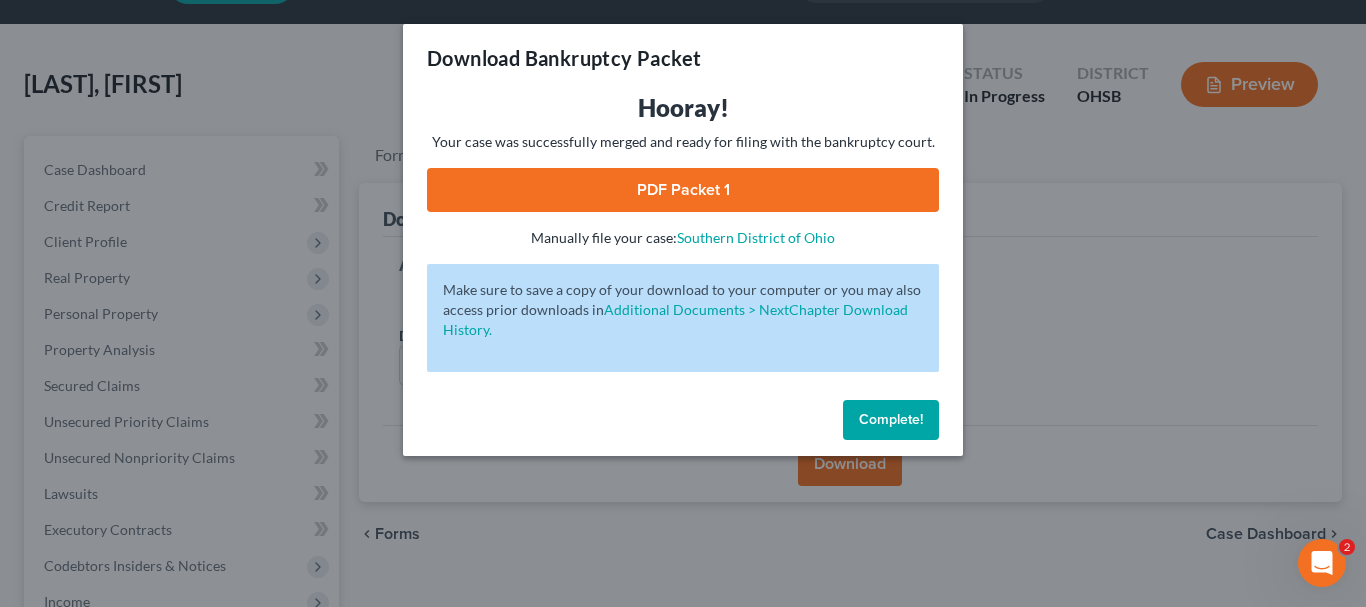 click on "PDF Packet 1" at bounding box center (683, 190) 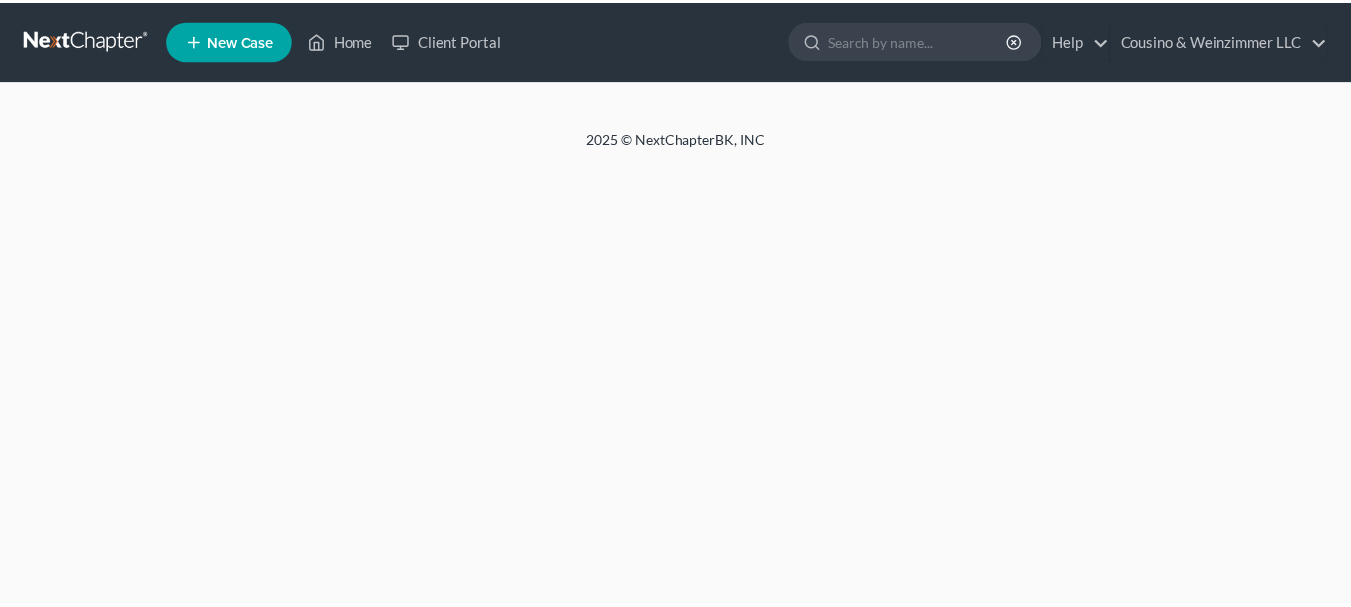 scroll, scrollTop: 0, scrollLeft: 0, axis: both 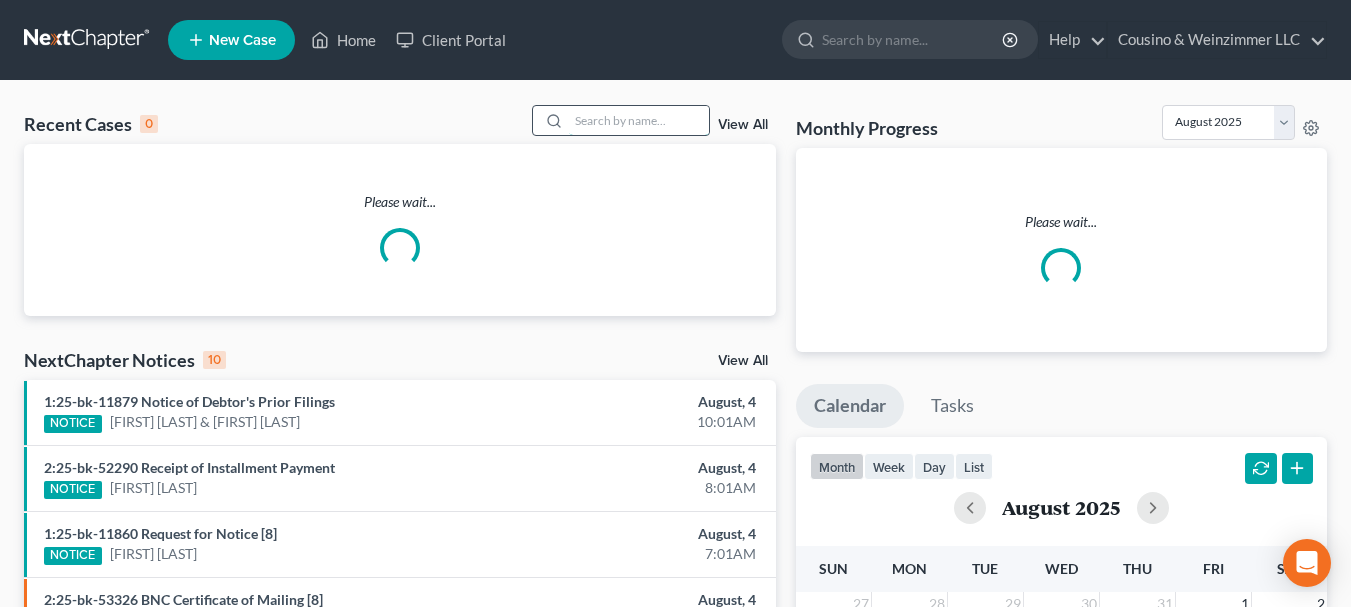 click at bounding box center [639, 120] 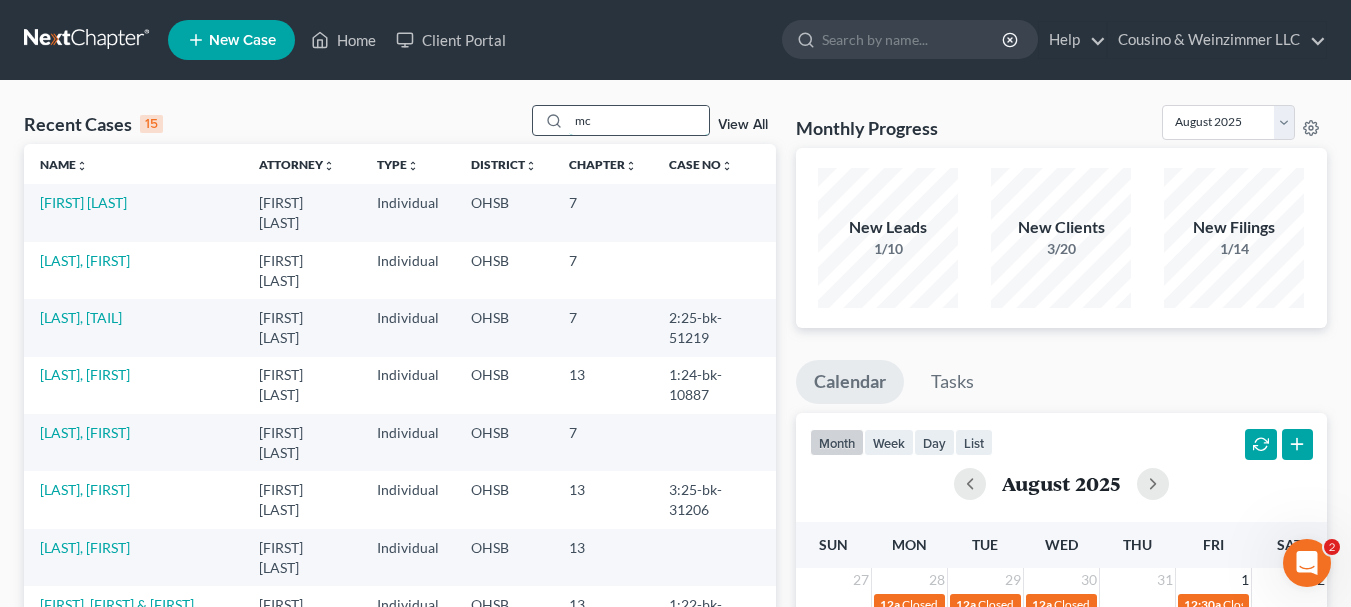 scroll, scrollTop: 0, scrollLeft: 0, axis: both 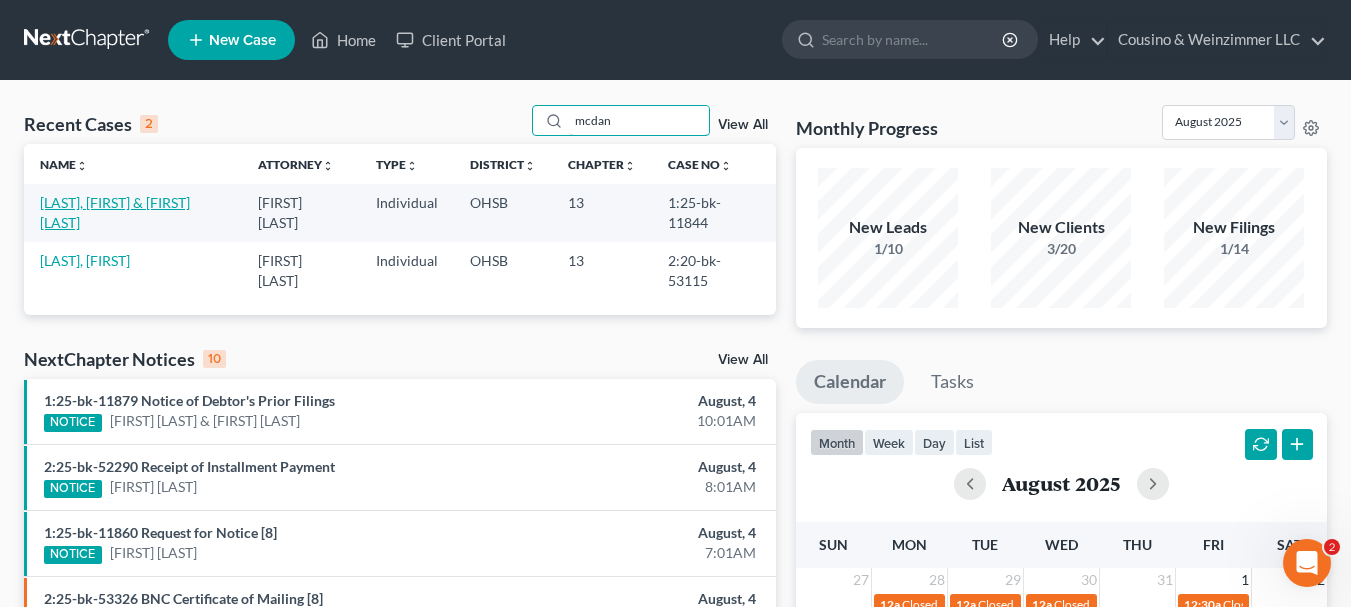 type on "mcdan" 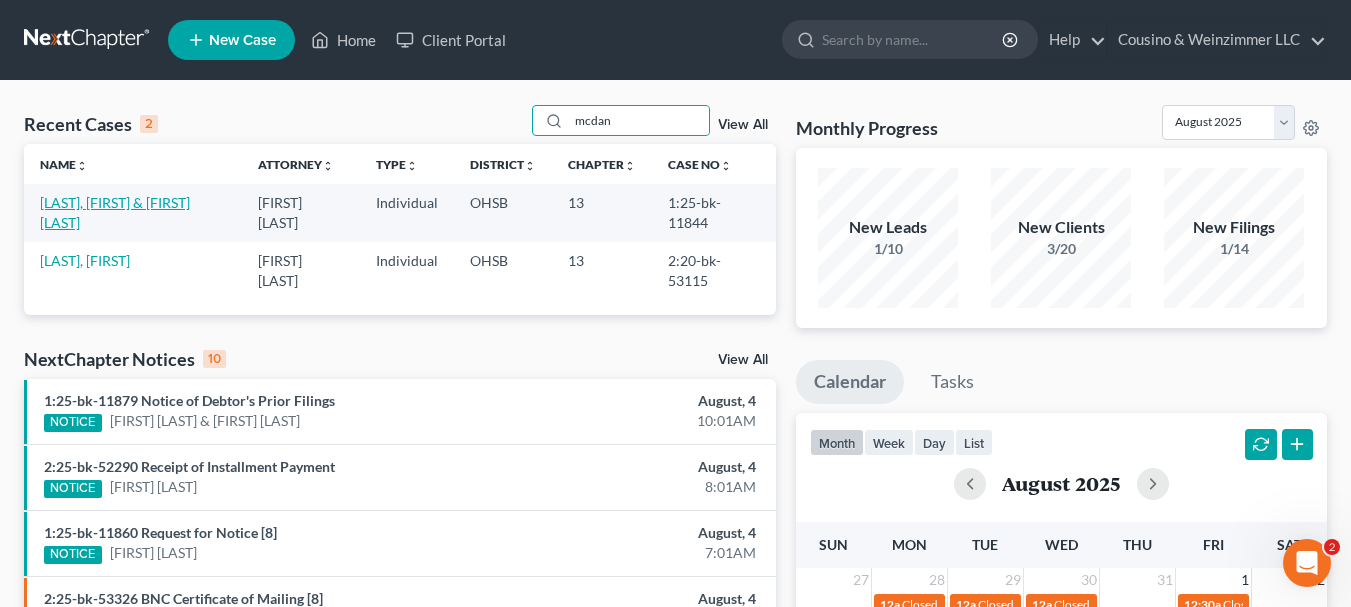 click on "[LAST], [FIRST] & [FIRST] [LAST]" at bounding box center [115, 212] 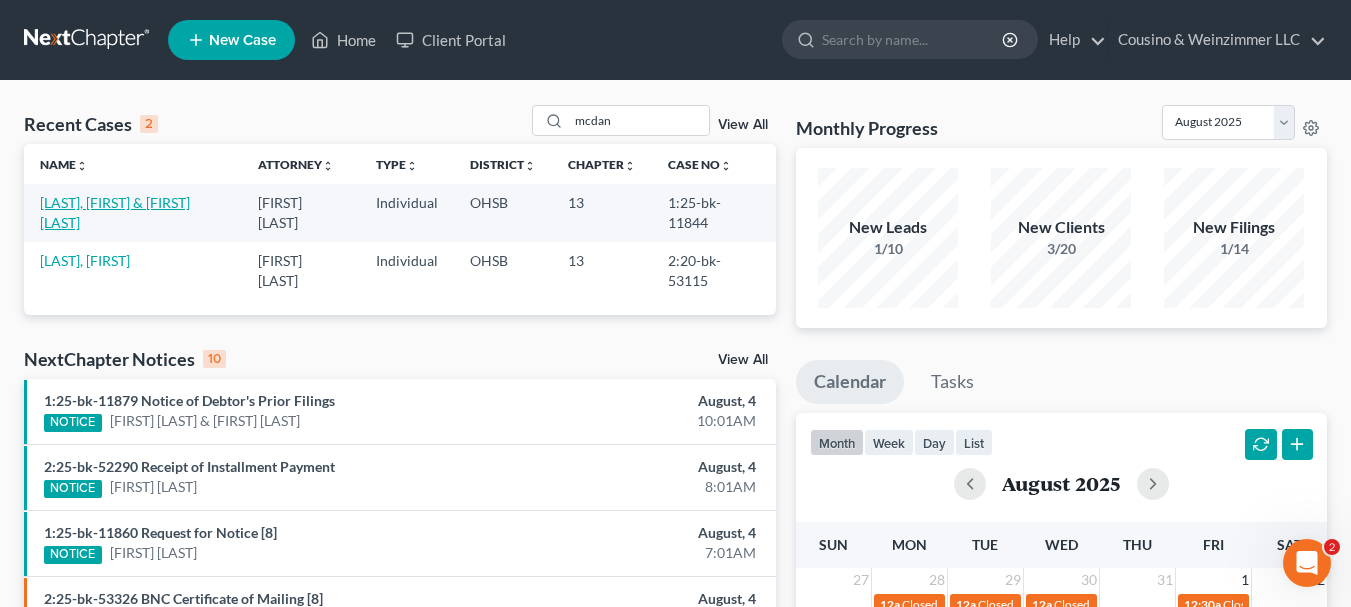 select on "3" 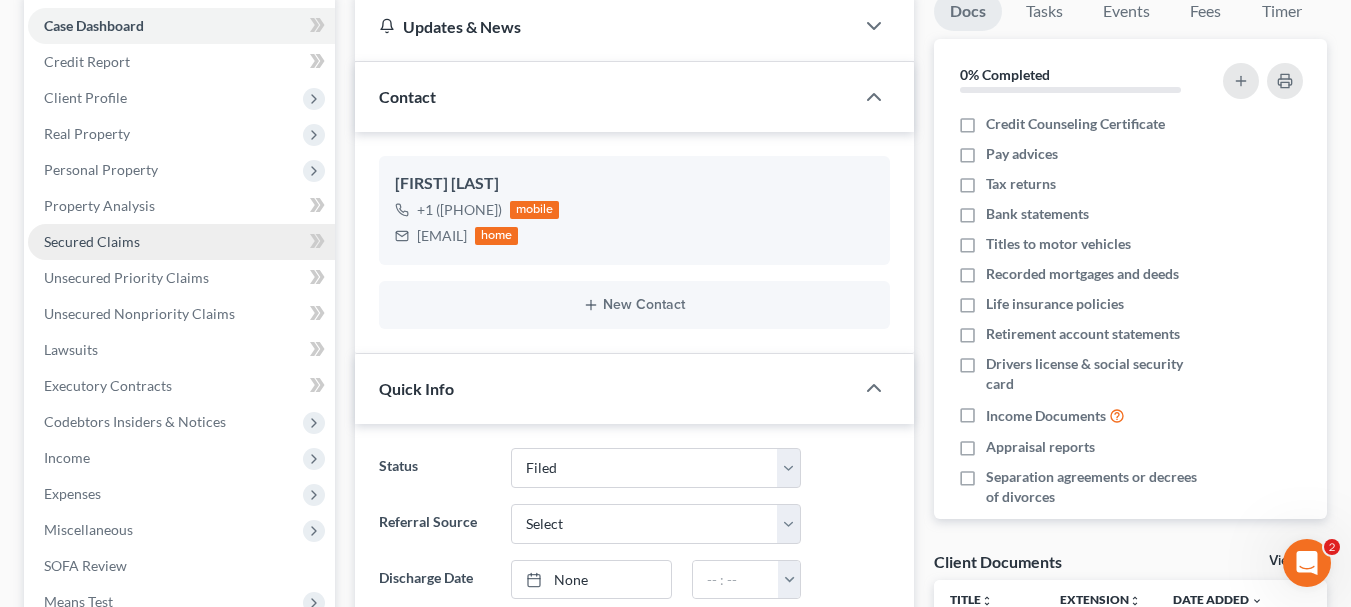 click on "Secured Claims" at bounding box center (92, 241) 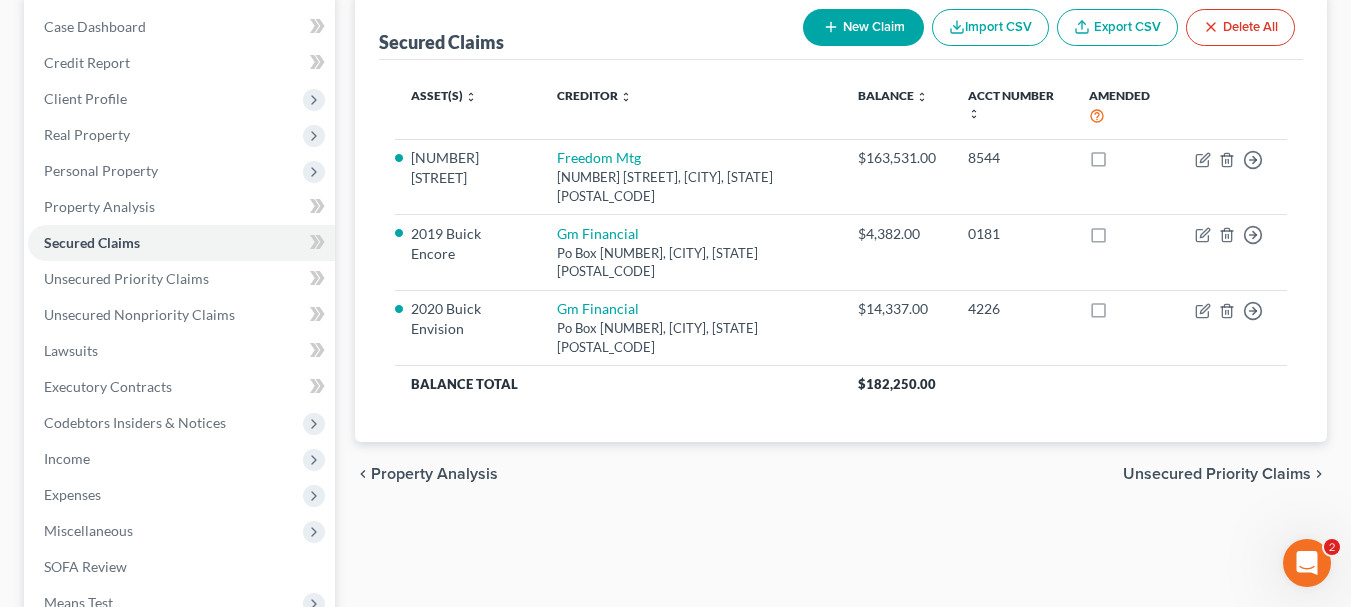 scroll, scrollTop: 200, scrollLeft: 0, axis: vertical 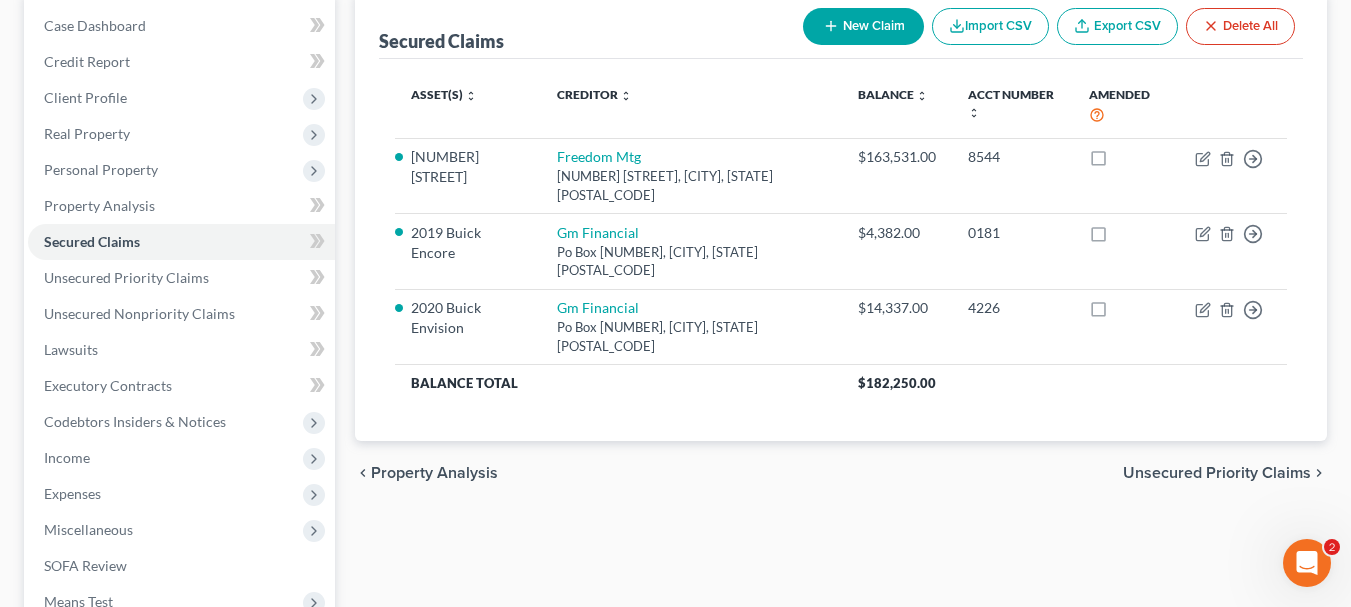 click on "Unsecured Priority Claims" at bounding box center (1217, 473) 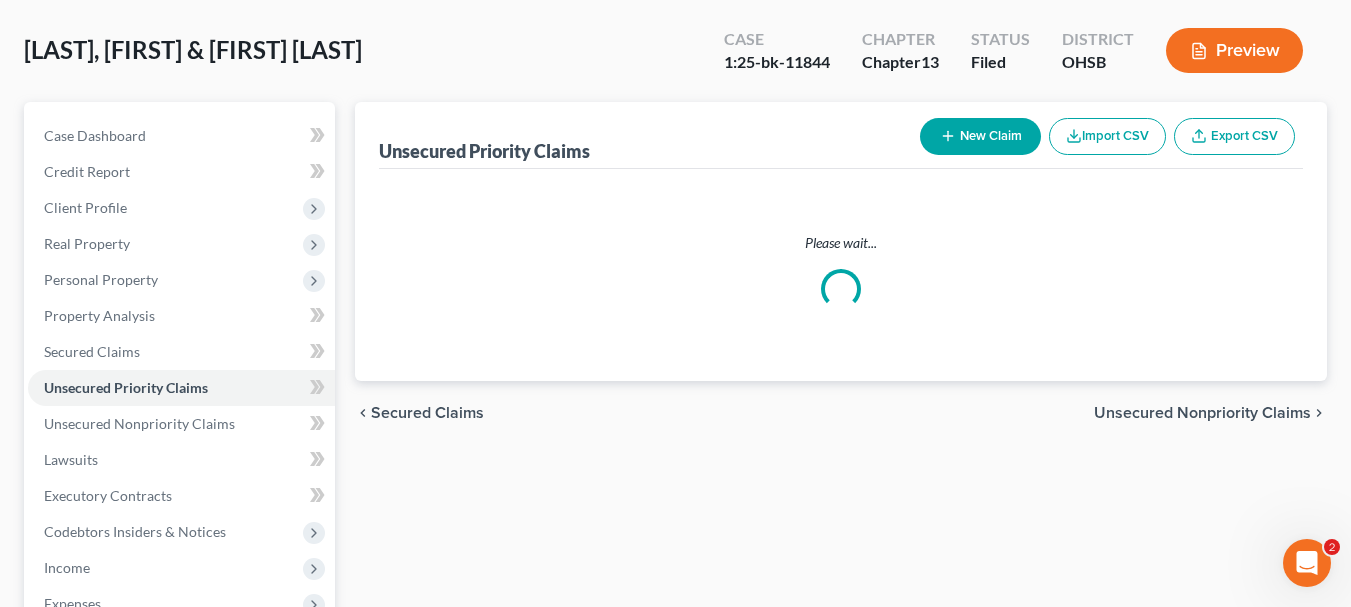 scroll, scrollTop: 0, scrollLeft: 0, axis: both 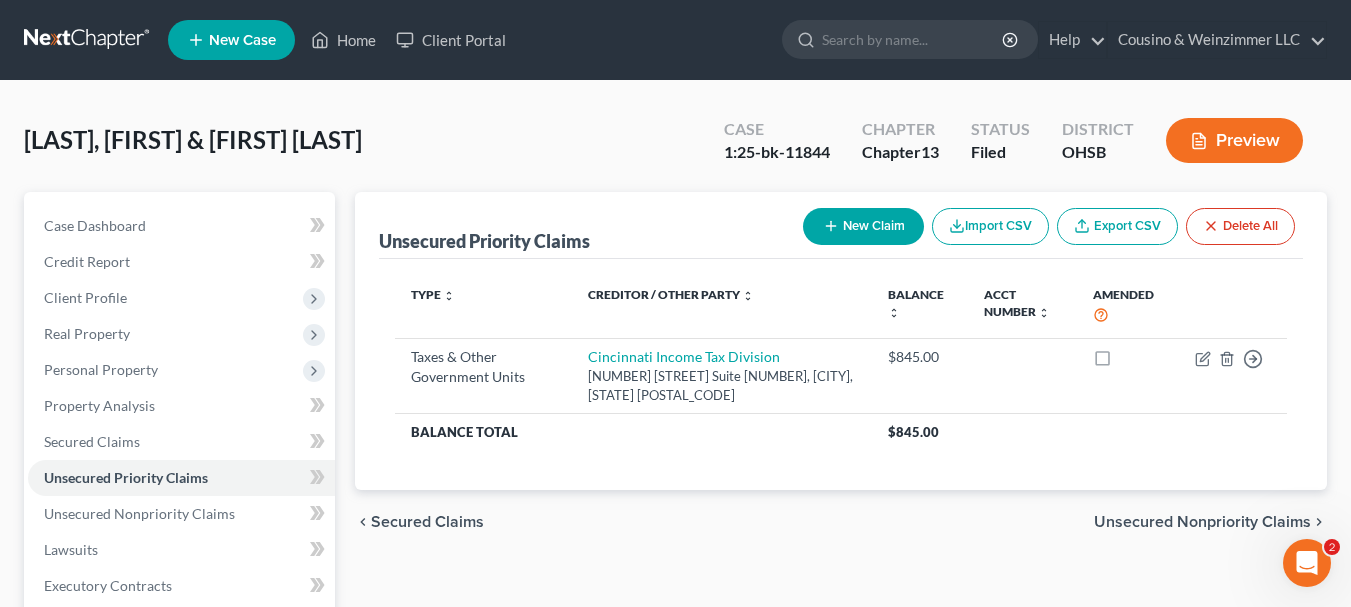 click on "Unsecured Nonpriority Claims" at bounding box center (1202, 522) 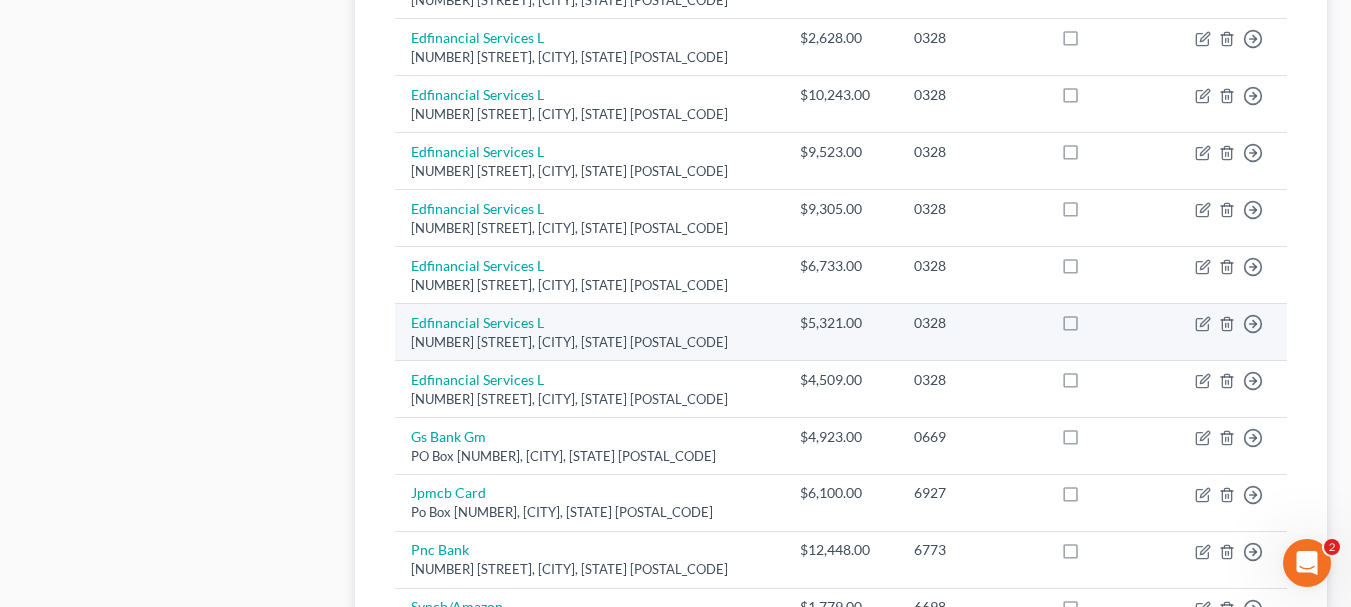 scroll, scrollTop: 1583, scrollLeft: 0, axis: vertical 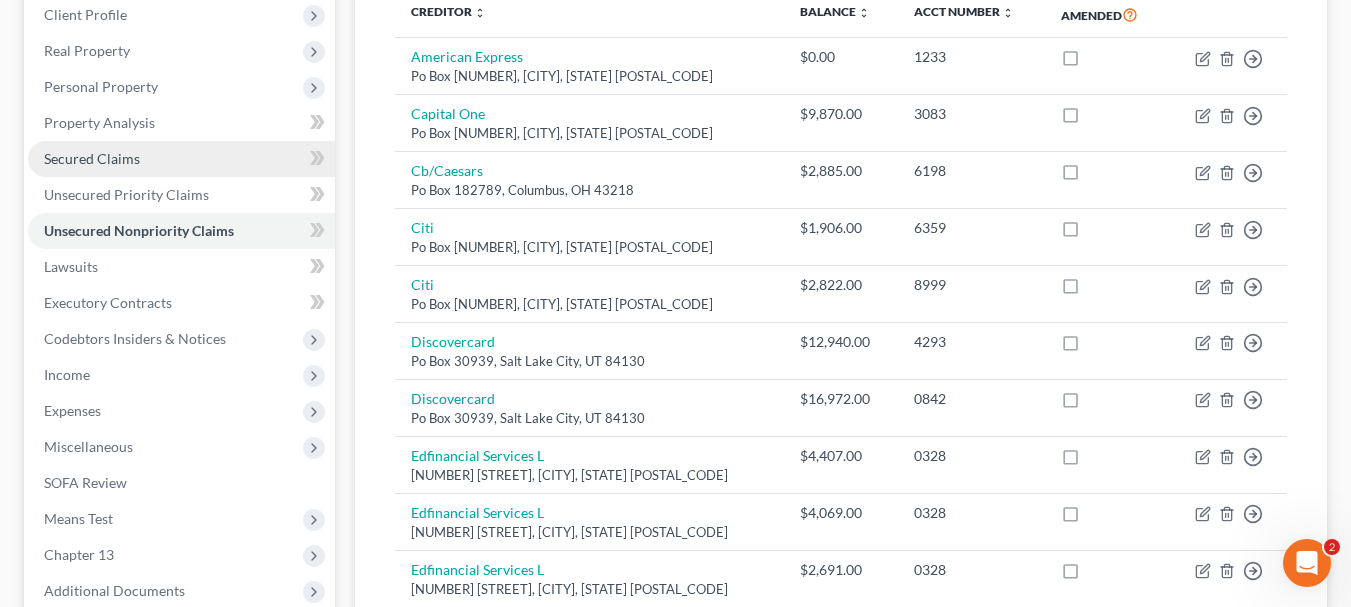 click on "Secured Claims" at bounding box center (92, 158) 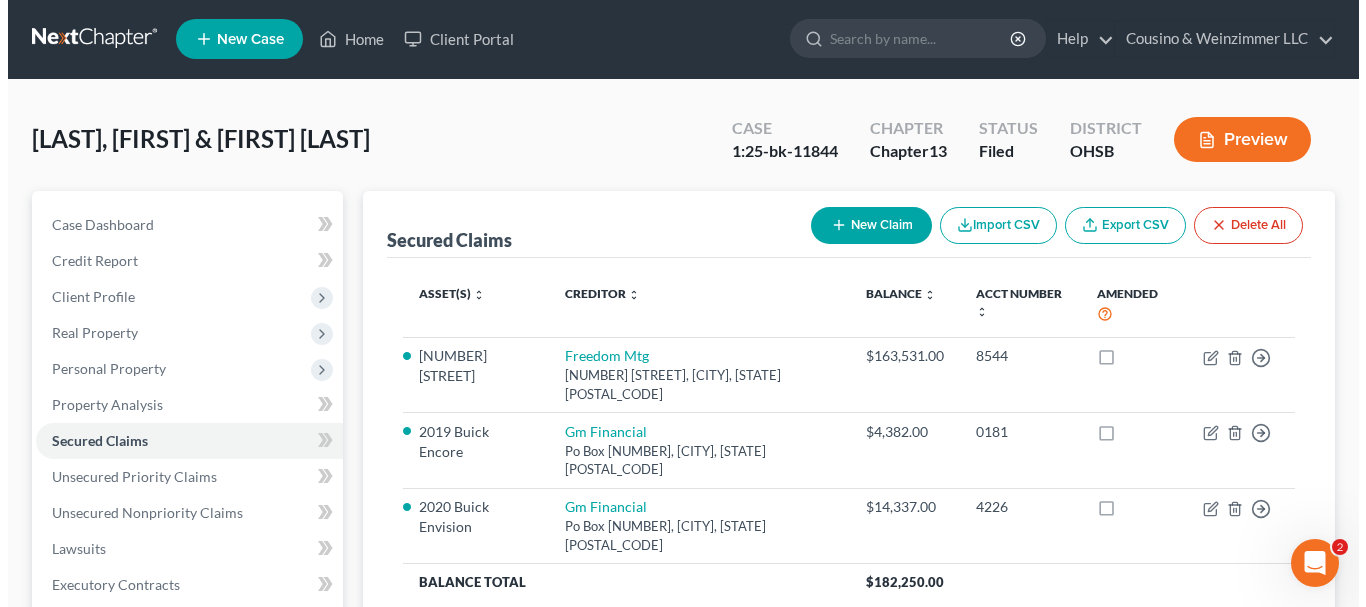 scroll, scrollTop: 0, scrollLeft: 0, axis: both 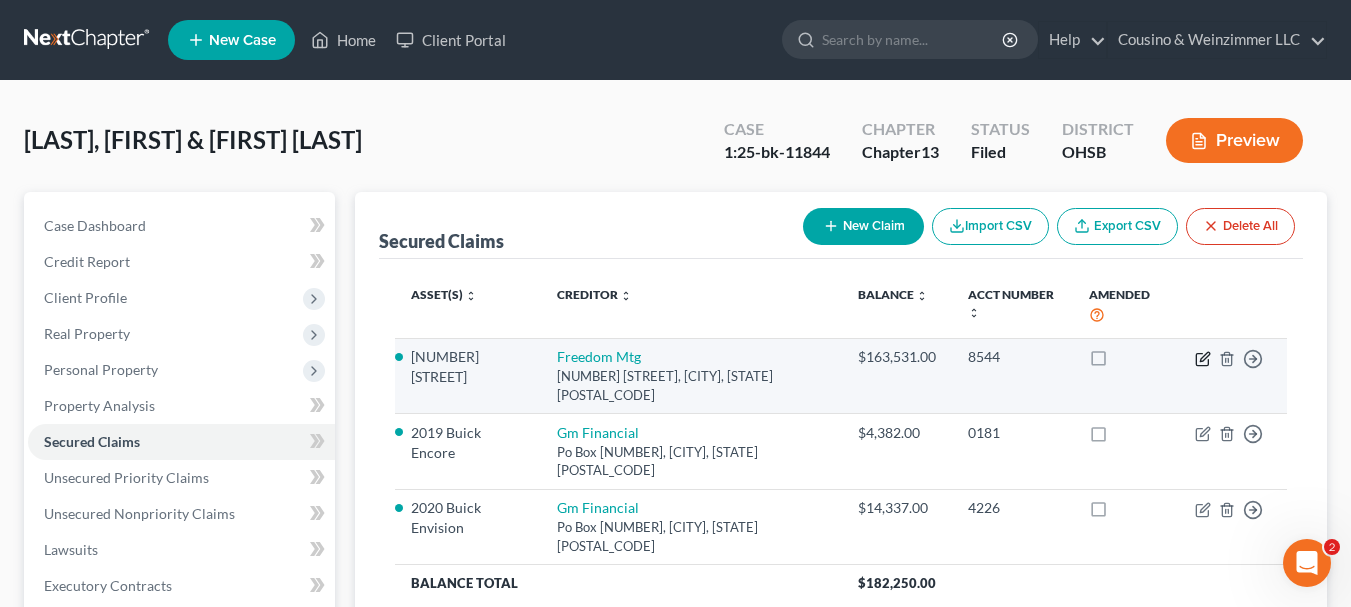 click 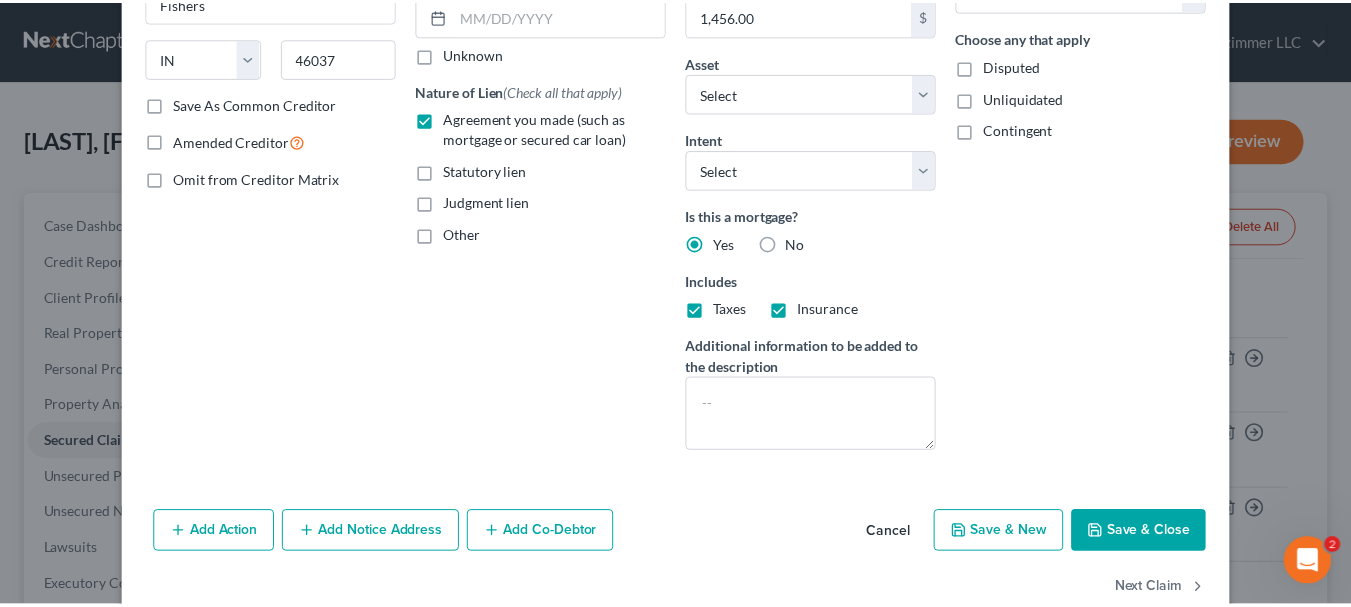 scroll, scrollTop: 300, scrollLeft: 0, axis: vertical 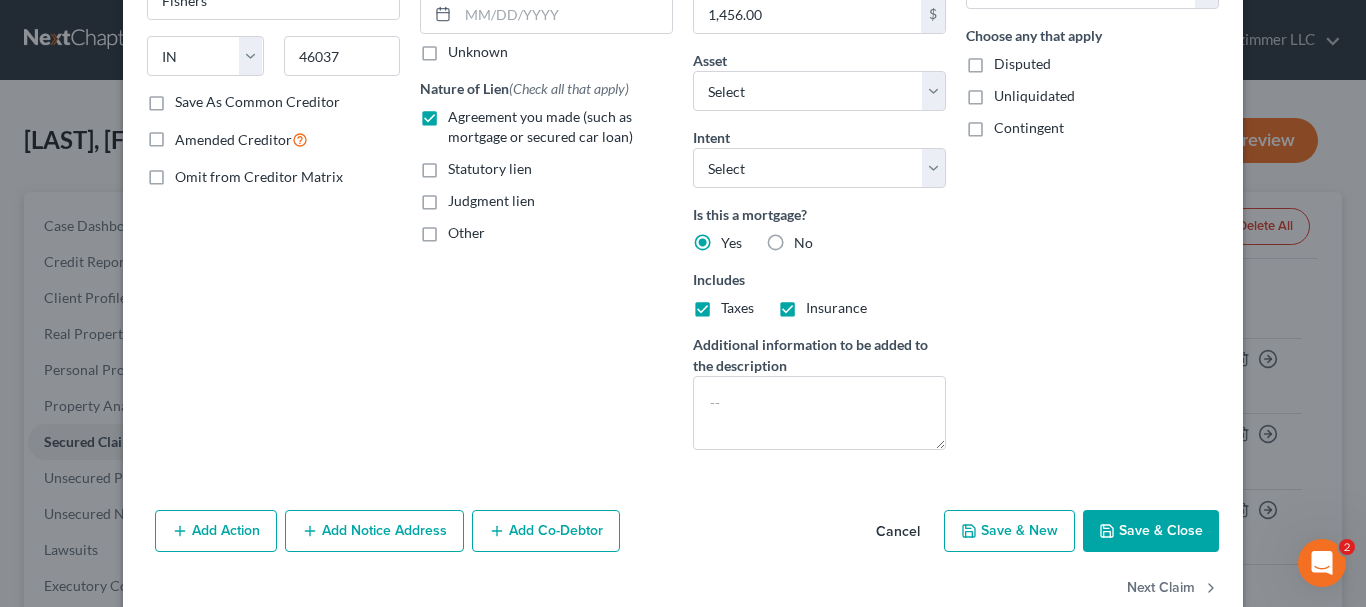 click on "Save & Close" at bounding box center [1151, 531] 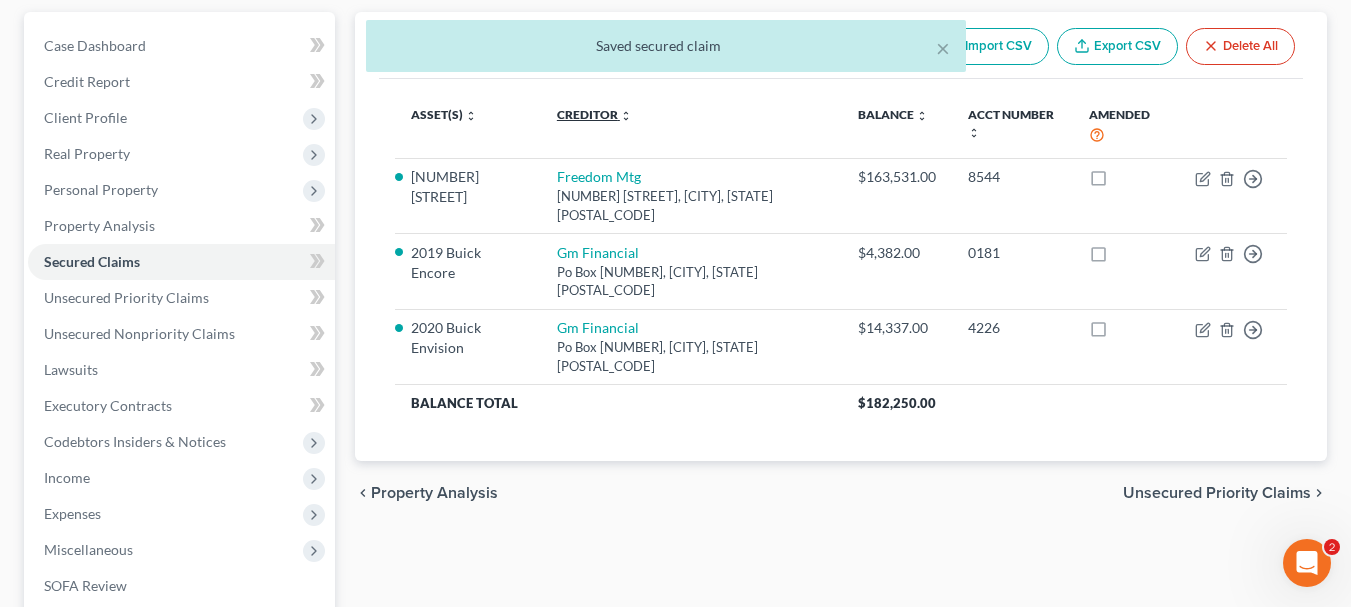 scroll, scrollTop: 200, scrollLeft: 0, axis: vertical 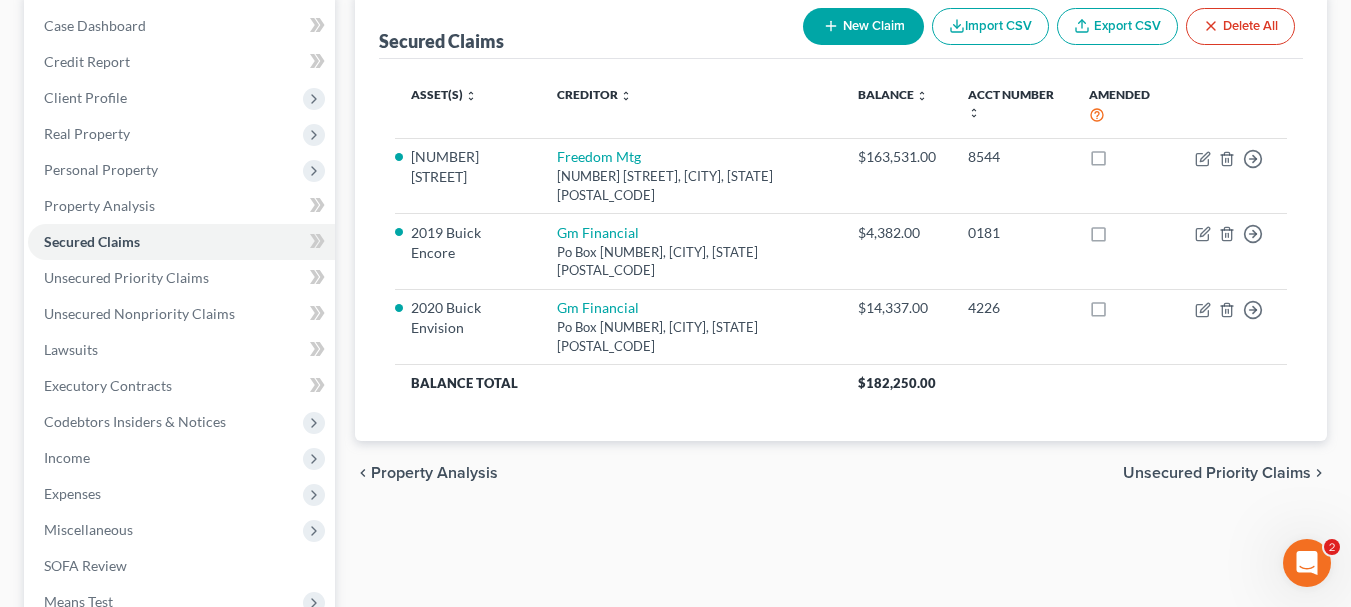 click on "Unsecured Priority Claims" at bounding box center [1217, 473] 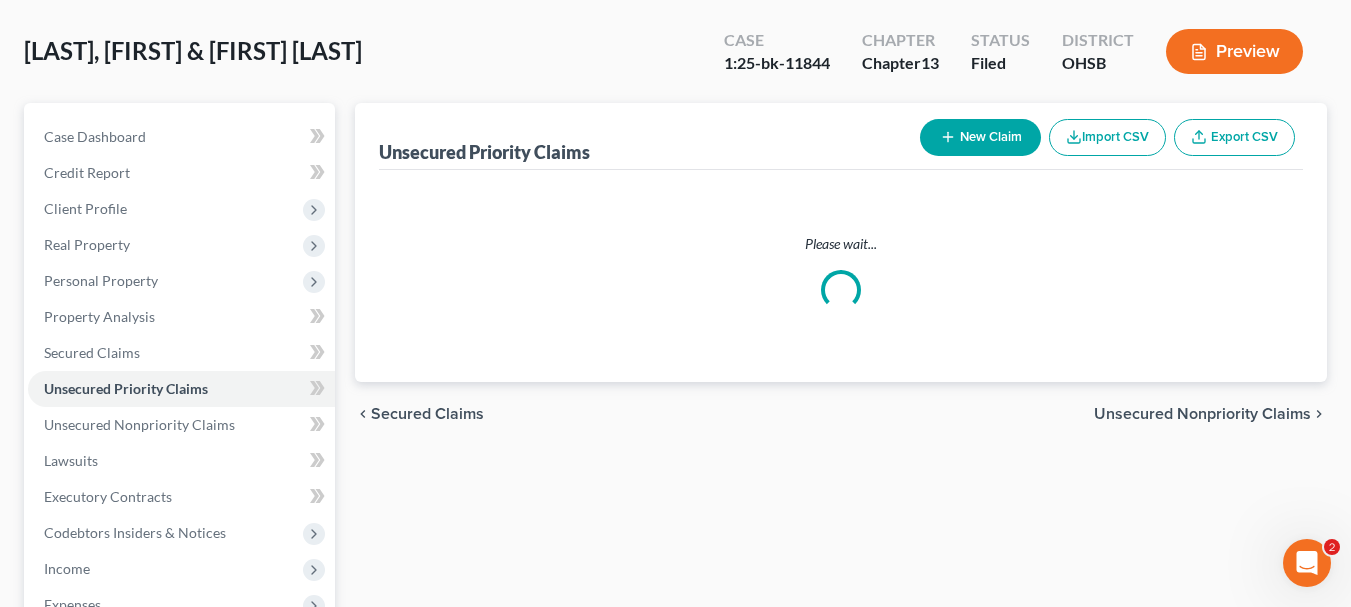 scroll, scrollTop: 0, scrollLeft: 0, axis: both 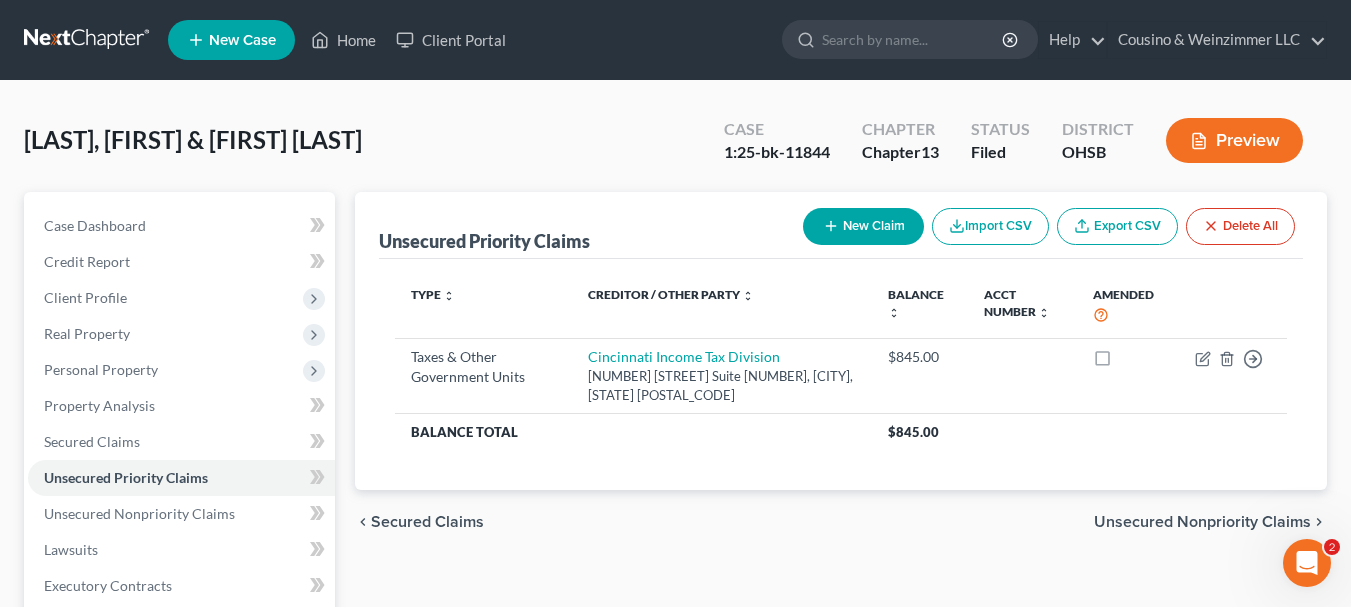 click on "Unsecured Nonpriority Claims" at bounding box center (1202, 522) 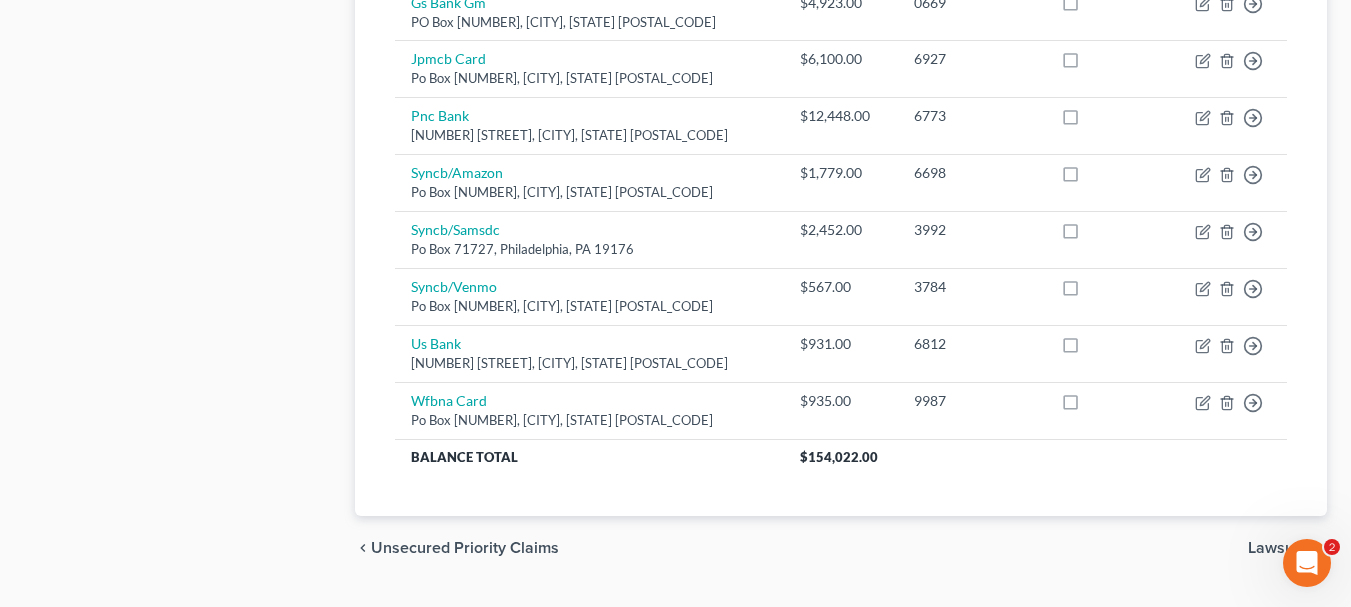scroll, scrollTop: 1583, scrollLeft: 0, axis: vertical 